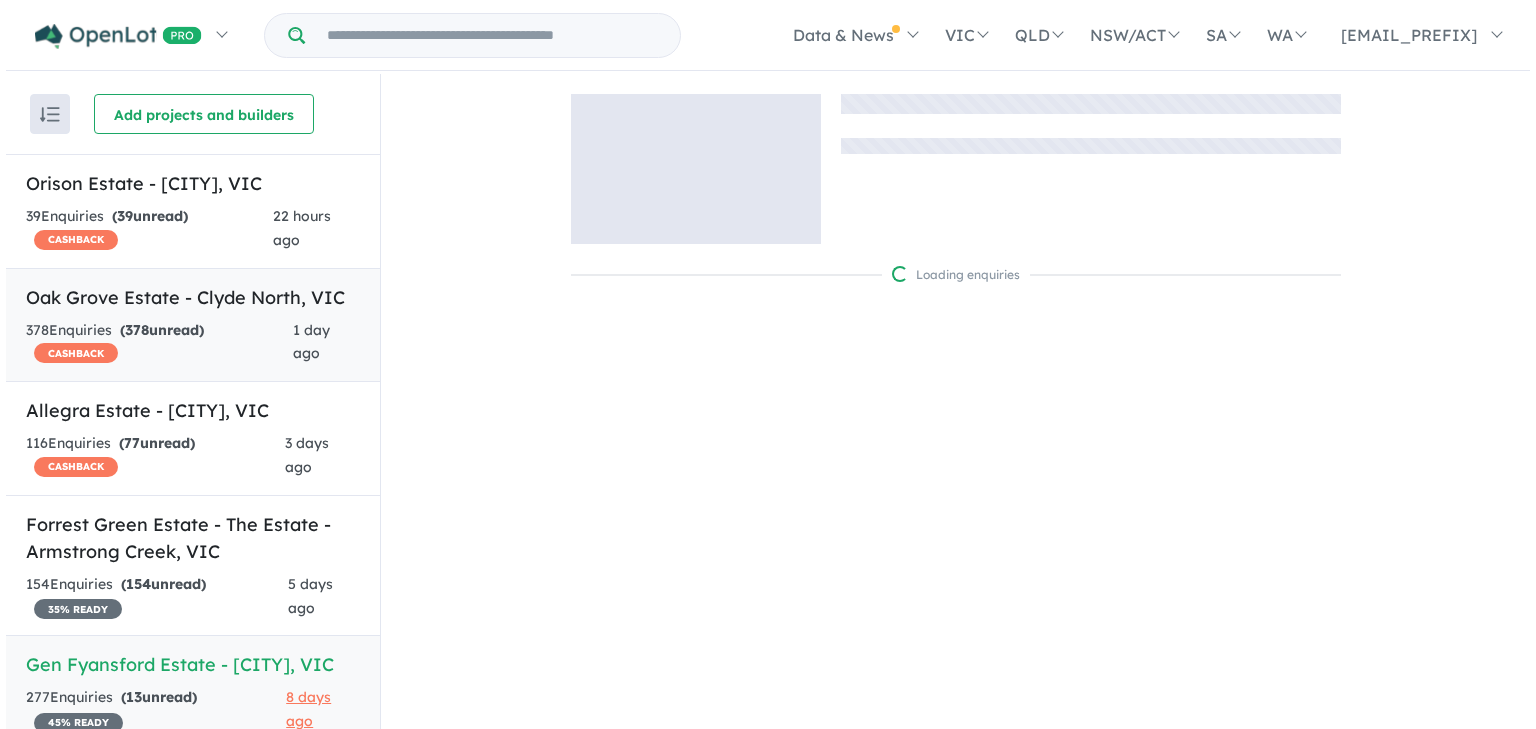 scroll, scrollTop: 0, scrollLeft: 0, axis: both 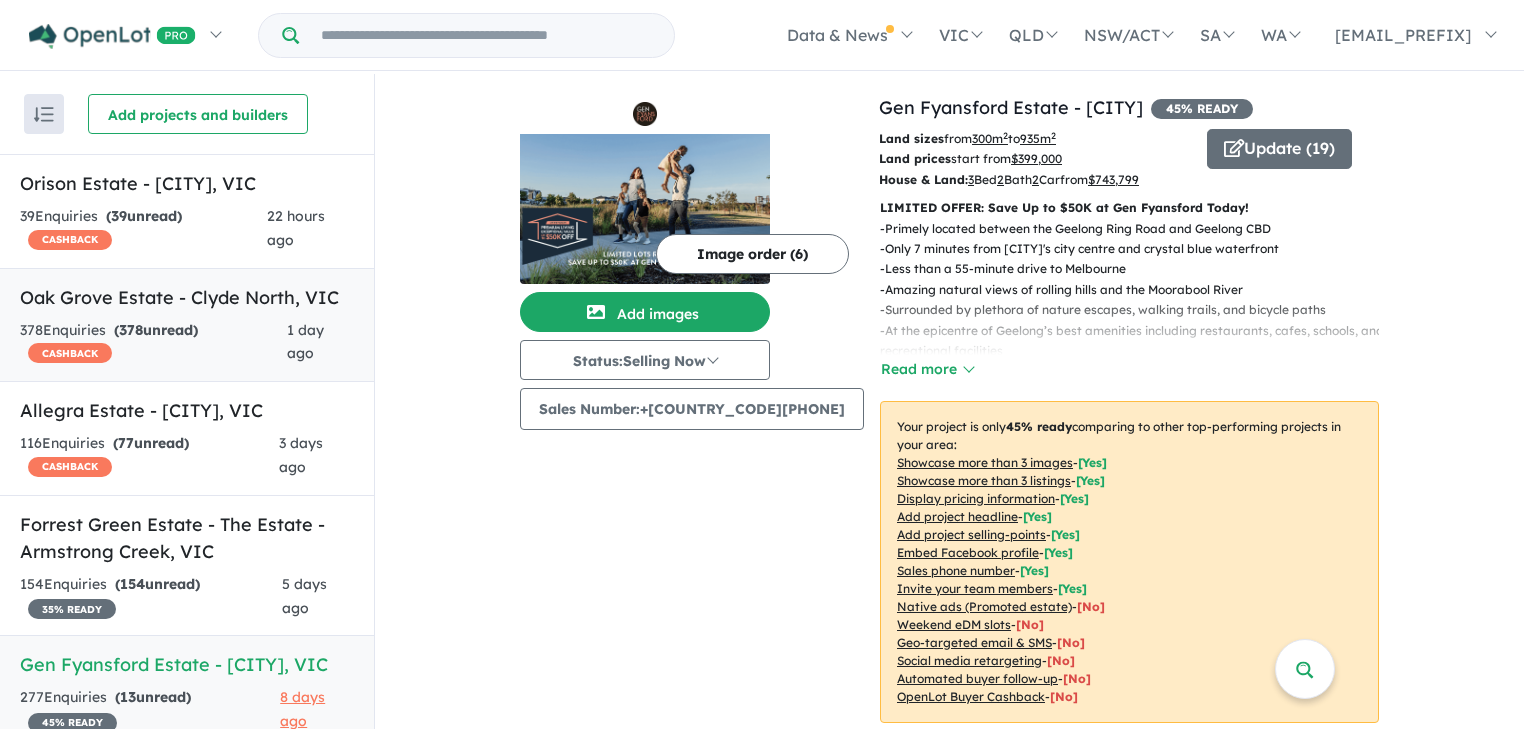click on "378 Enquir ies ( 378 unread) CASHBACK" at bounding box center (153, 343) 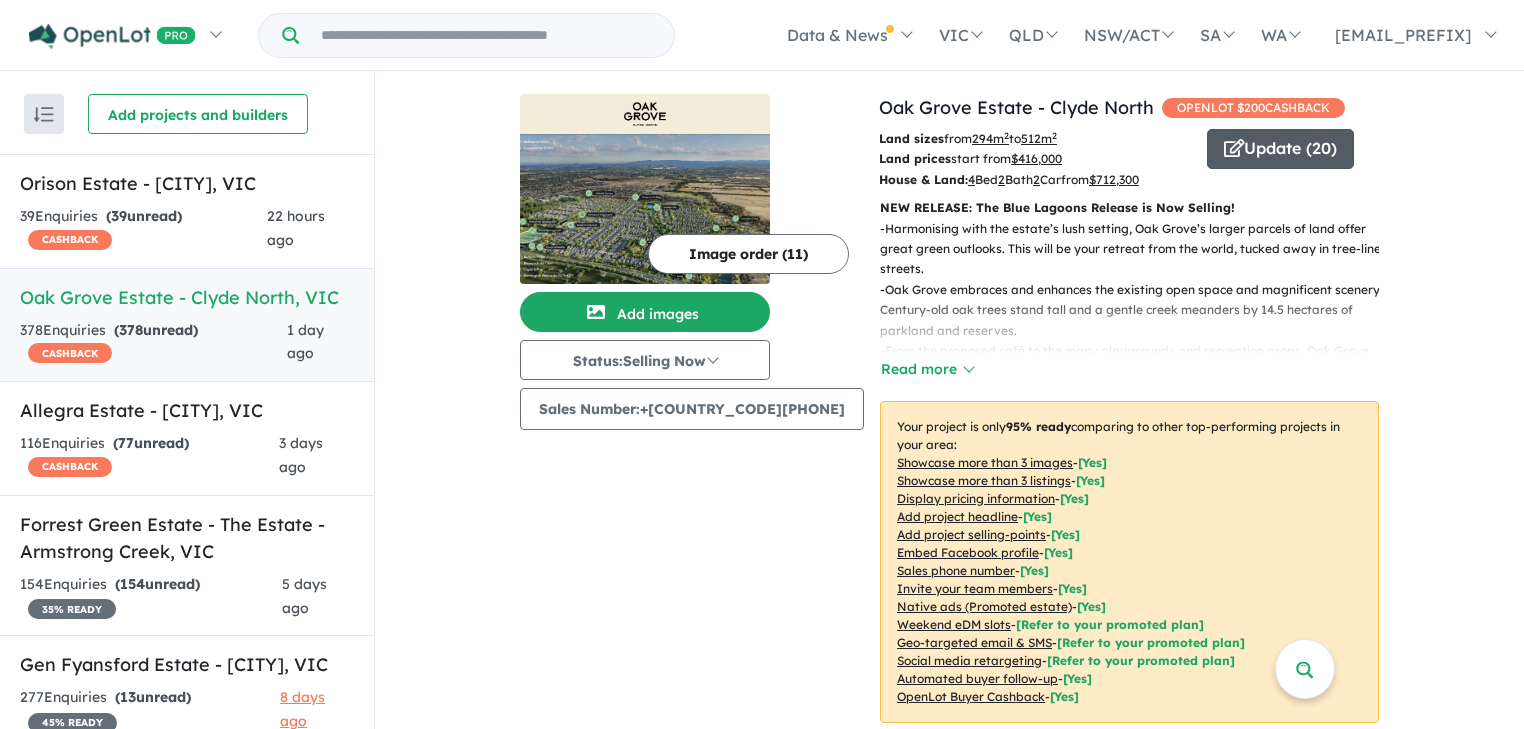 click on "Update ( 20 )" at bounding box center [1280, 149] 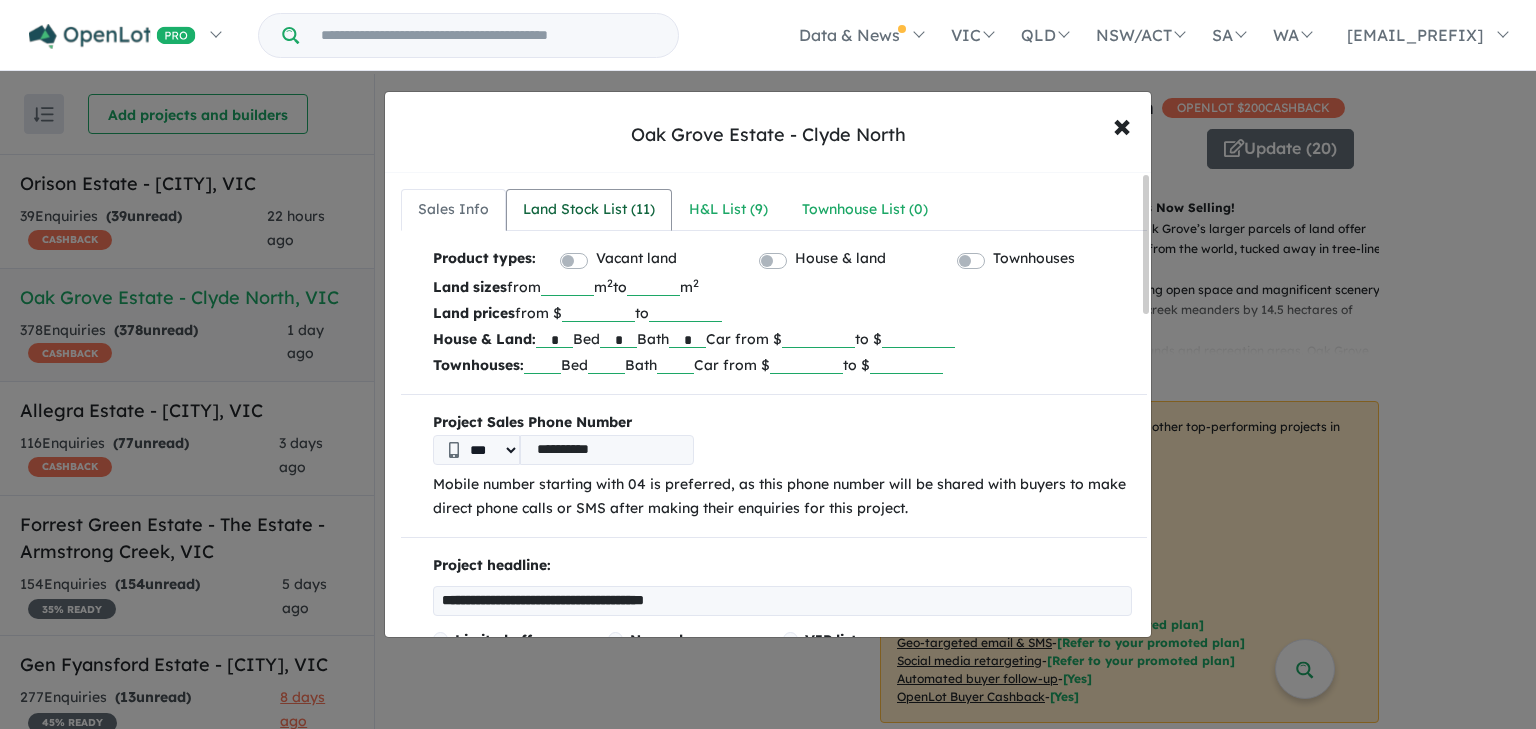 click on "Land Stock List ( 11 )" at bounding box center [589, 210] 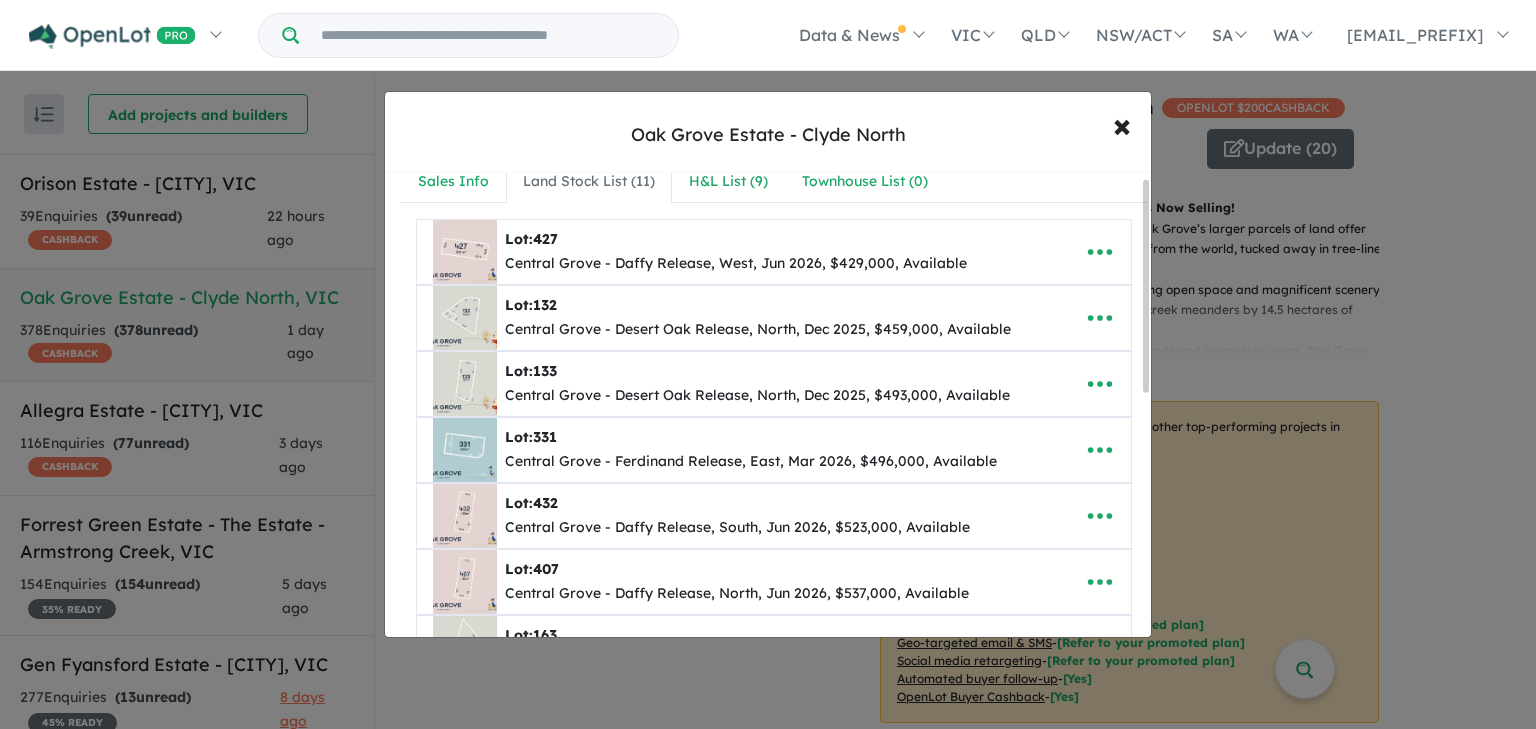 scroll, scrollTop: 0, scrollLeft: 0, axis: both 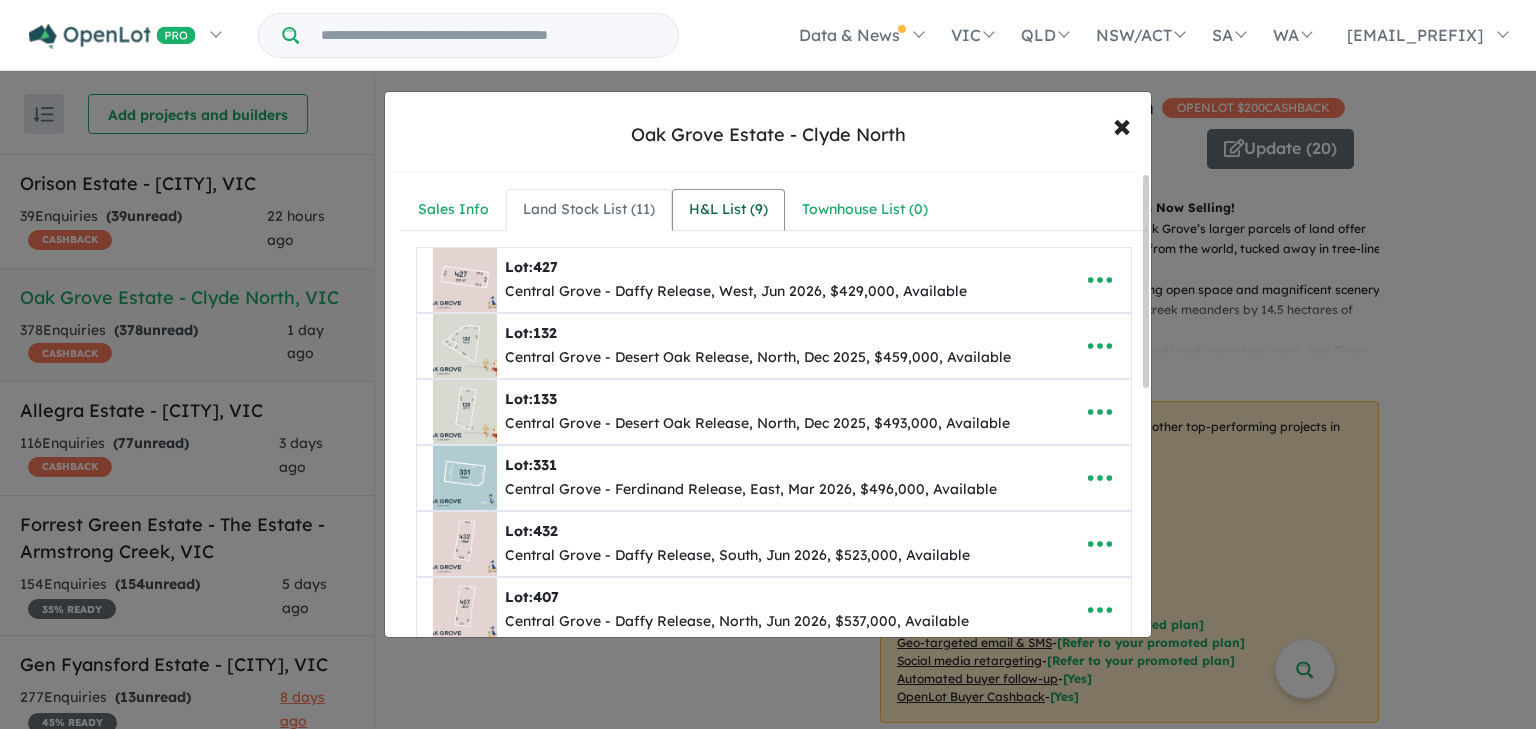 click on "H&L List ( 9 )" at bounding box center (728, 210) 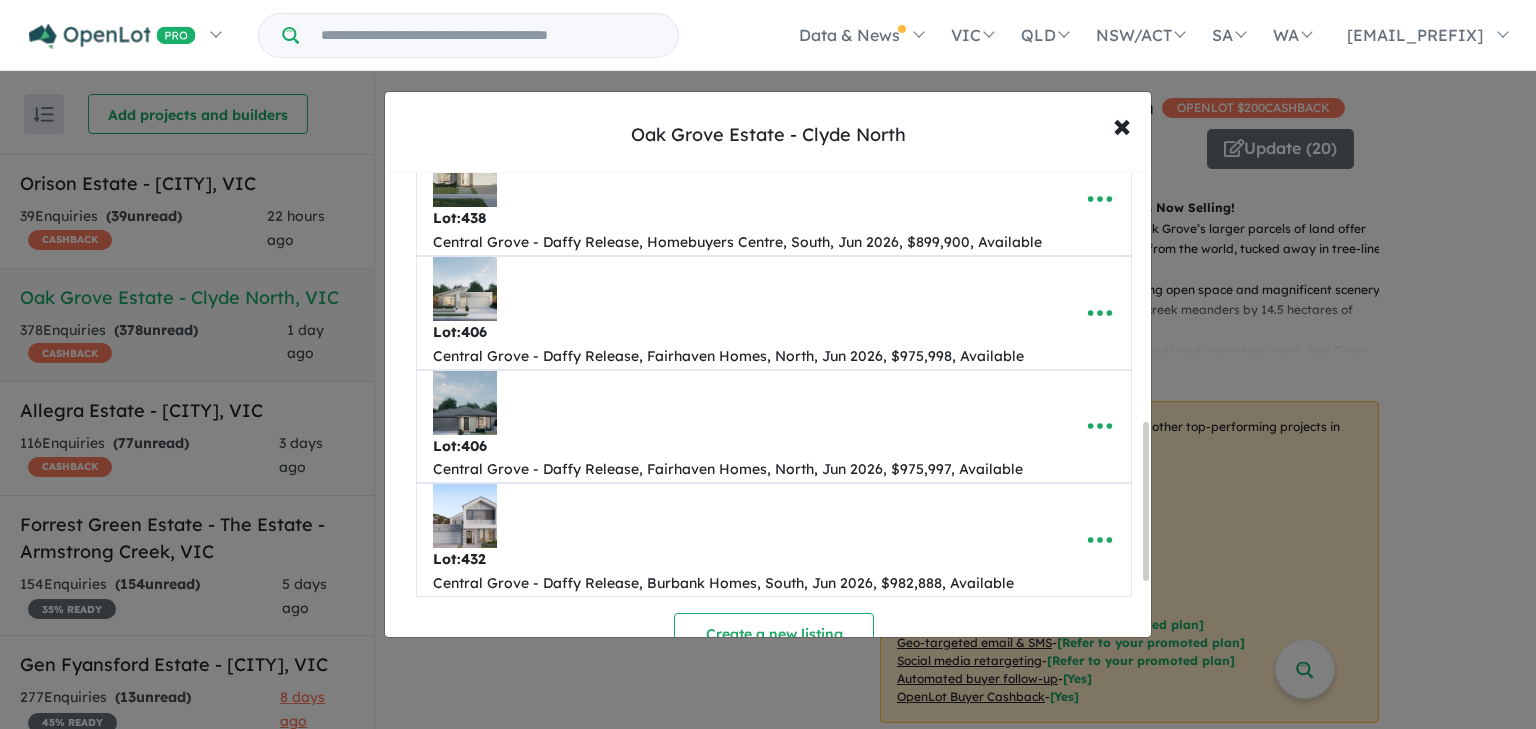 scroll, scrollTop: 800, scrollLeft: 0, axis: vertical 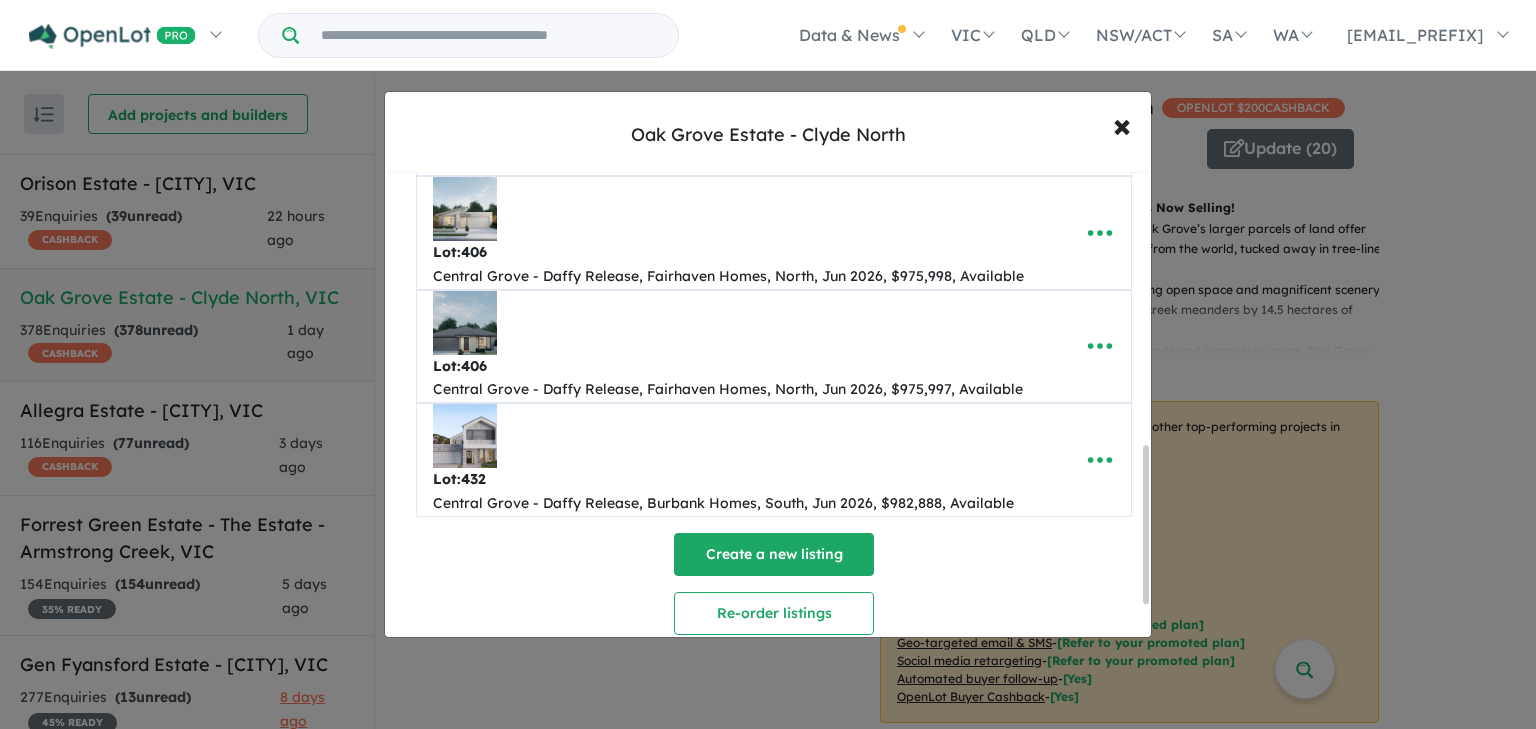 click on "Create a new listing" at bounding box center (774, 554) 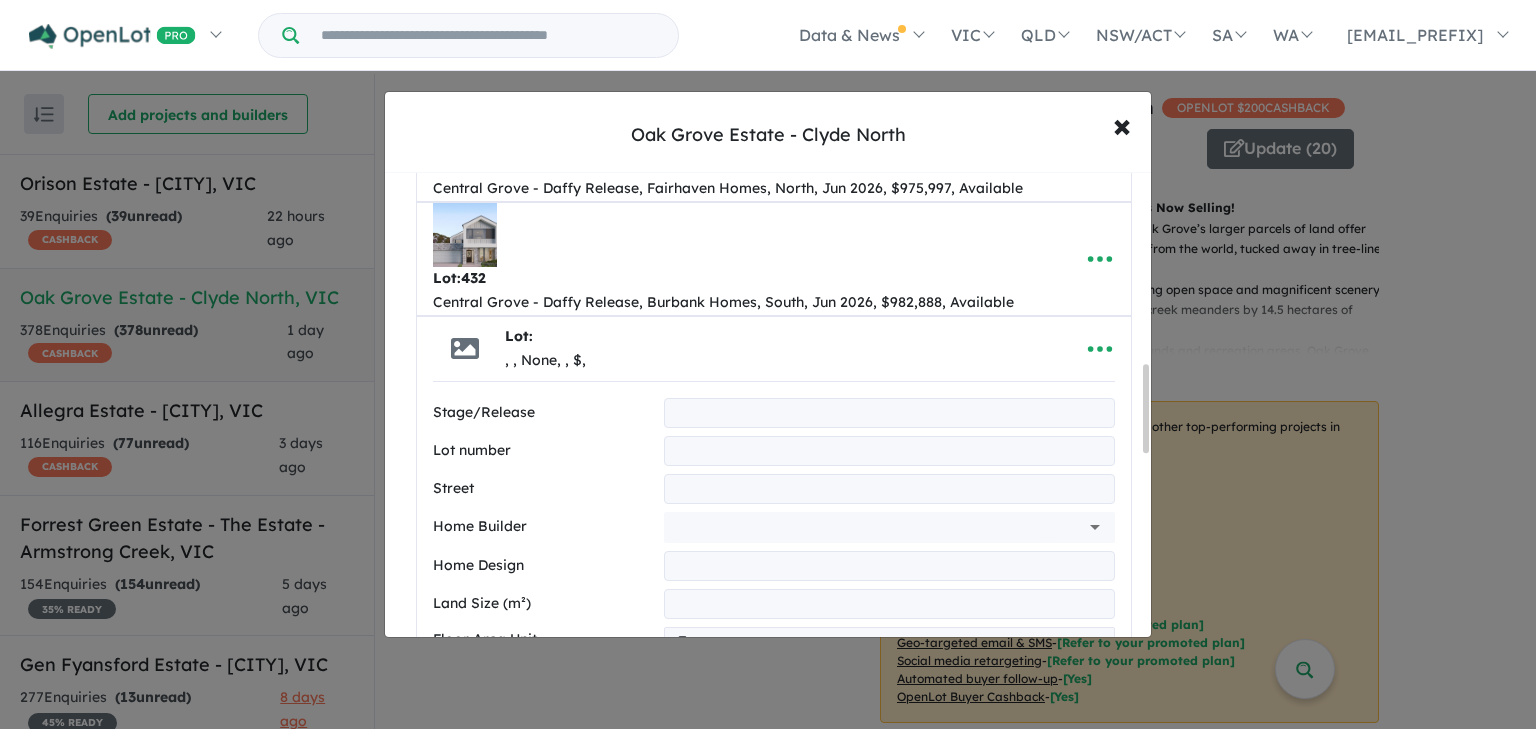 click on "Lot:    , , None, , $," at bounding box center [743, 349] 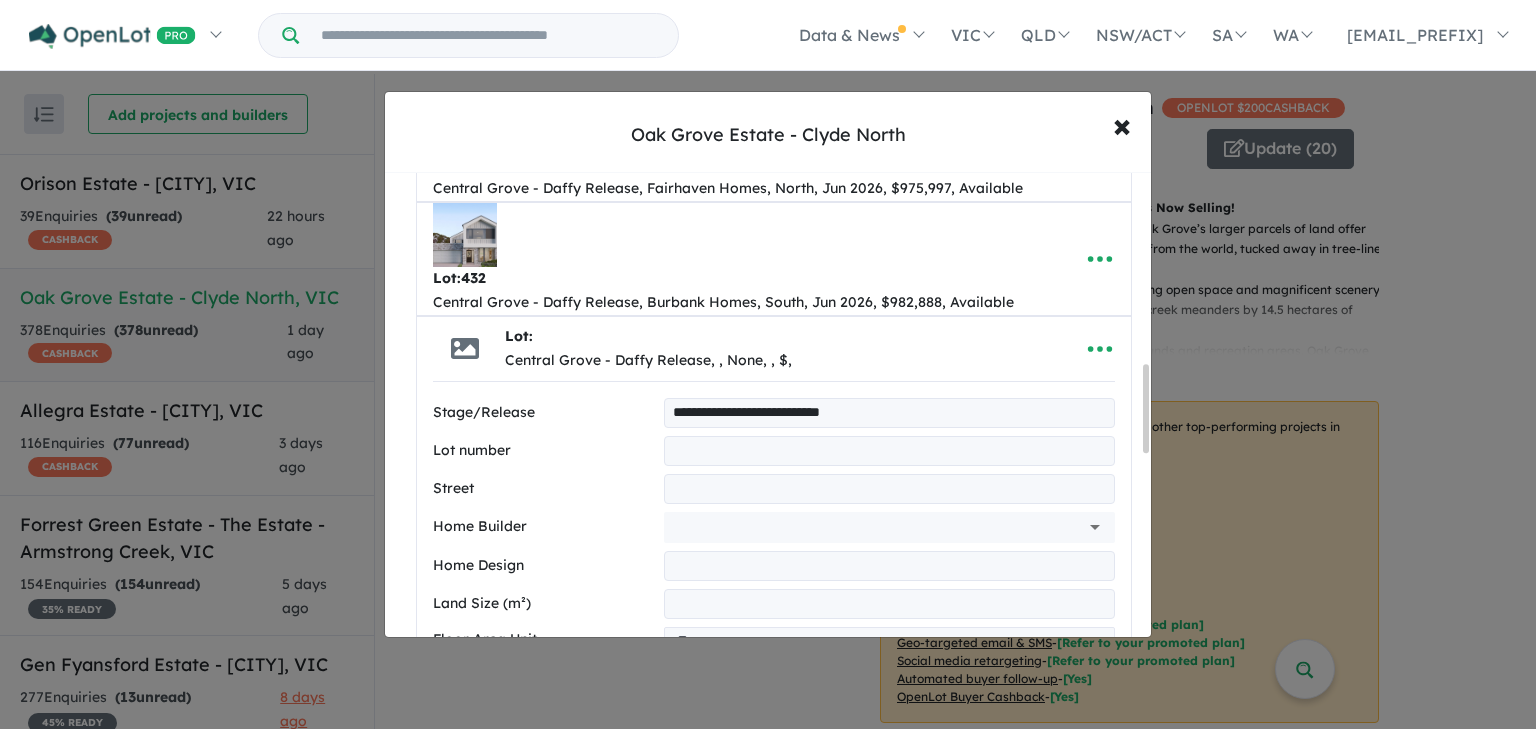 drag, startPoint x: 919, startPoint y: 397, endPoint x: 148, endPoint y: 360, distance: 771.88727 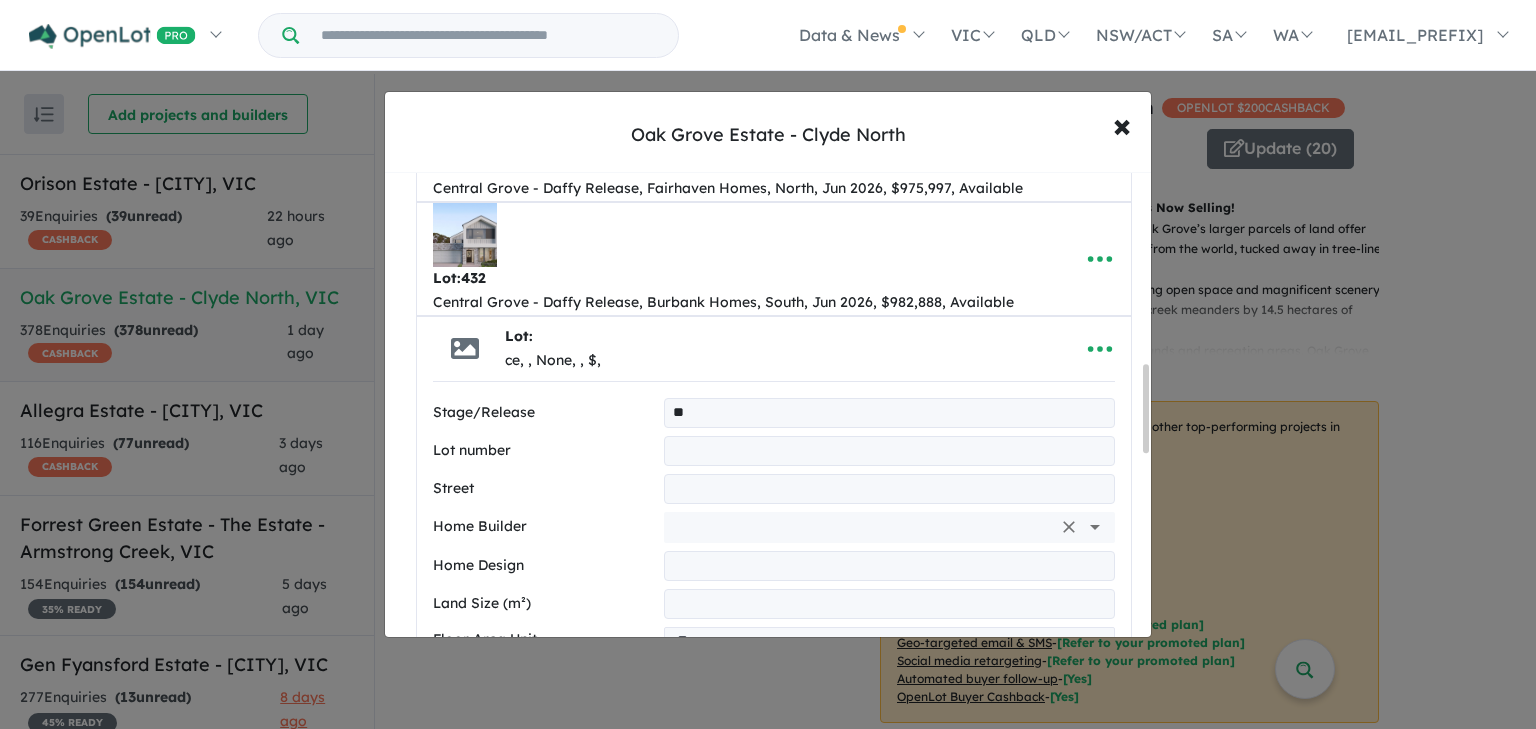 type on "**********" 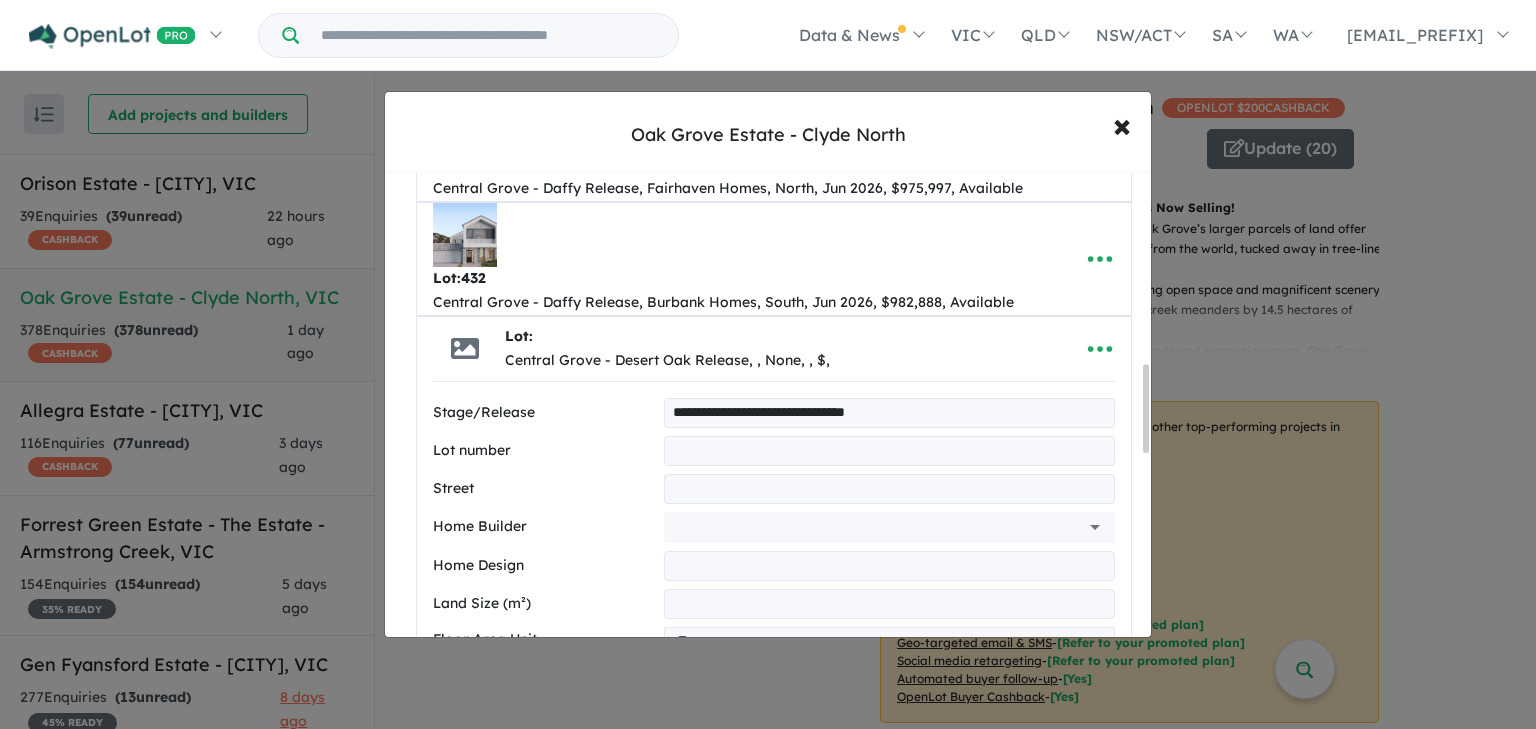 click at bounding box center (889, 451) 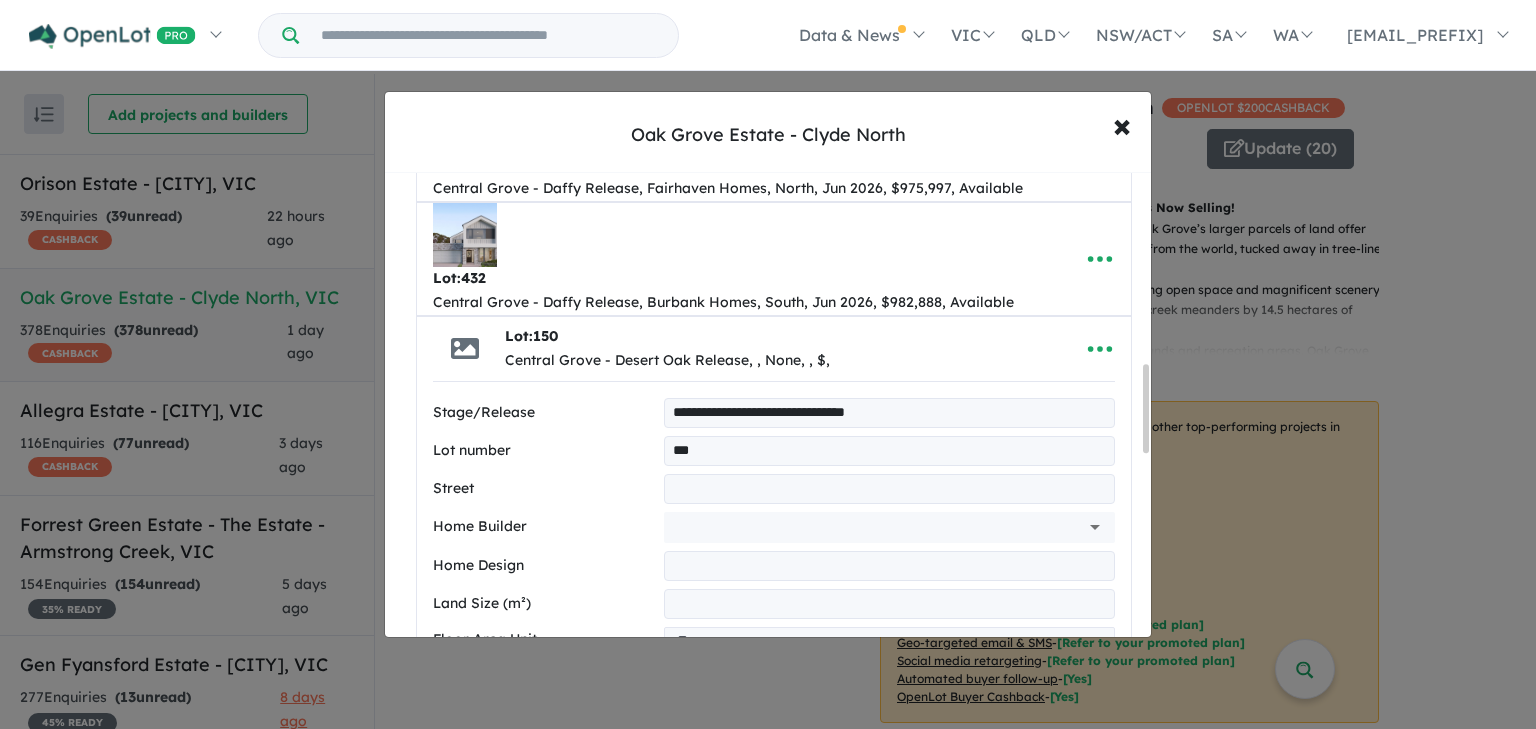 type on "***" 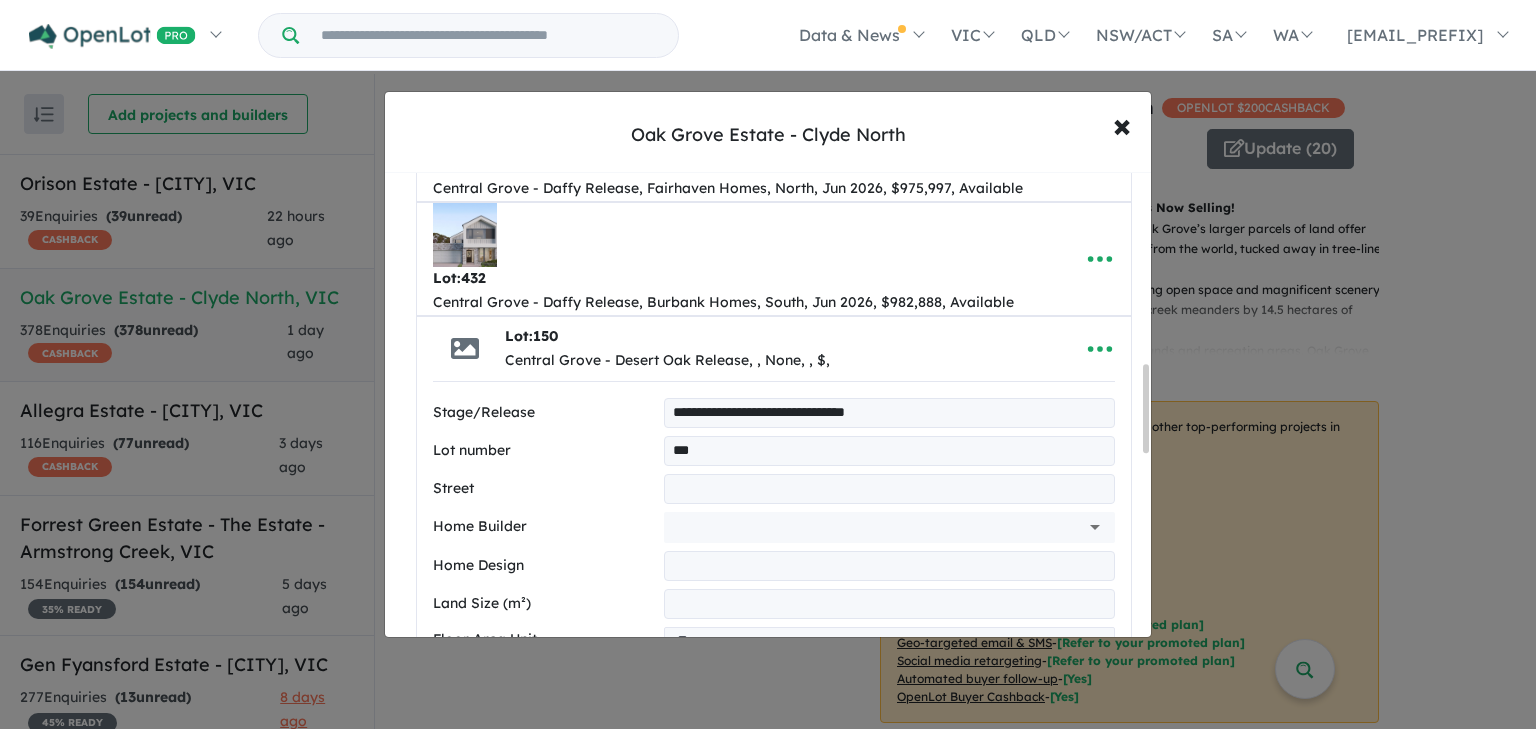 click at bounding box center [889, 489] 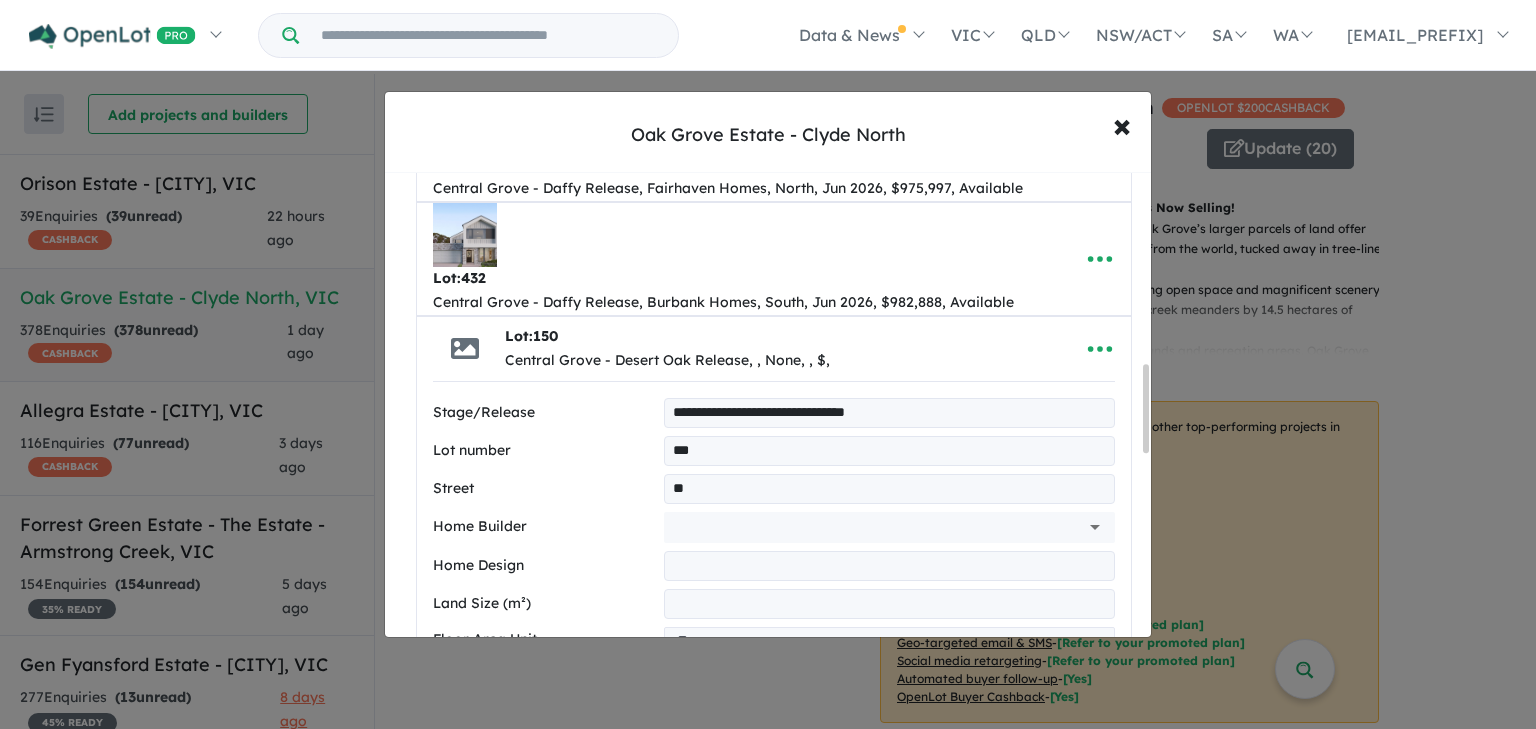 type on "**********" 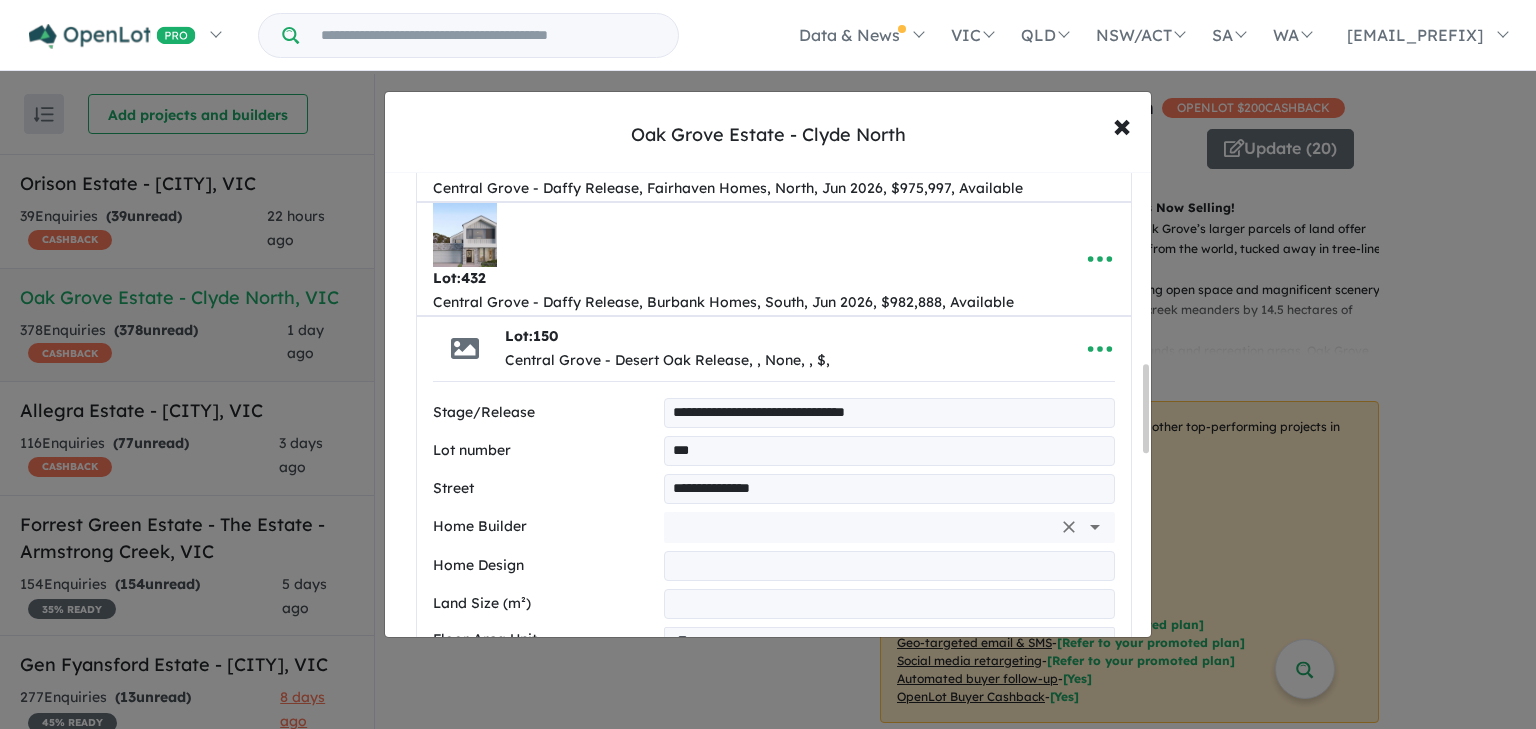 click at bounding box center (861, 527) 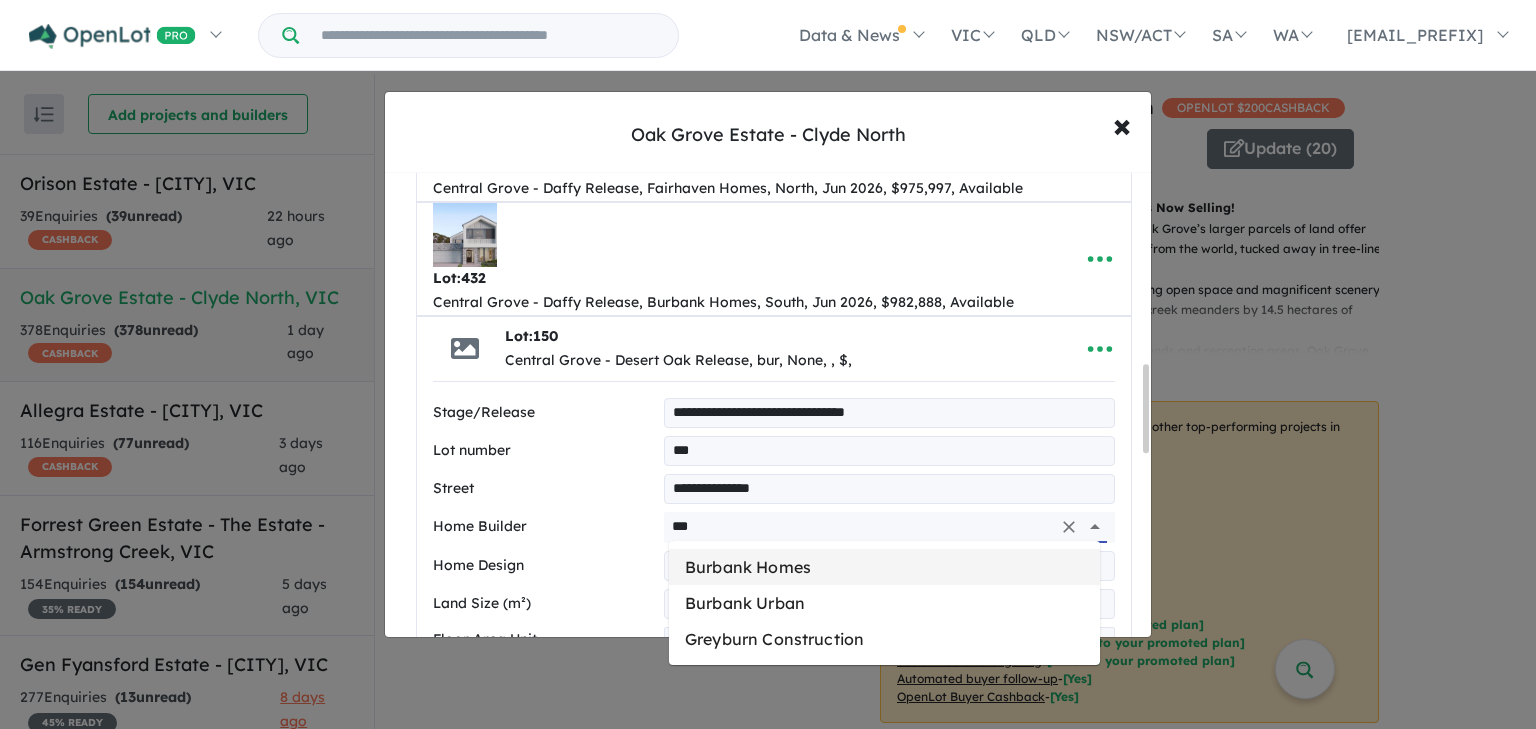 click on "Burbank Homes" at bounding box center [884, 567] 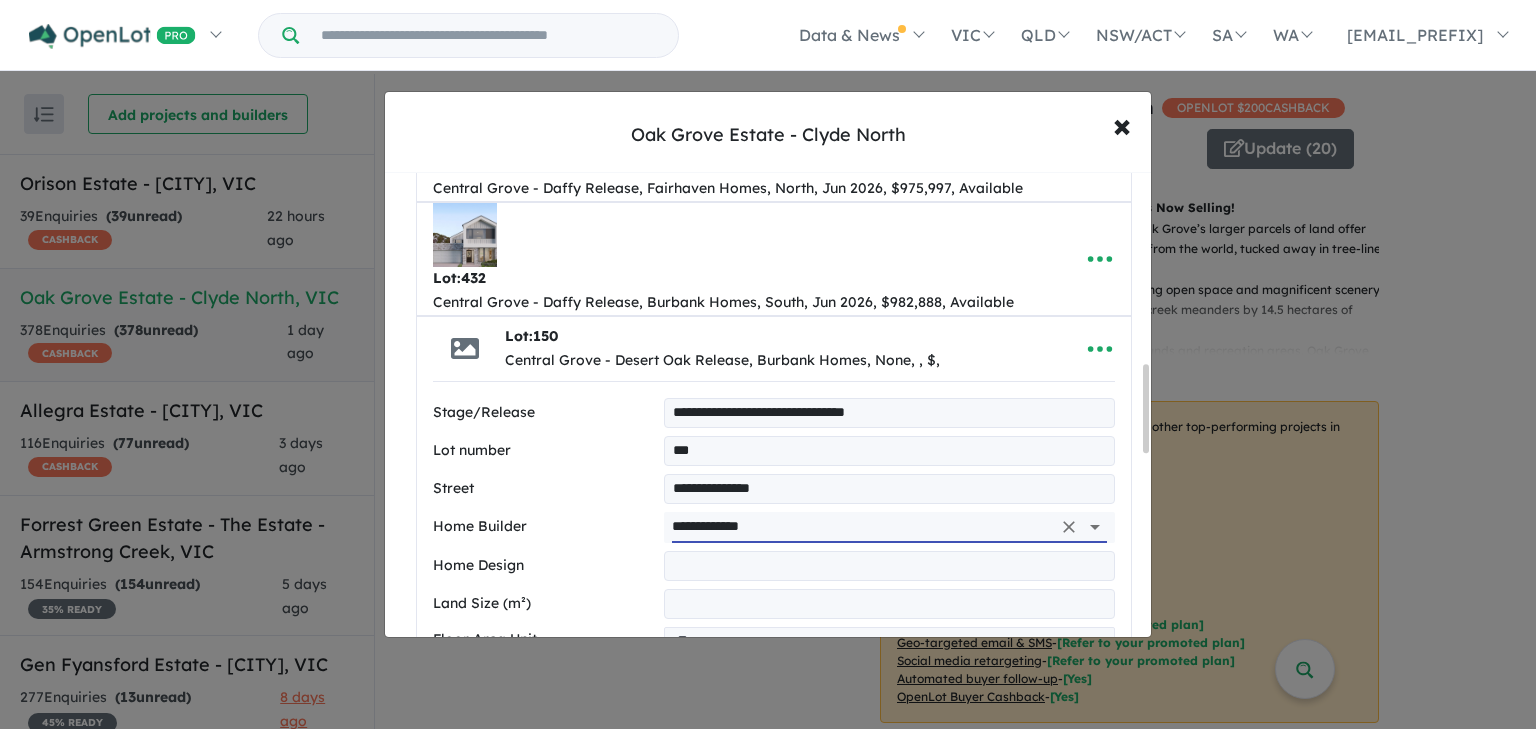 type on "**********" 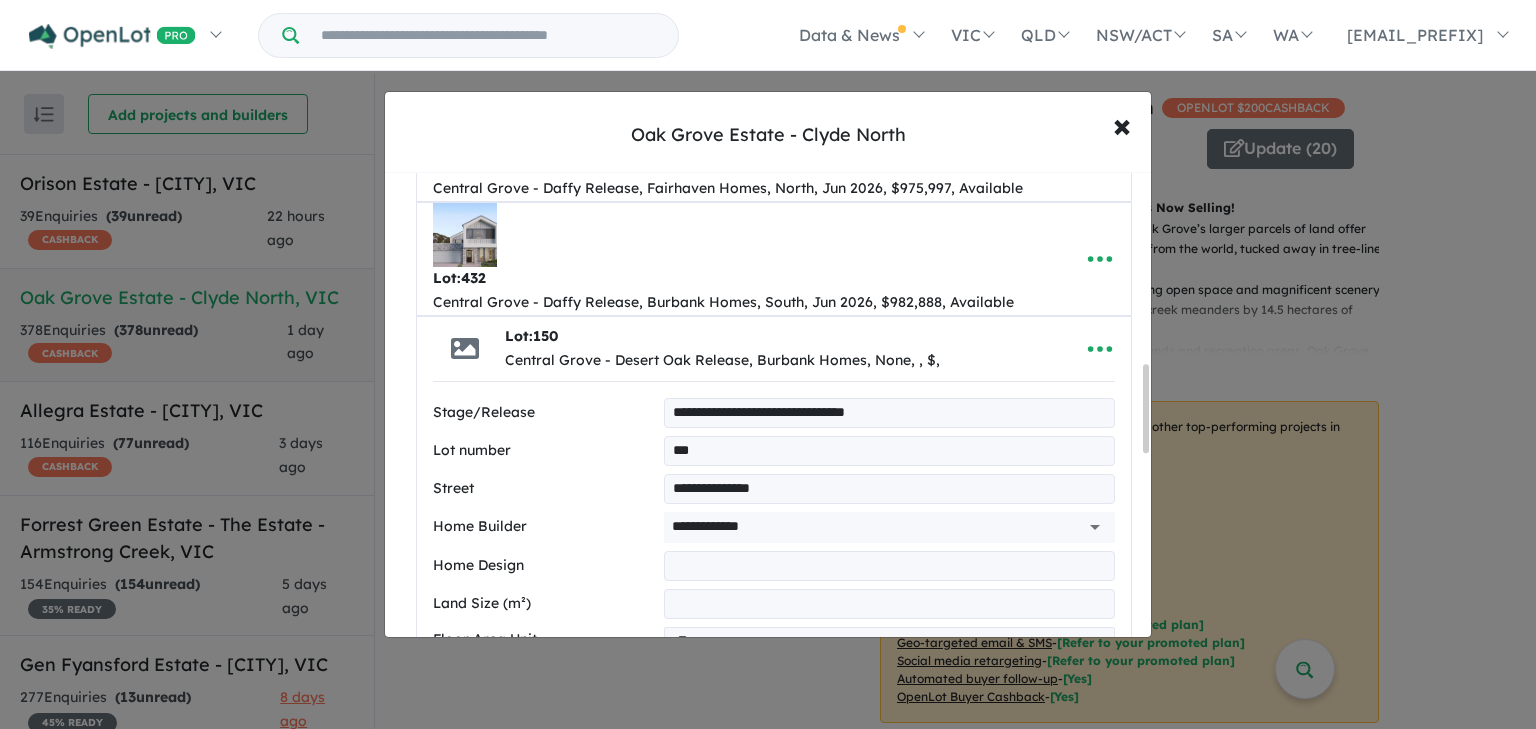 click on "**********" at bounding box center (774, 886) 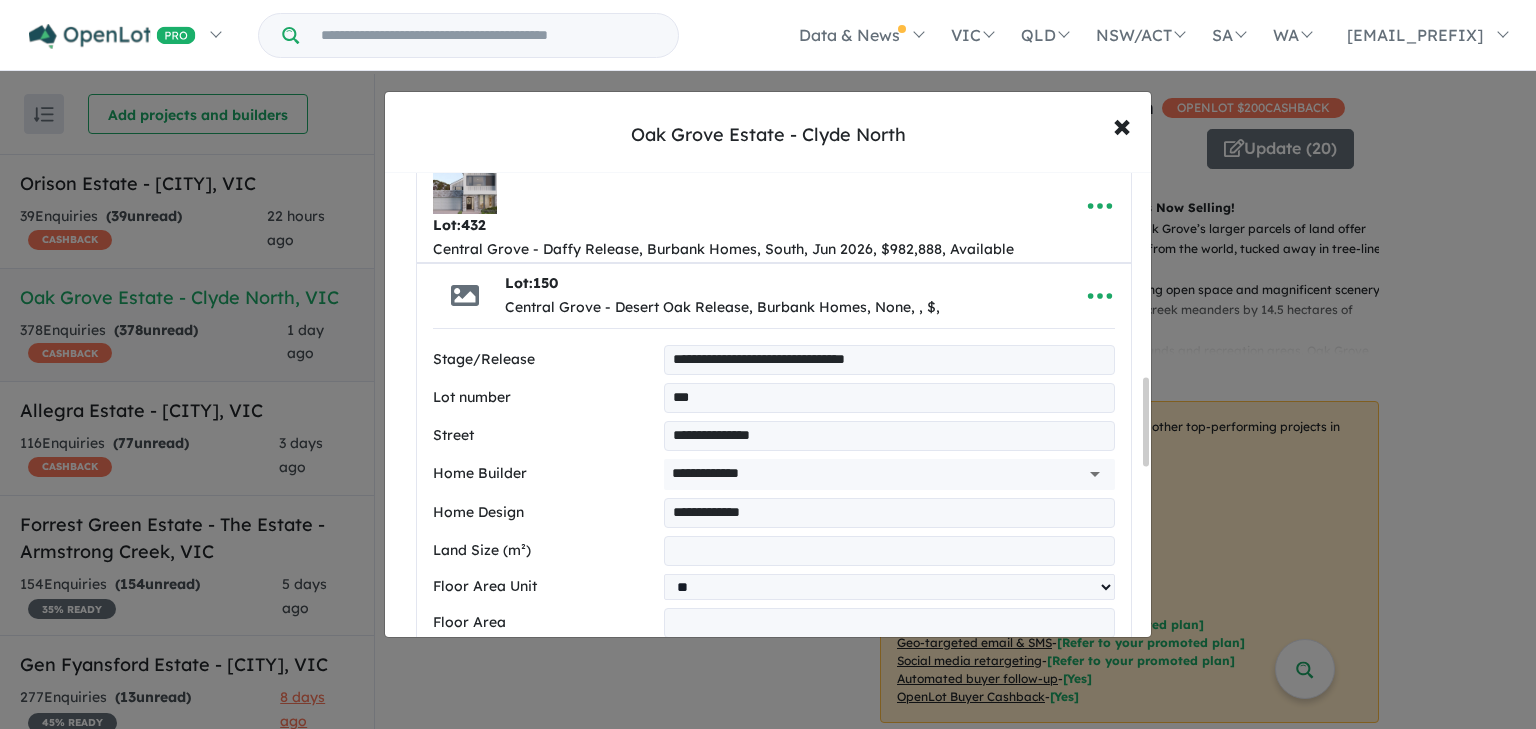 scroll, scrollTop: 1081, scrollLeft: 0, axis: vertical 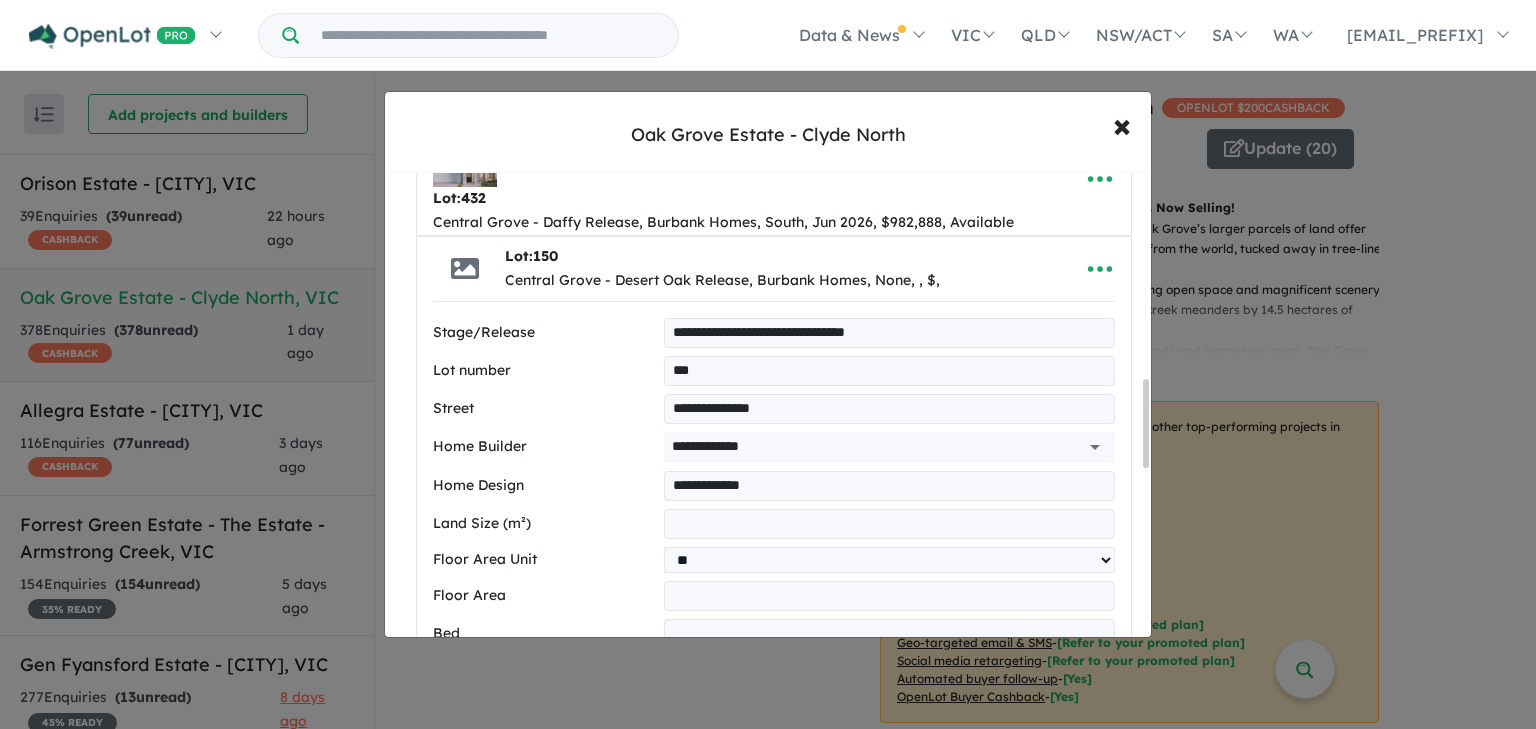 type on "**********" 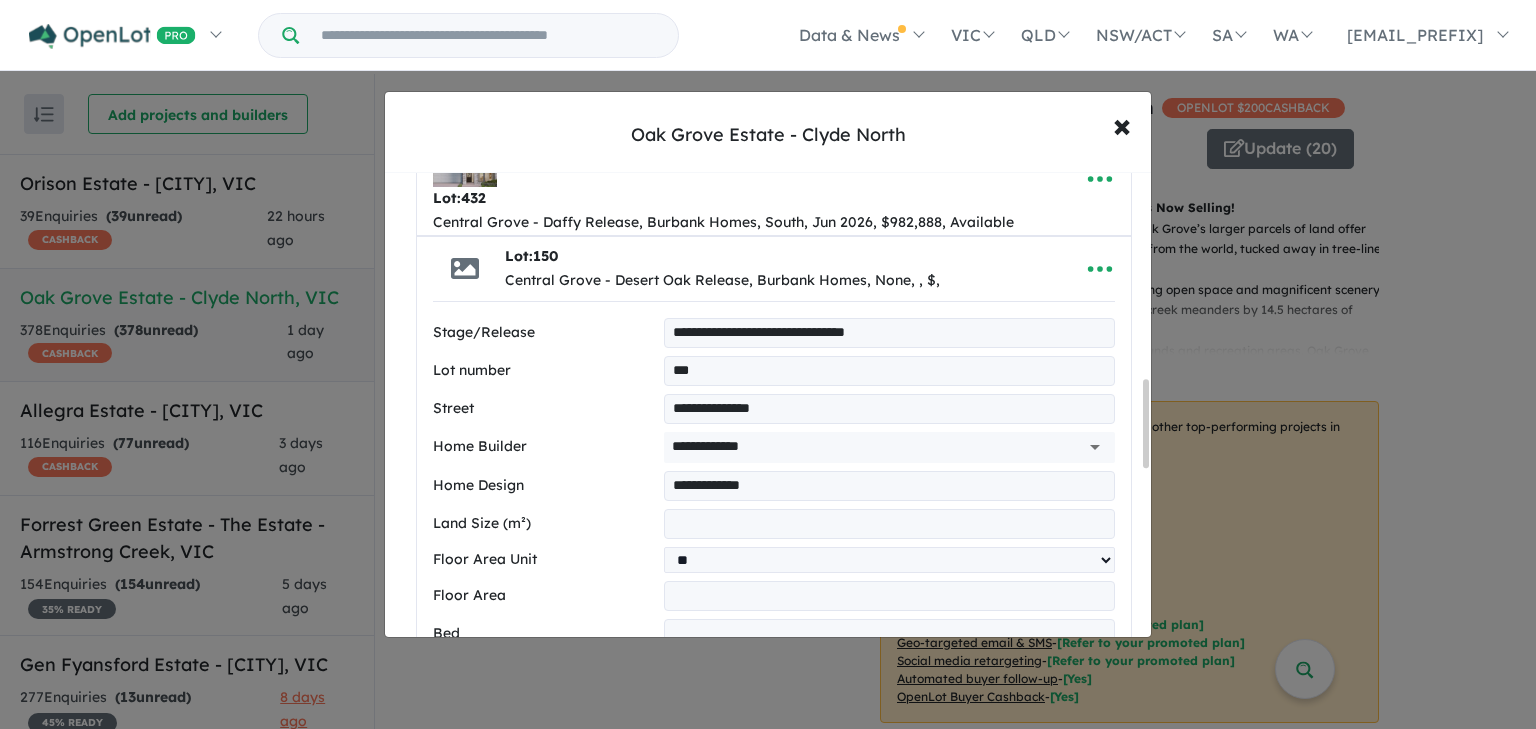 click at bounding box center [889, 524] 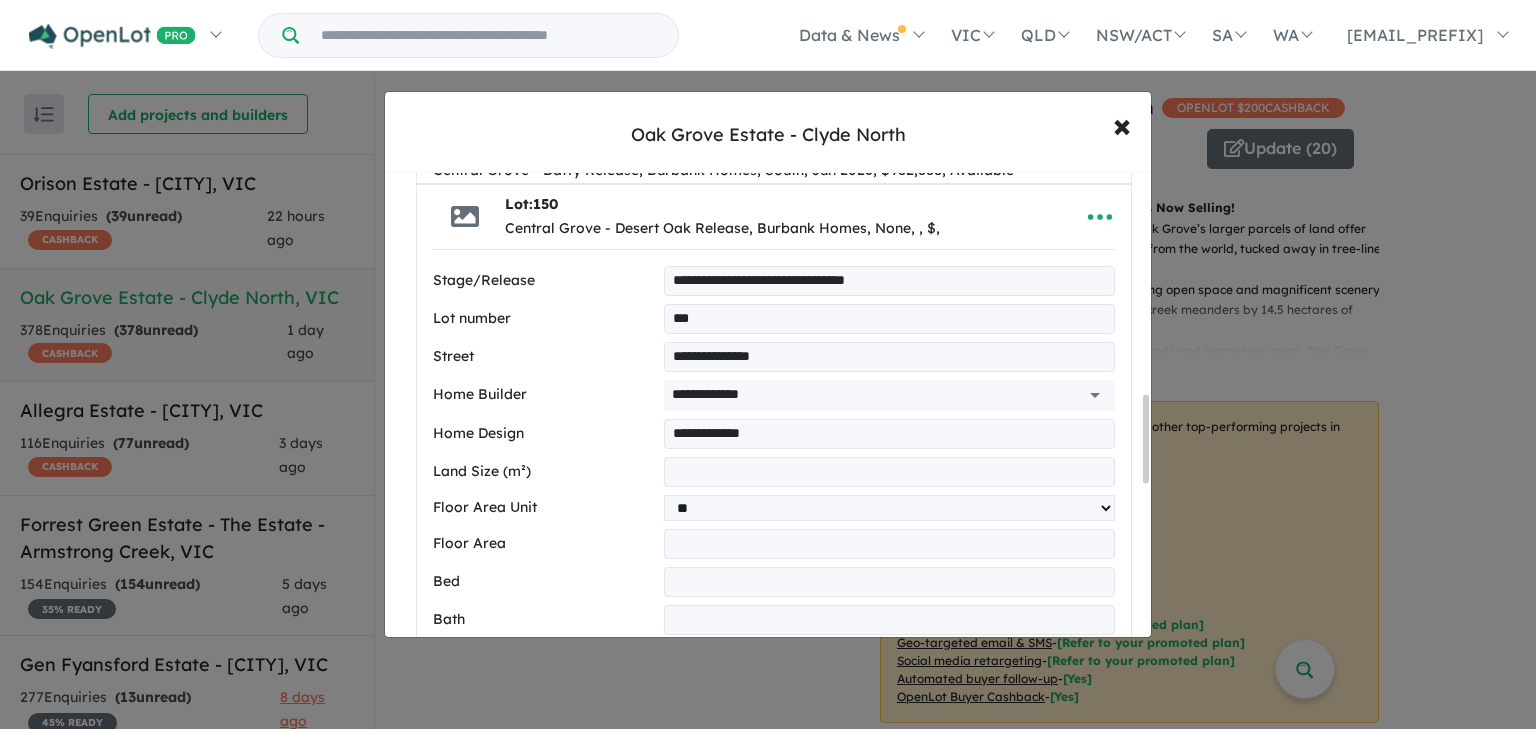 scroll, scrollTop: 1161, scrollLeft: 0, axis: vertical 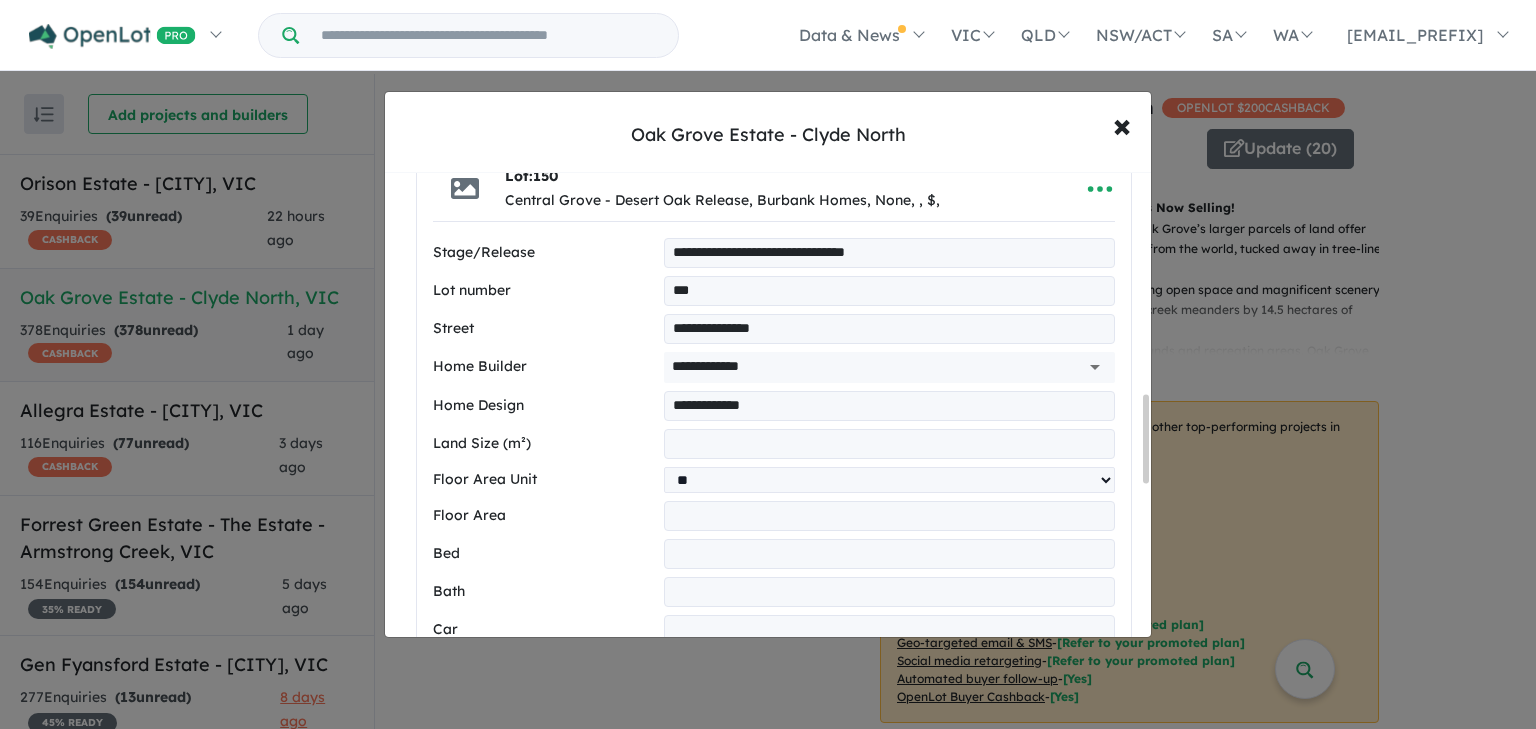 type on "***" 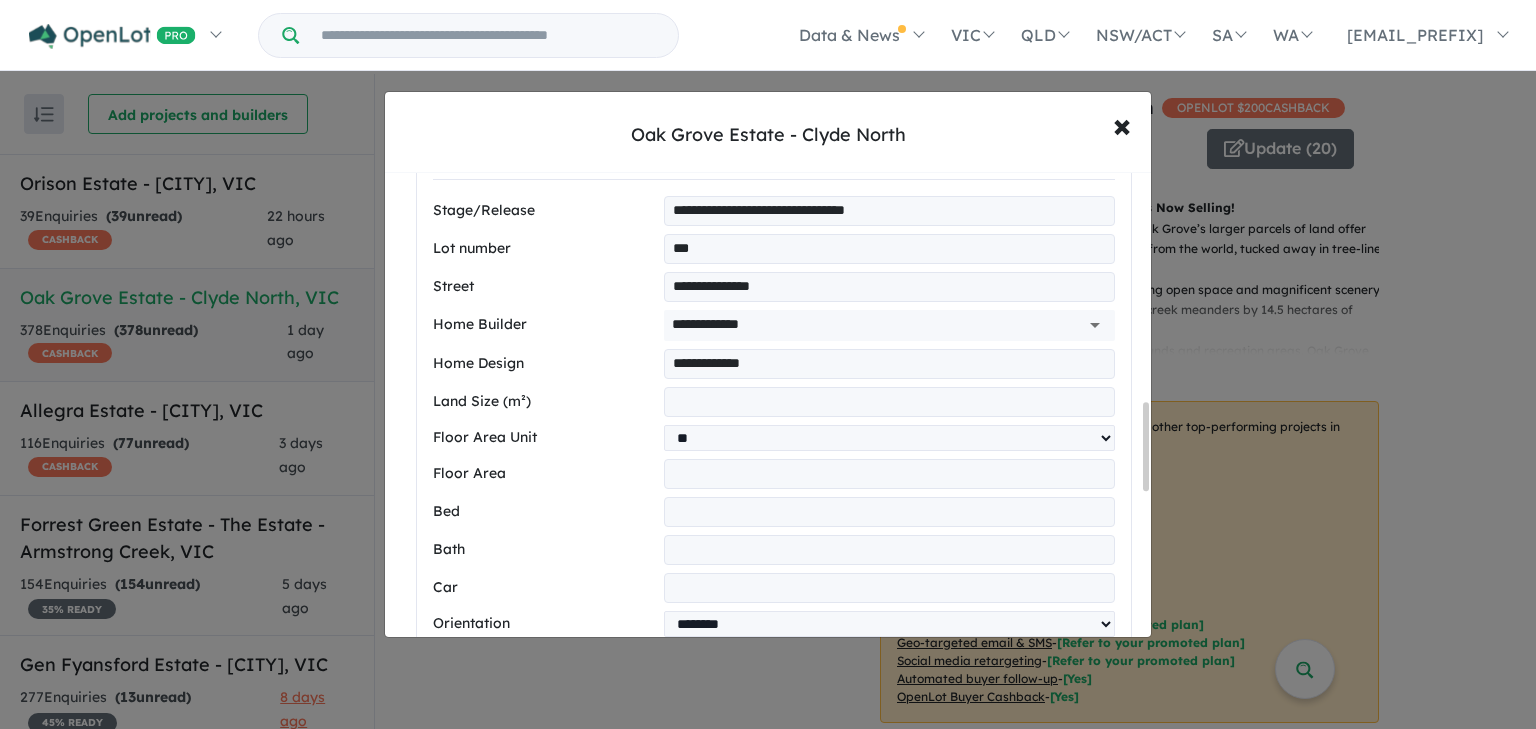 scroll, scrollTop: 1241, scrollLeft: 0, axis: vertical 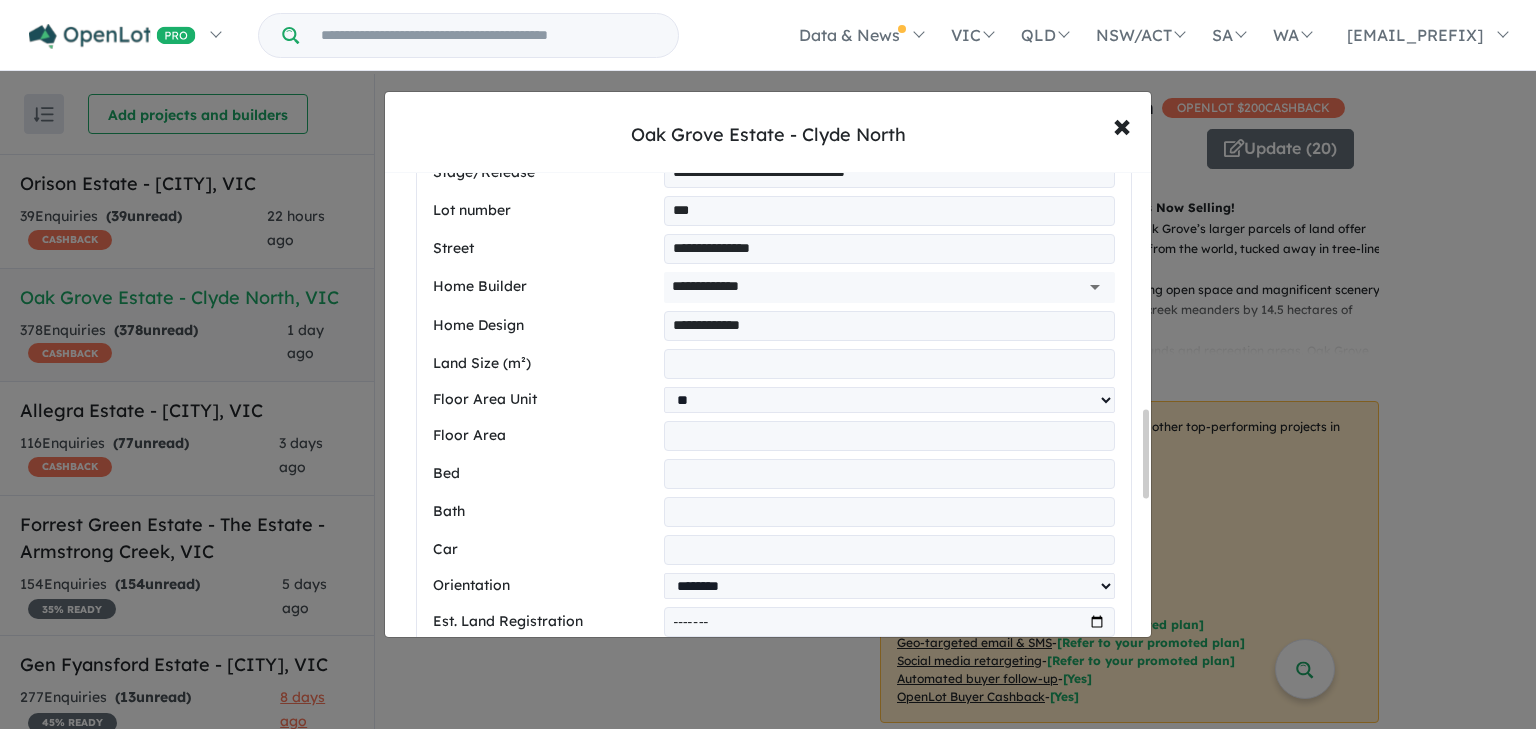type on "*" 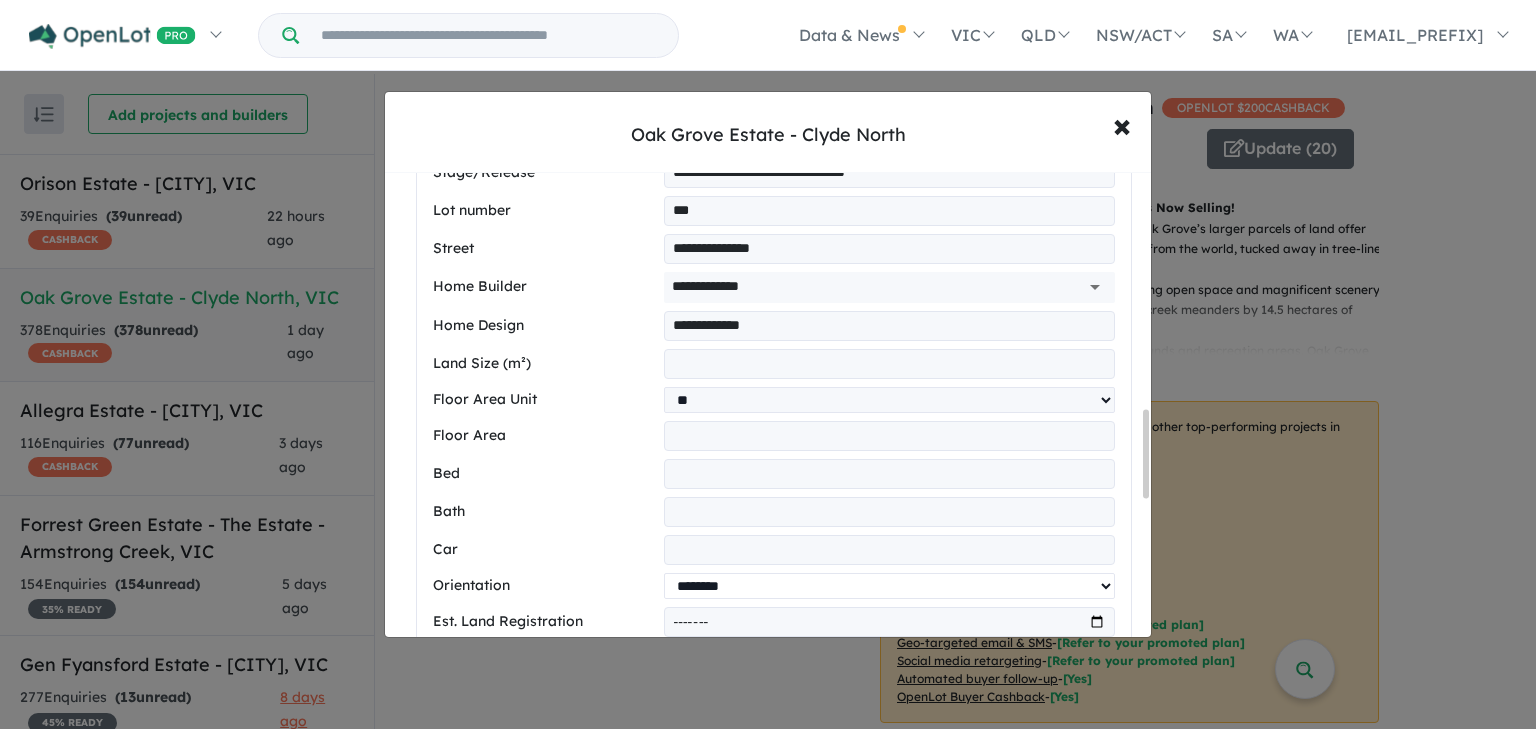 click on "**********" at bounding box center (889, 586) 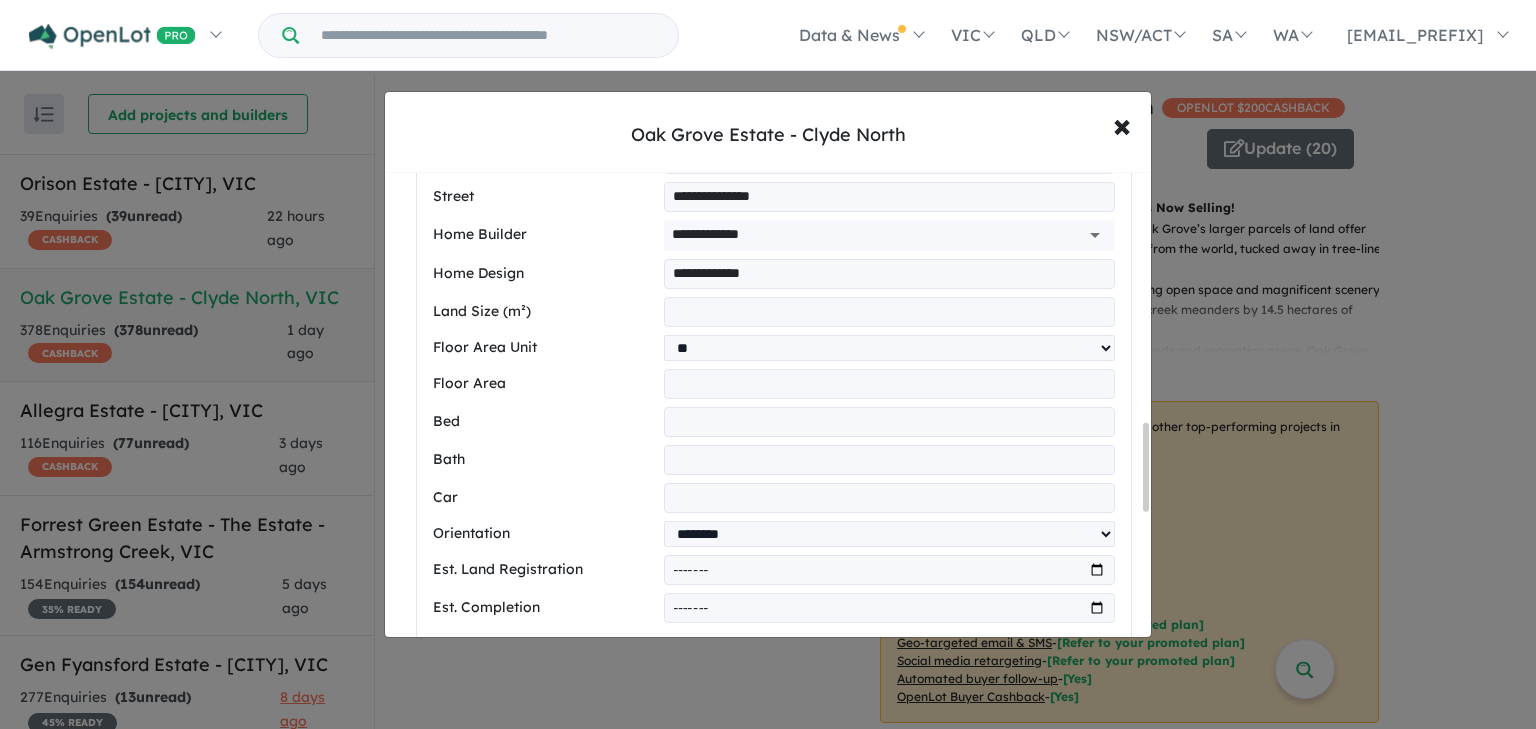 scroll, scrollTop: 1321, scrollLeft: 0, axis: vertical 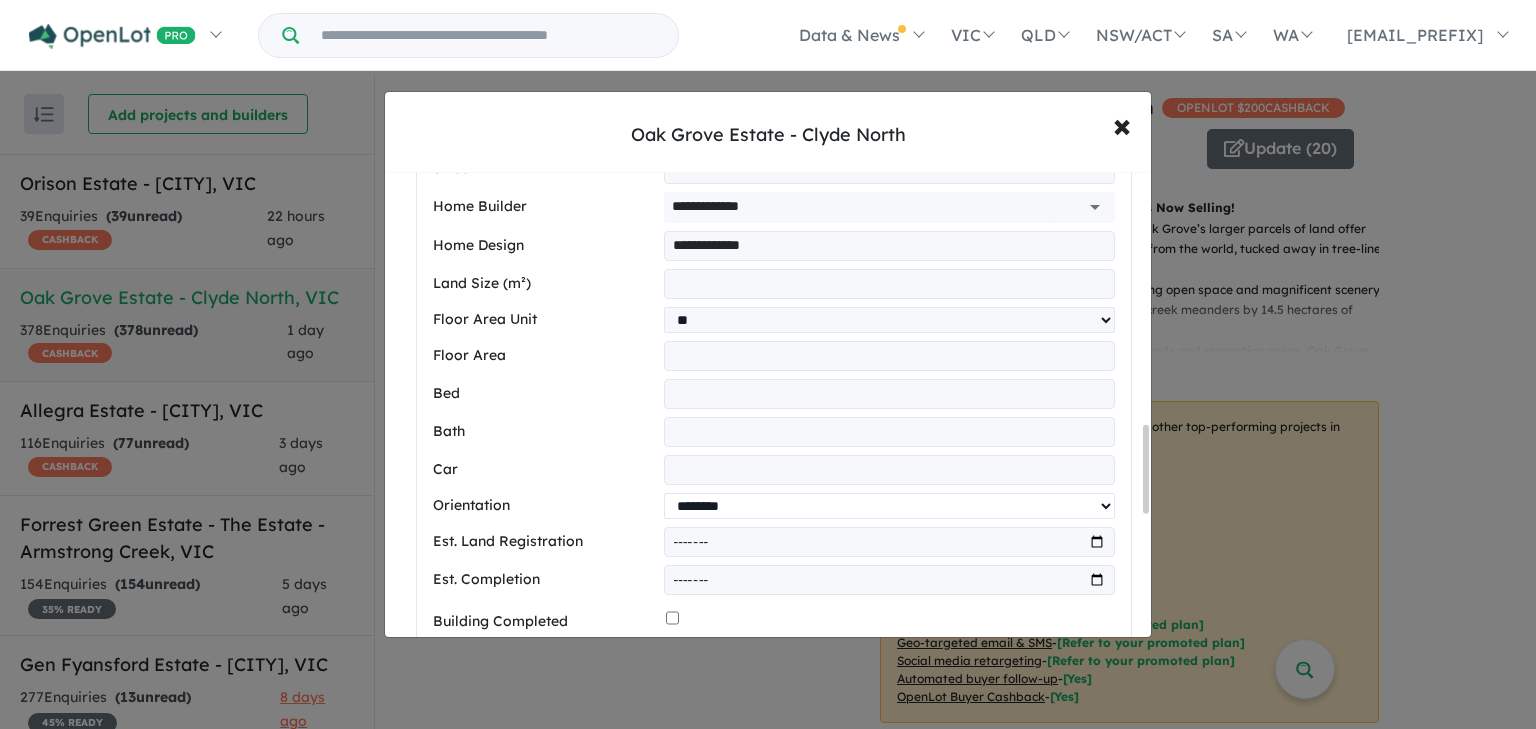 click on "**********" at bounding box center [889, 506] 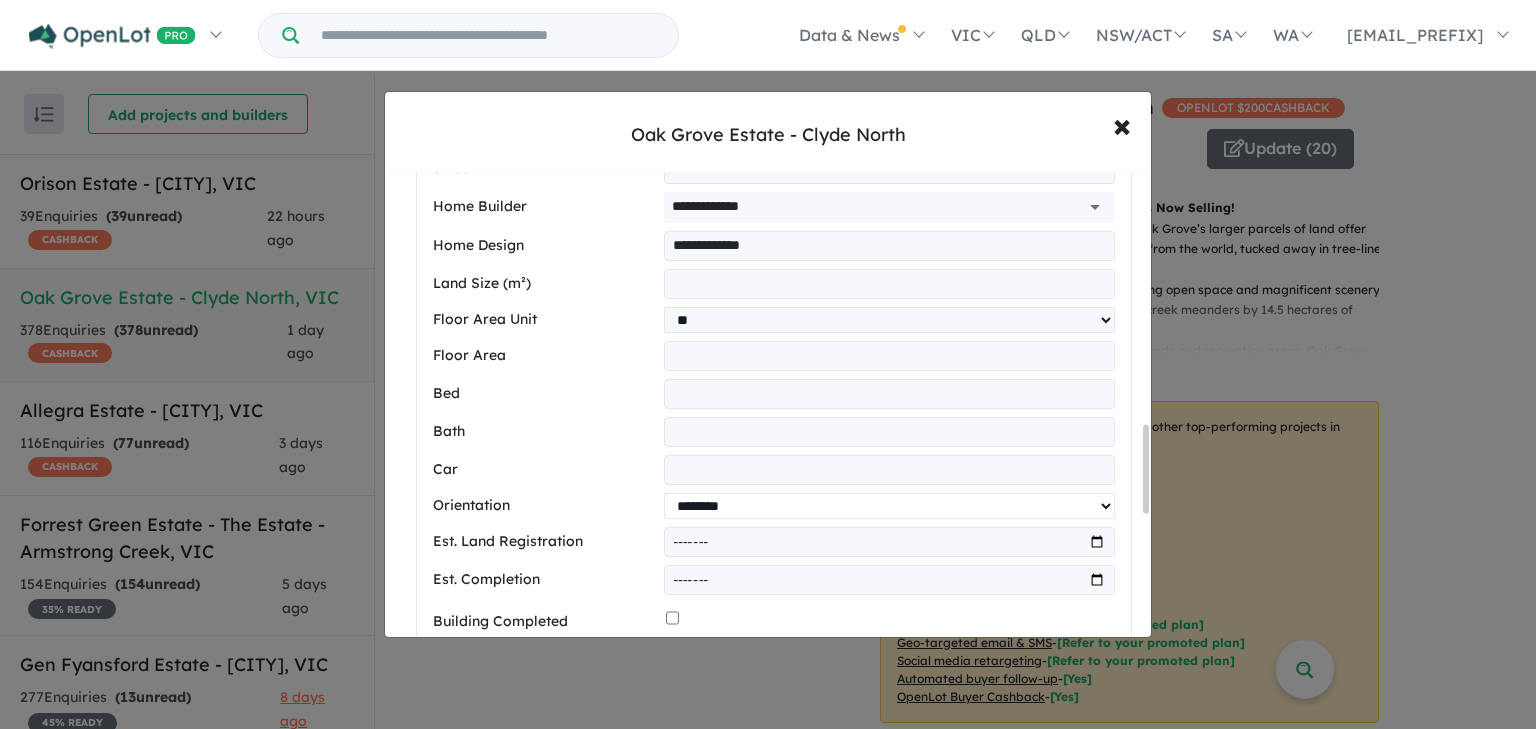 select on "*****" 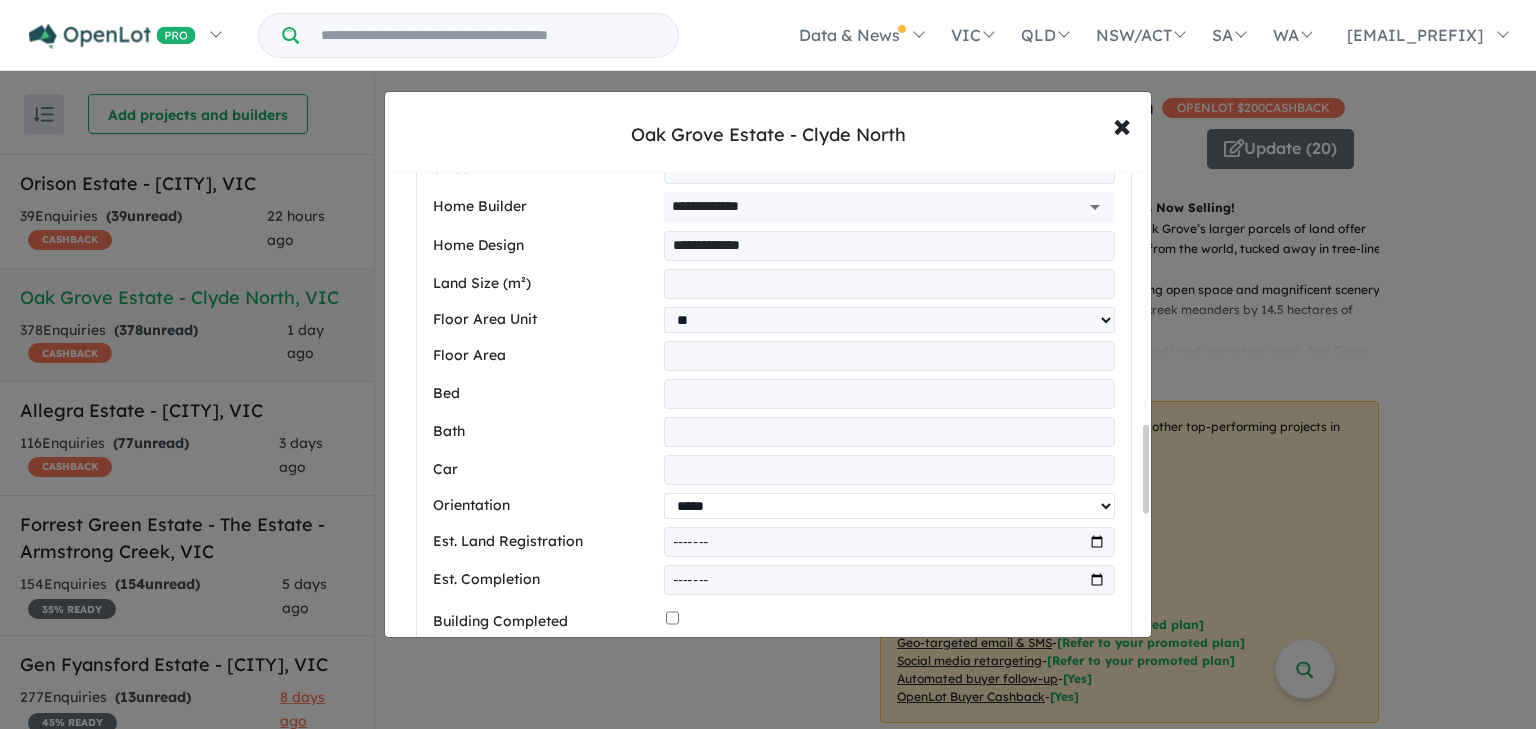 click on "**********" at bounding box center [889, 506] 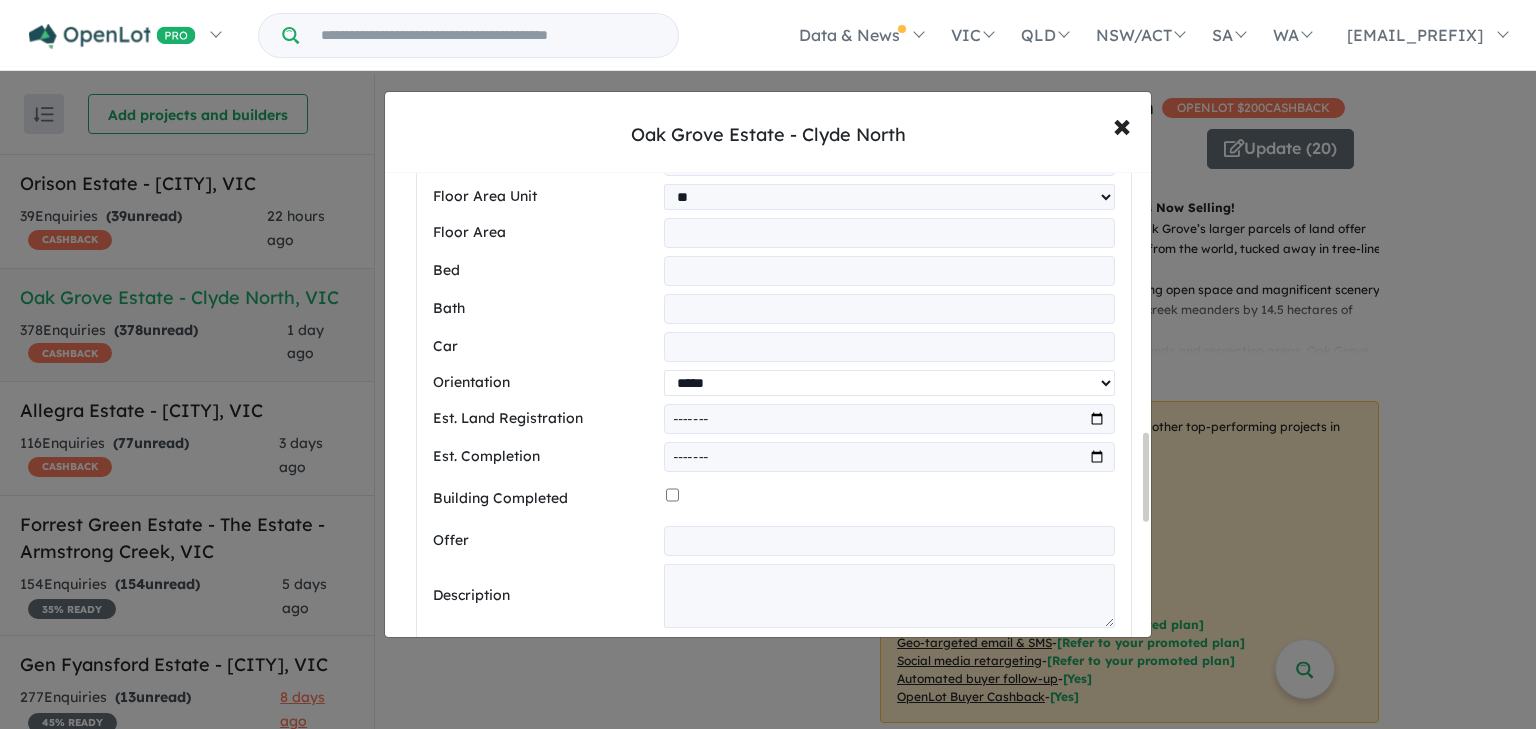 scroll, scrollTop: 1481, scrollLeft: 0, axis: vertical 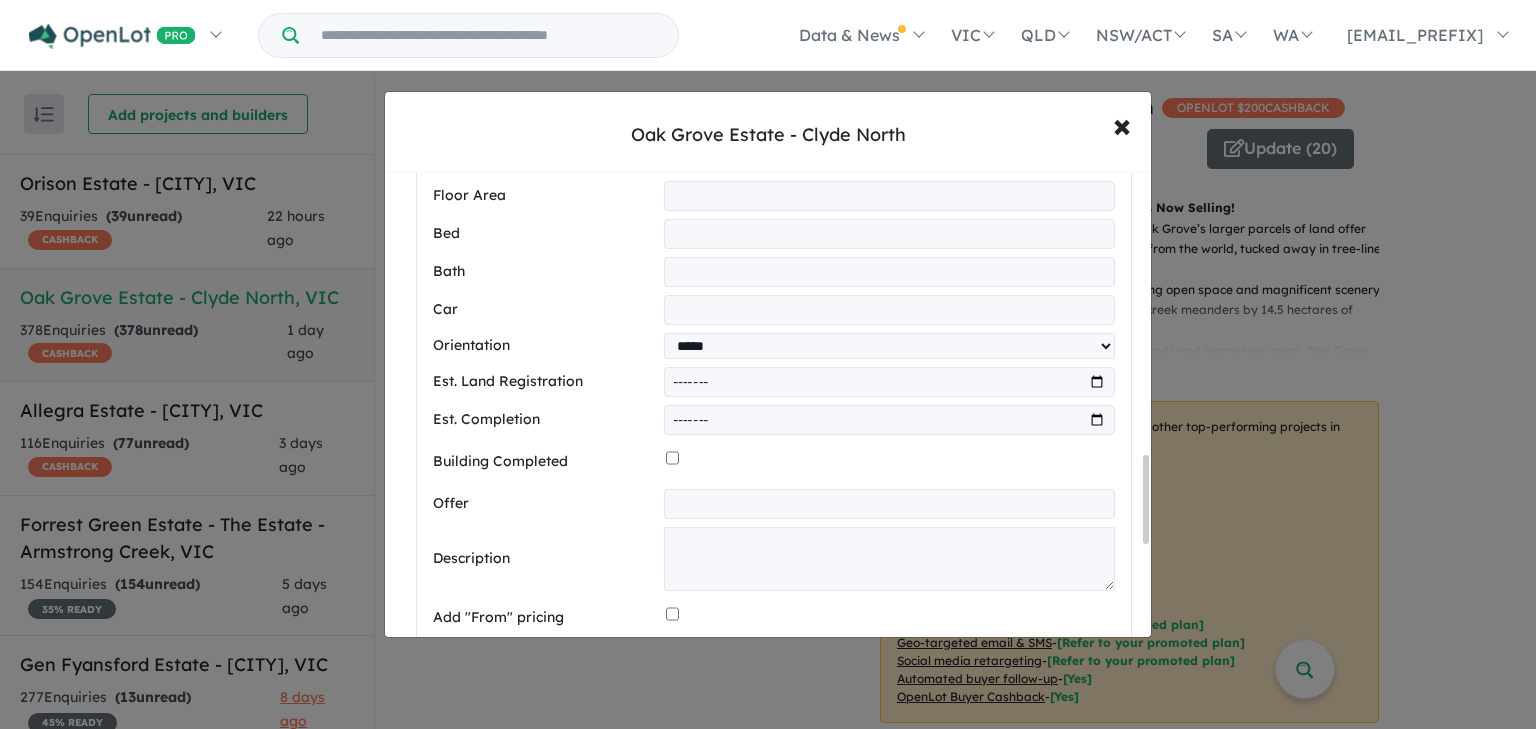 click at bounding box center [889, 382] 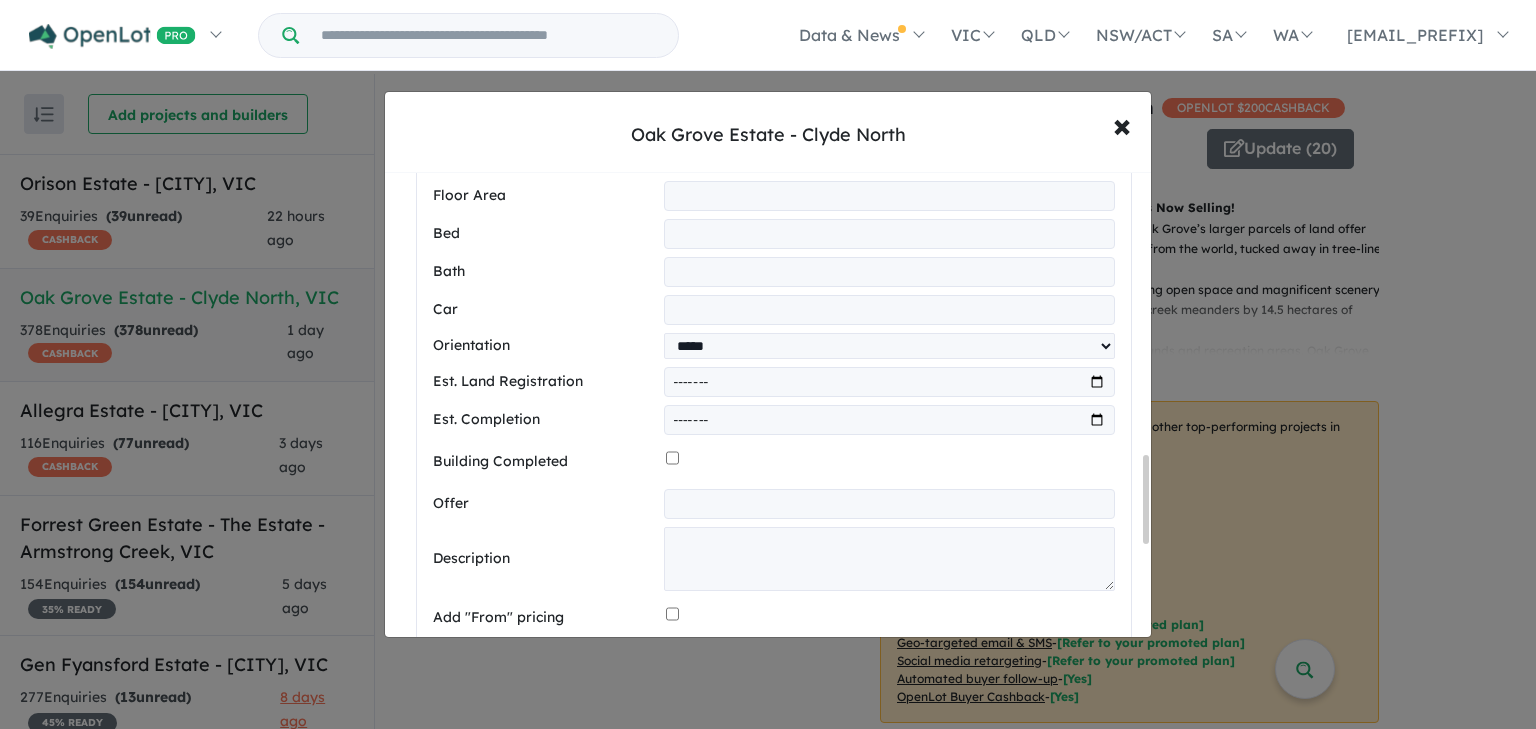 click at bounding box center (889, 382) 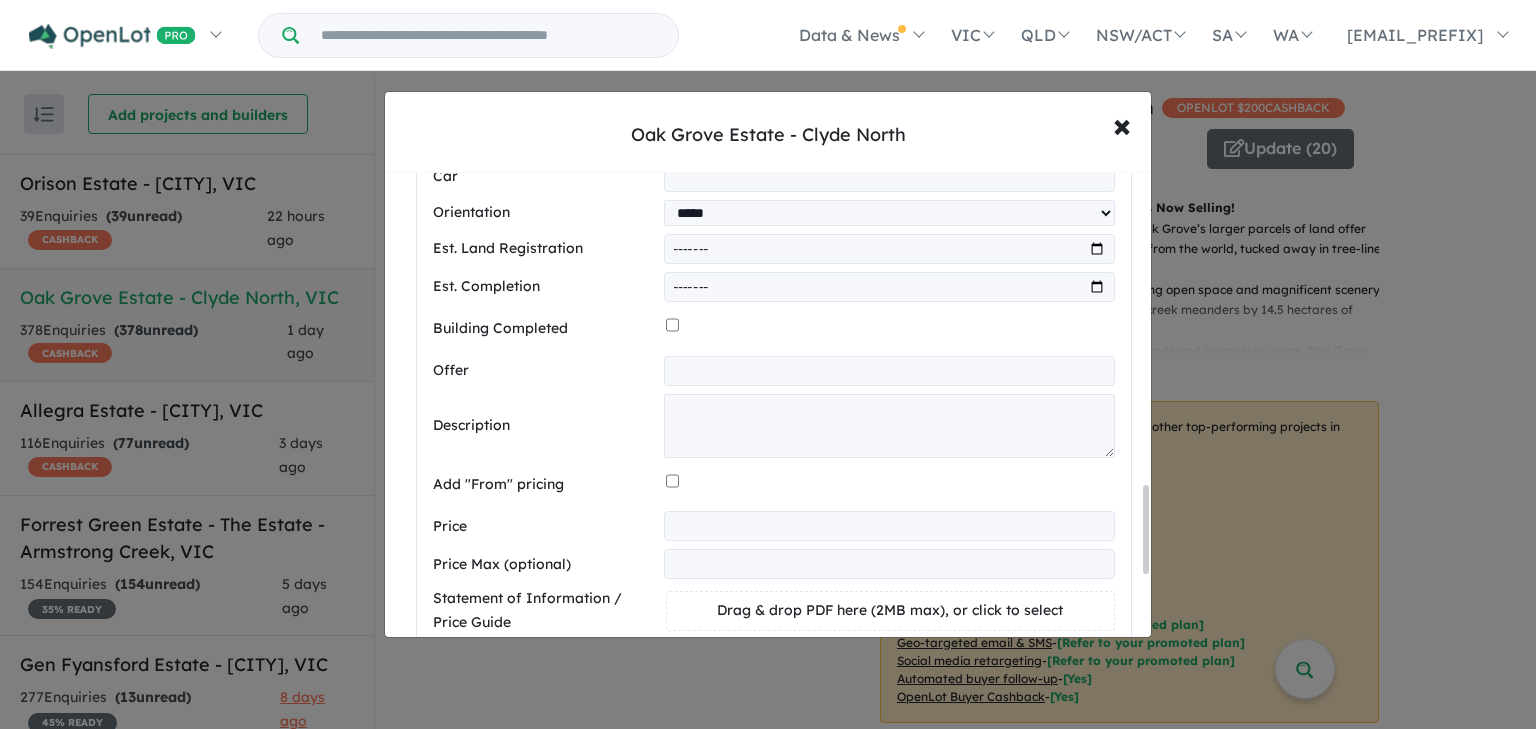 scroll, scrollTop: 1641, scrollLeft: 0, axis: vertical 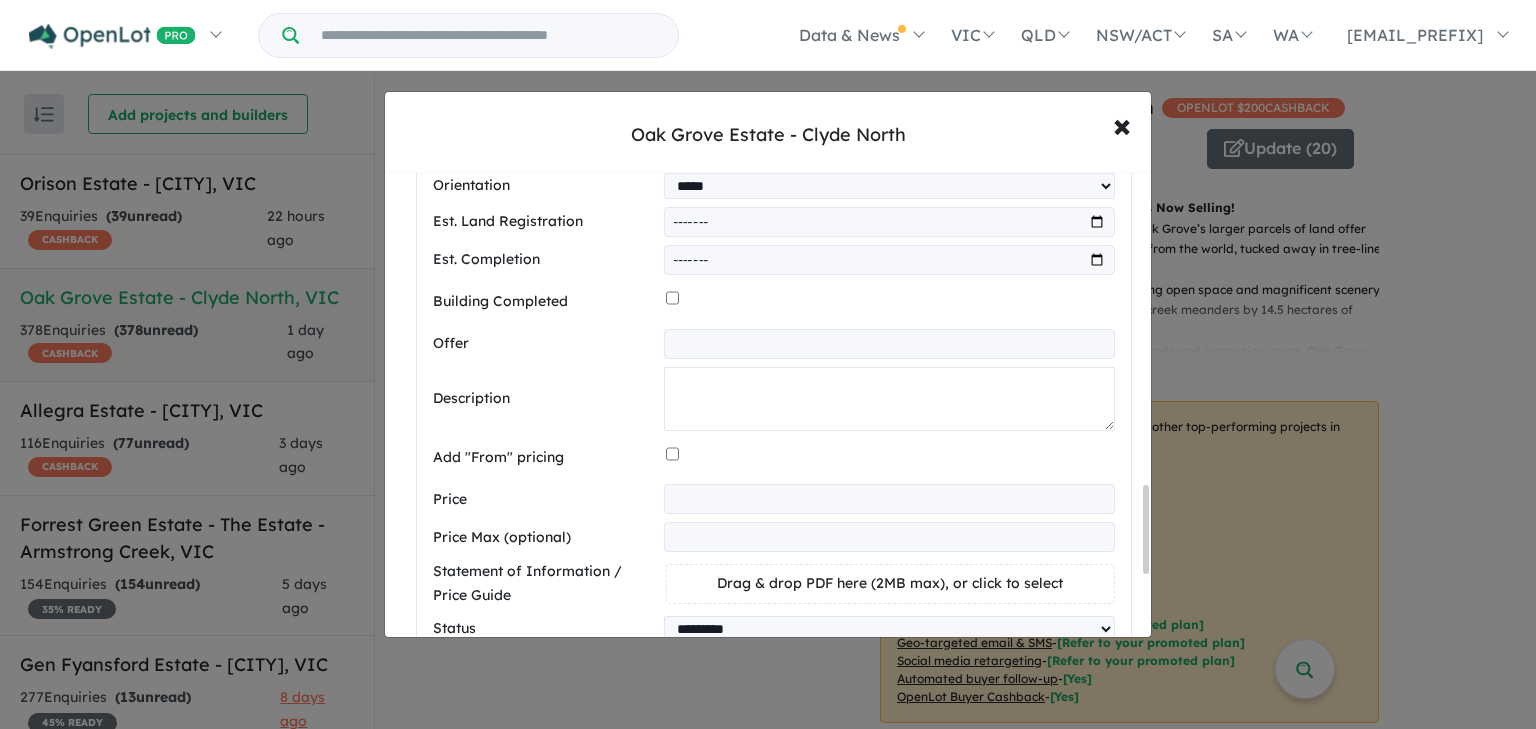 click at bounding box center (889, 399) 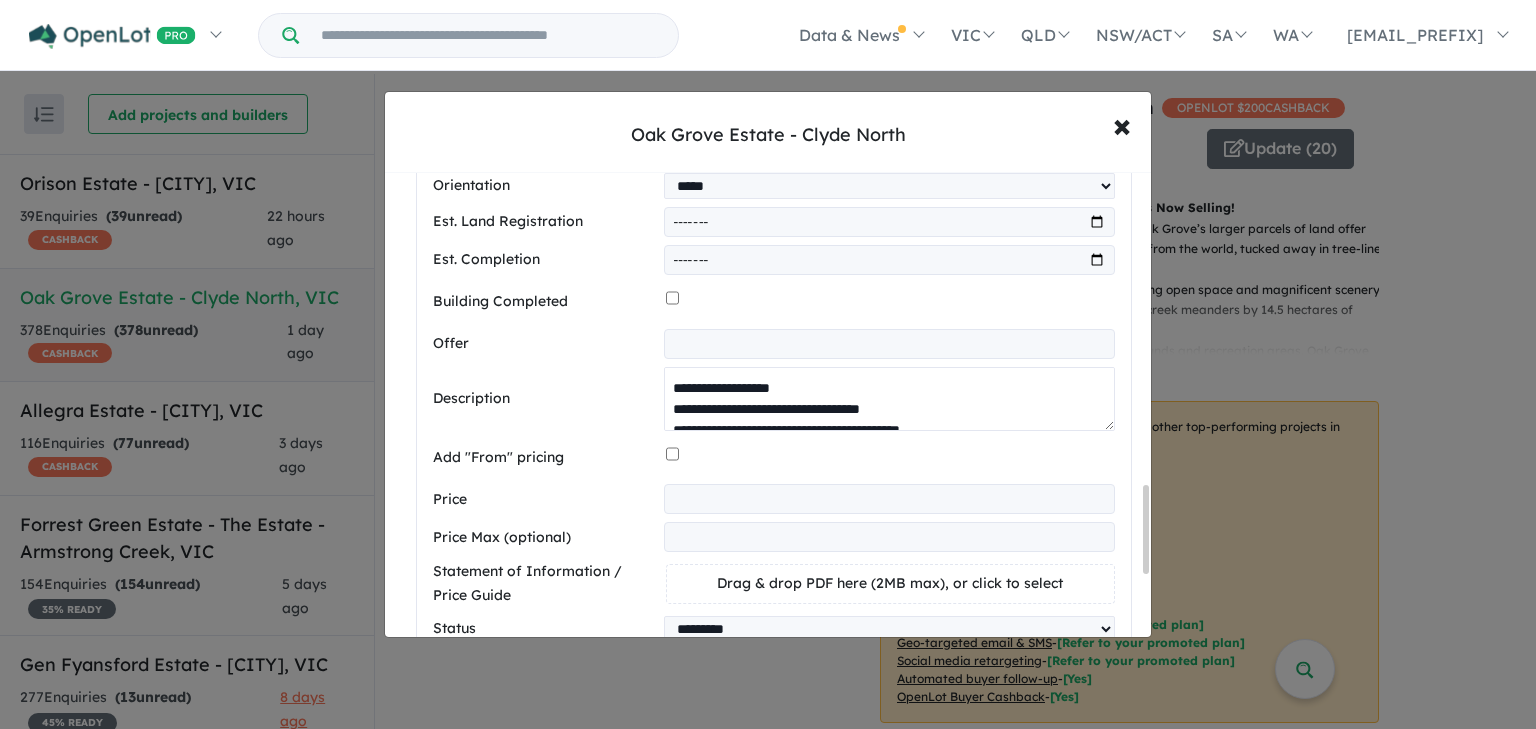 scroll, scrollTop: 198, scrollLeft: 0, axis: vertical 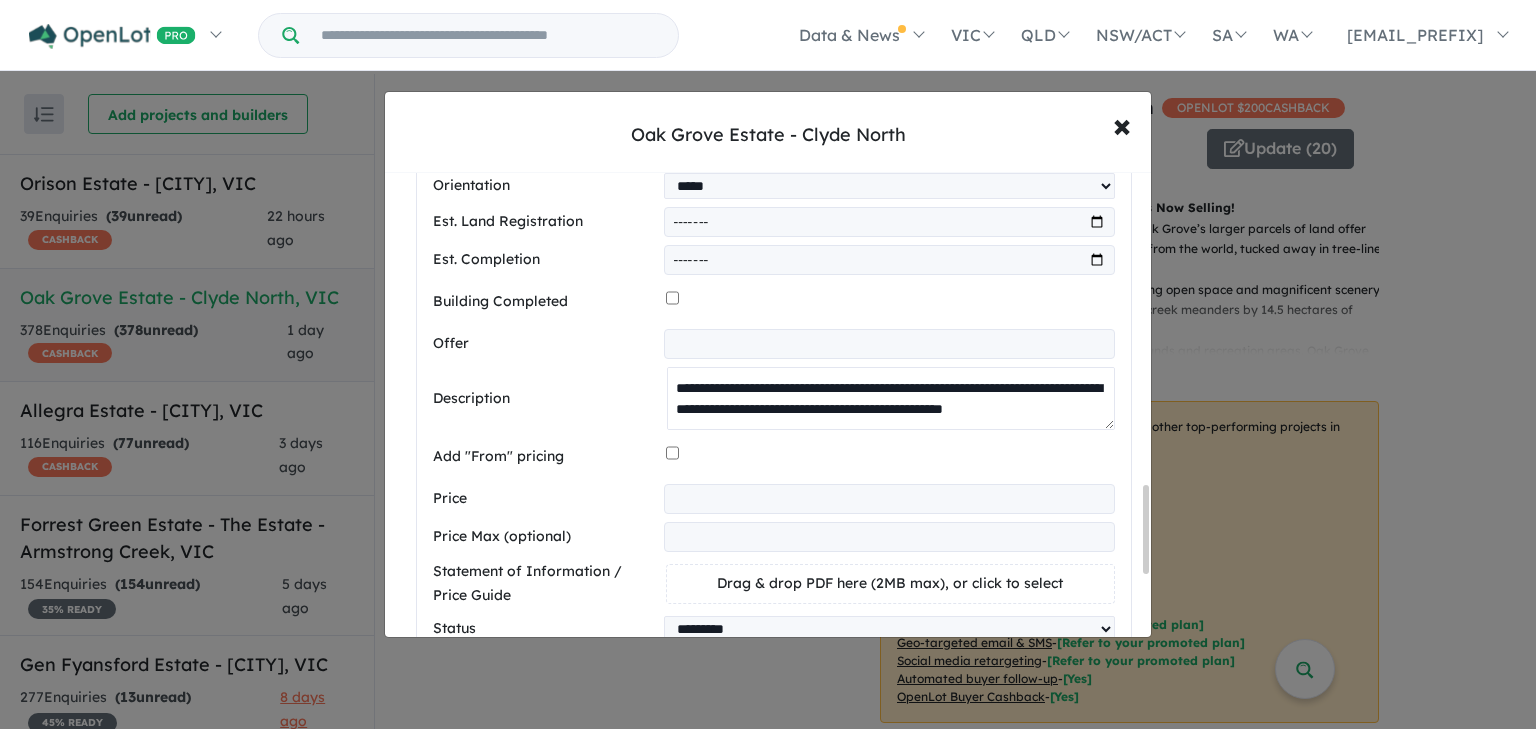 type on "**********" 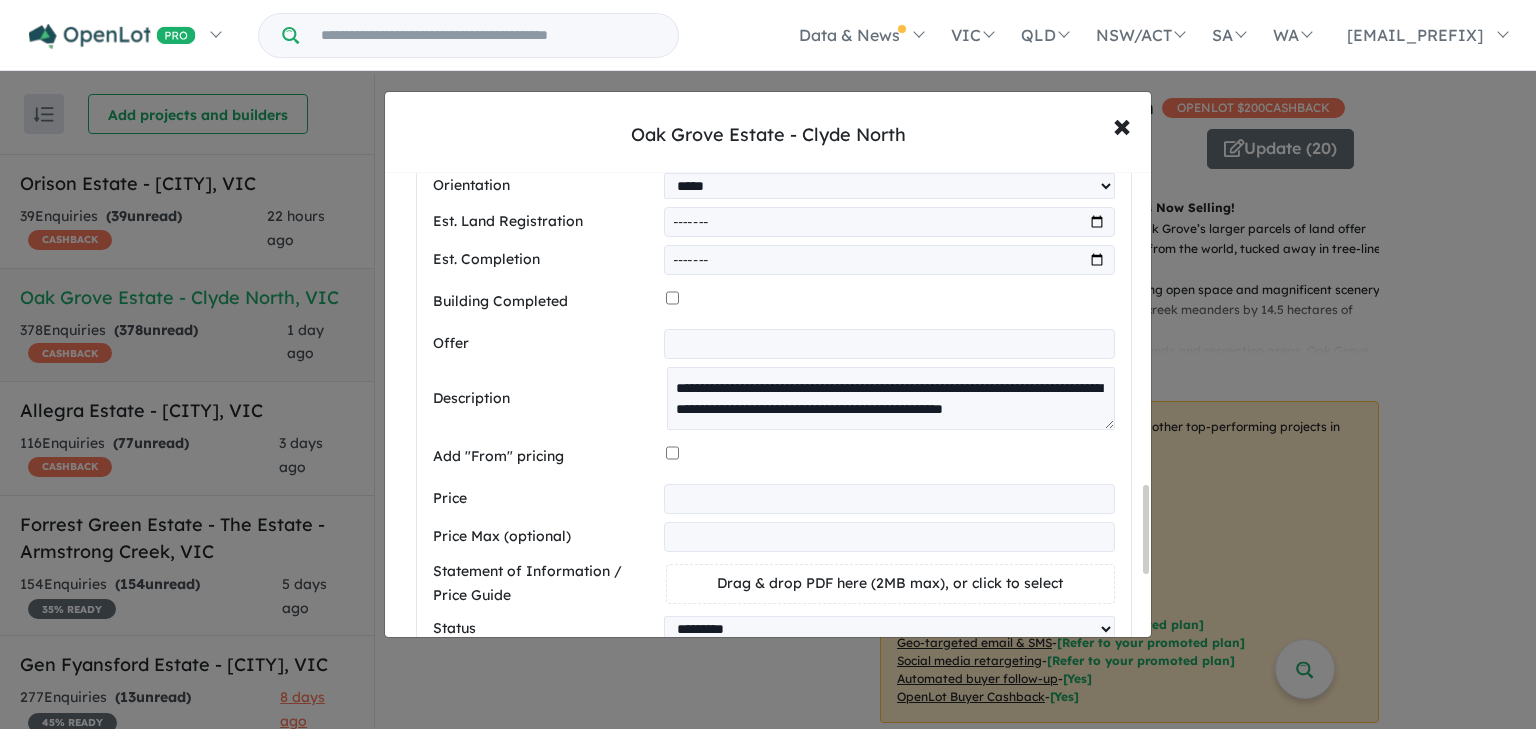 click at bounding box center [889, 344] 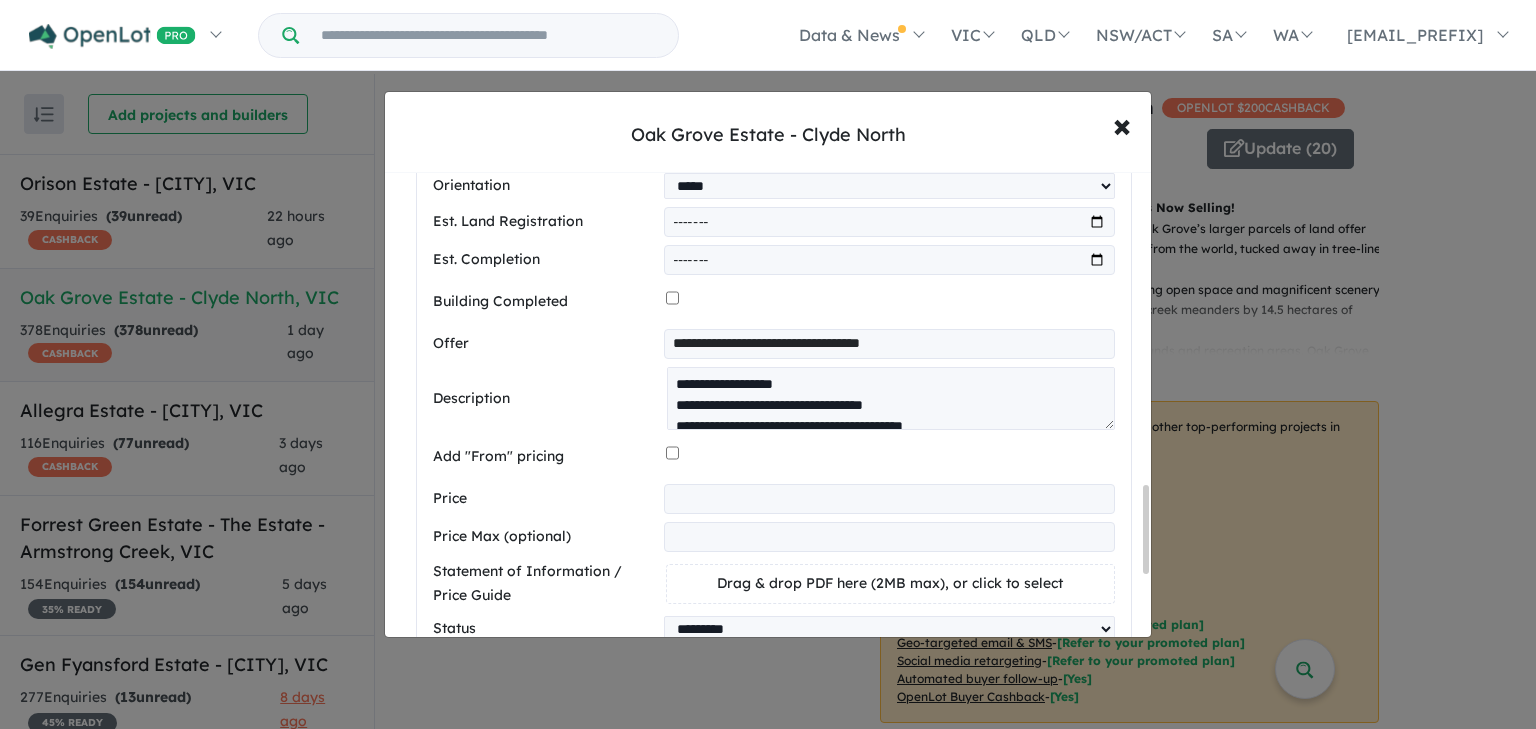 scroll, scrollTop: 0, scrollLeft: 0, axis: both 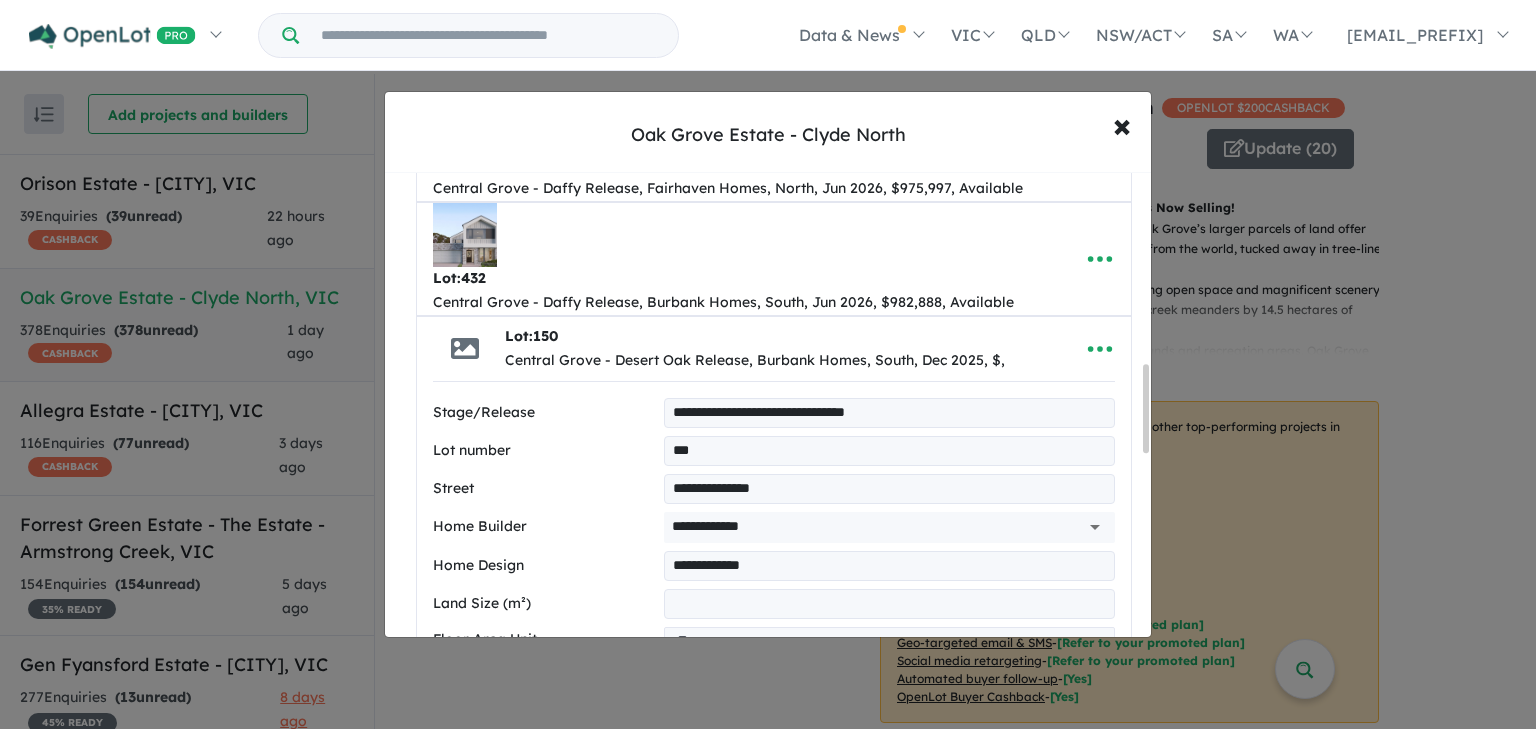 type on "**********" 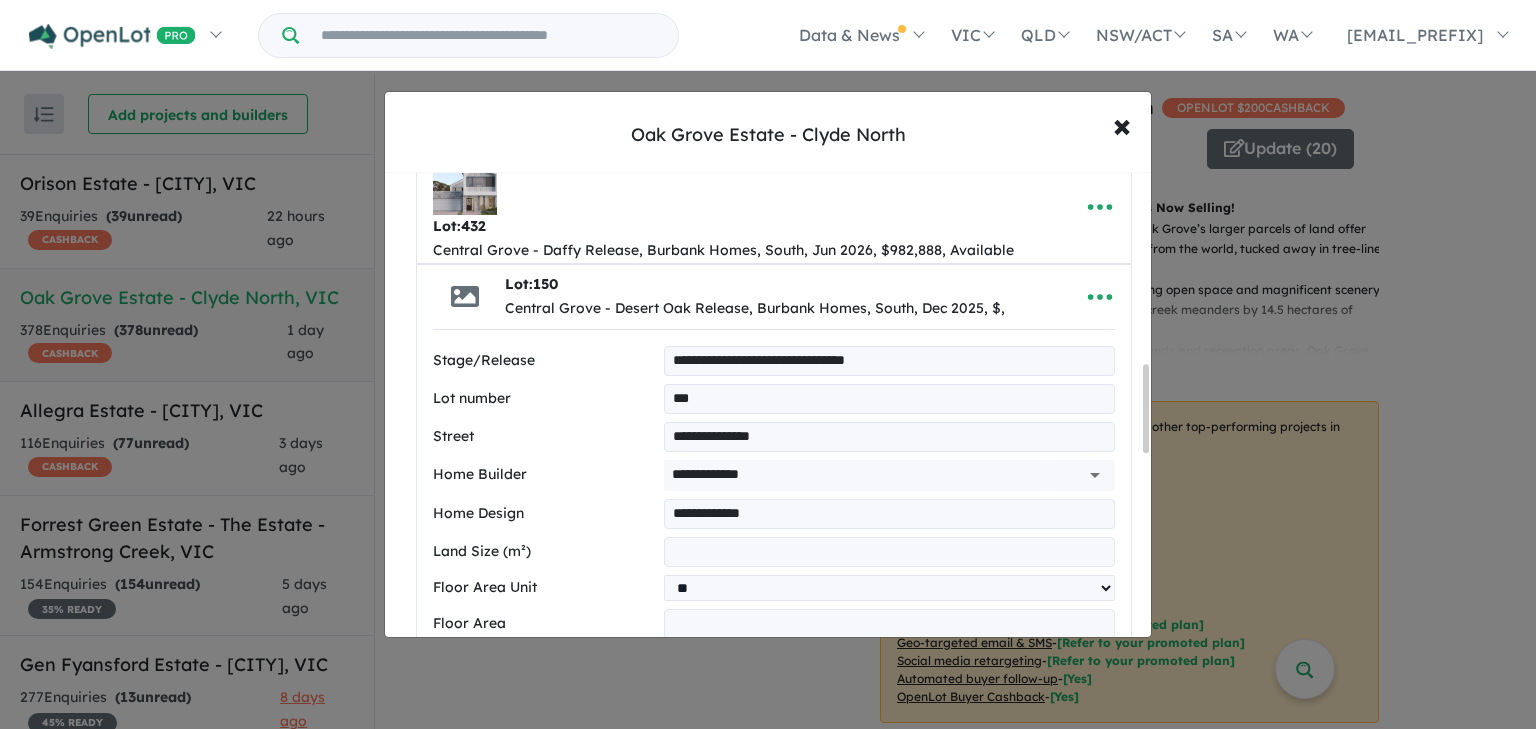 scroll, scrollTop: 1081, scrollLeft: 0, axis: vertical 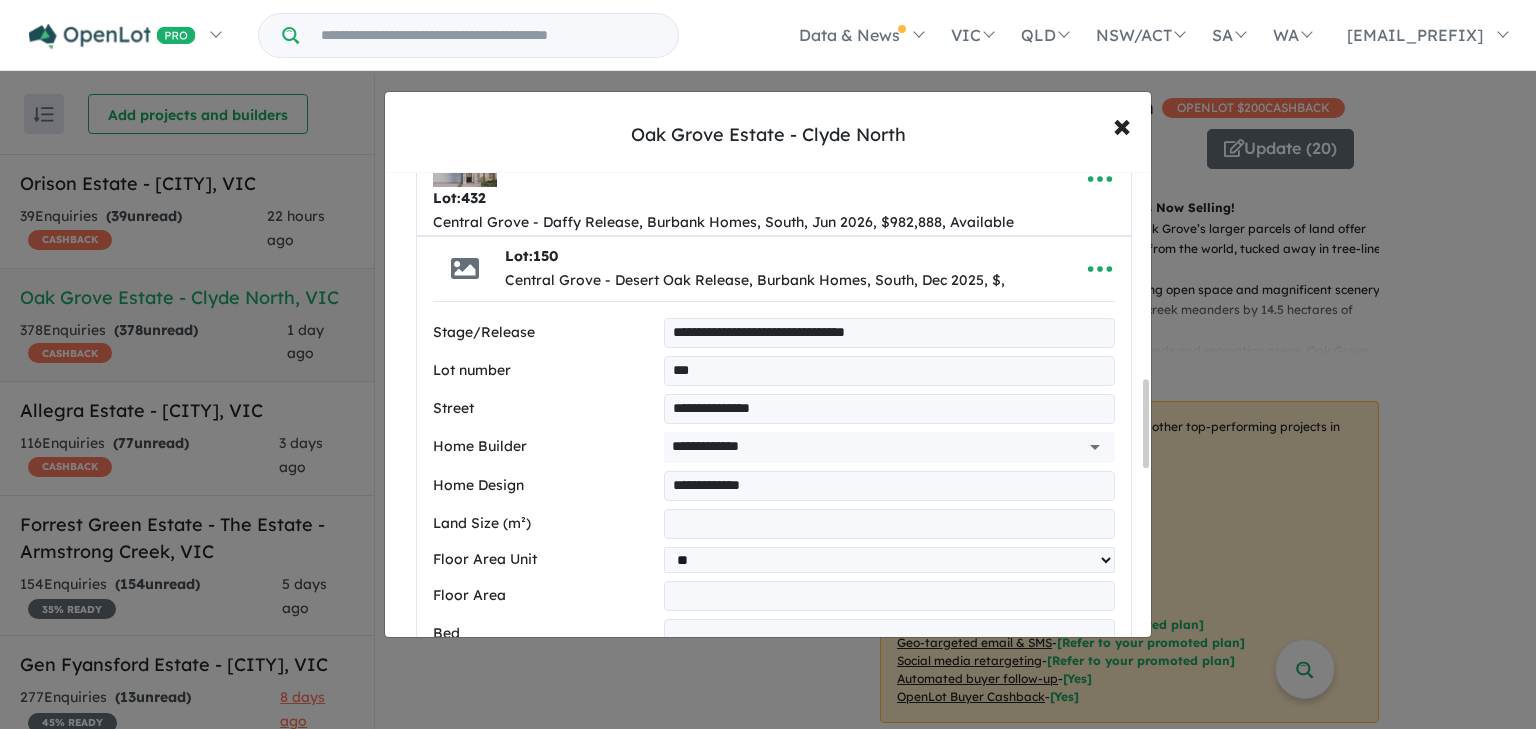 drag, startPoint x: 817, startPoint y: 397, endPoint x: 579, endPoint y: 399, distance: 238.0084 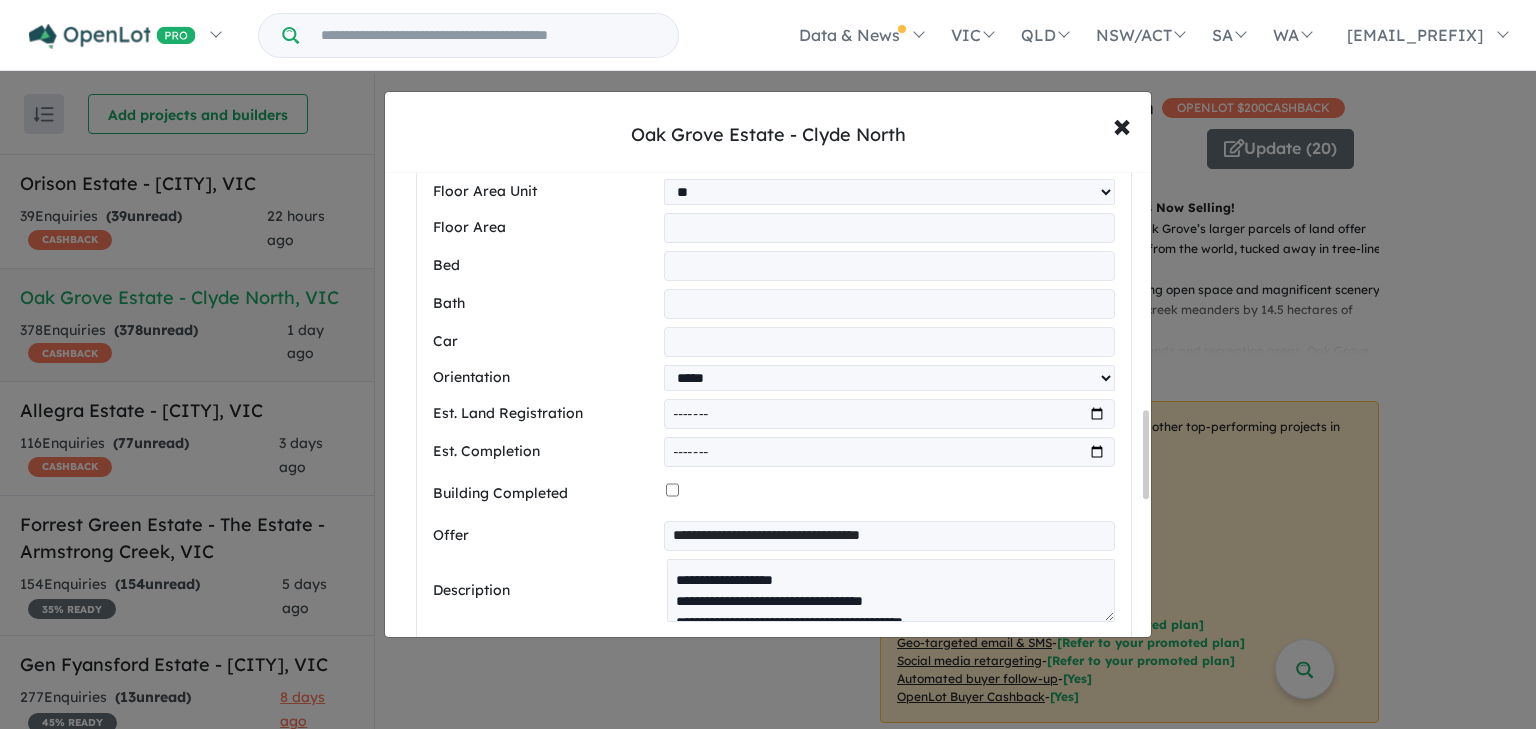 scroll, scrollTop: 1561, scrollLeft: 0, axis: vertical 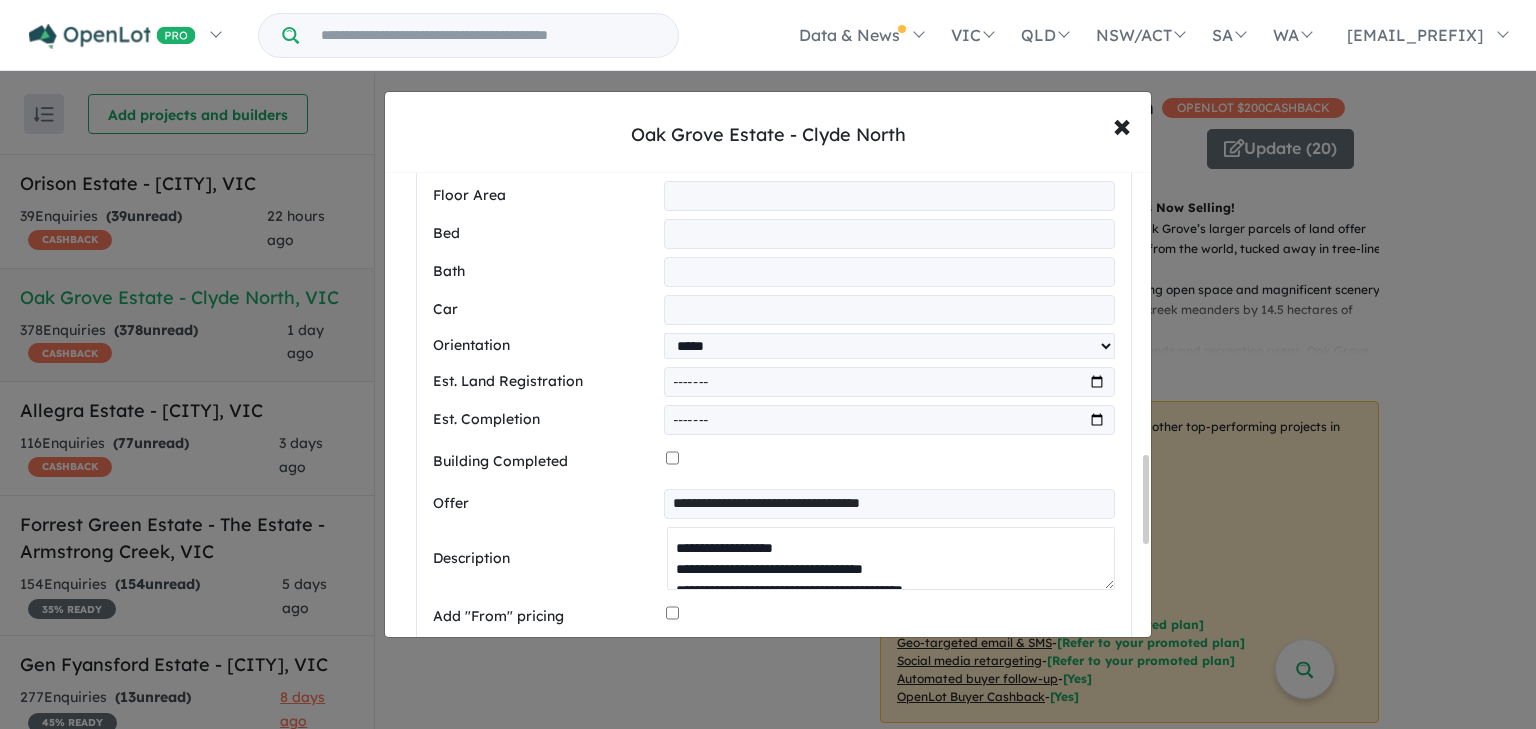 click on "**********" at bounding box center (891, 559) 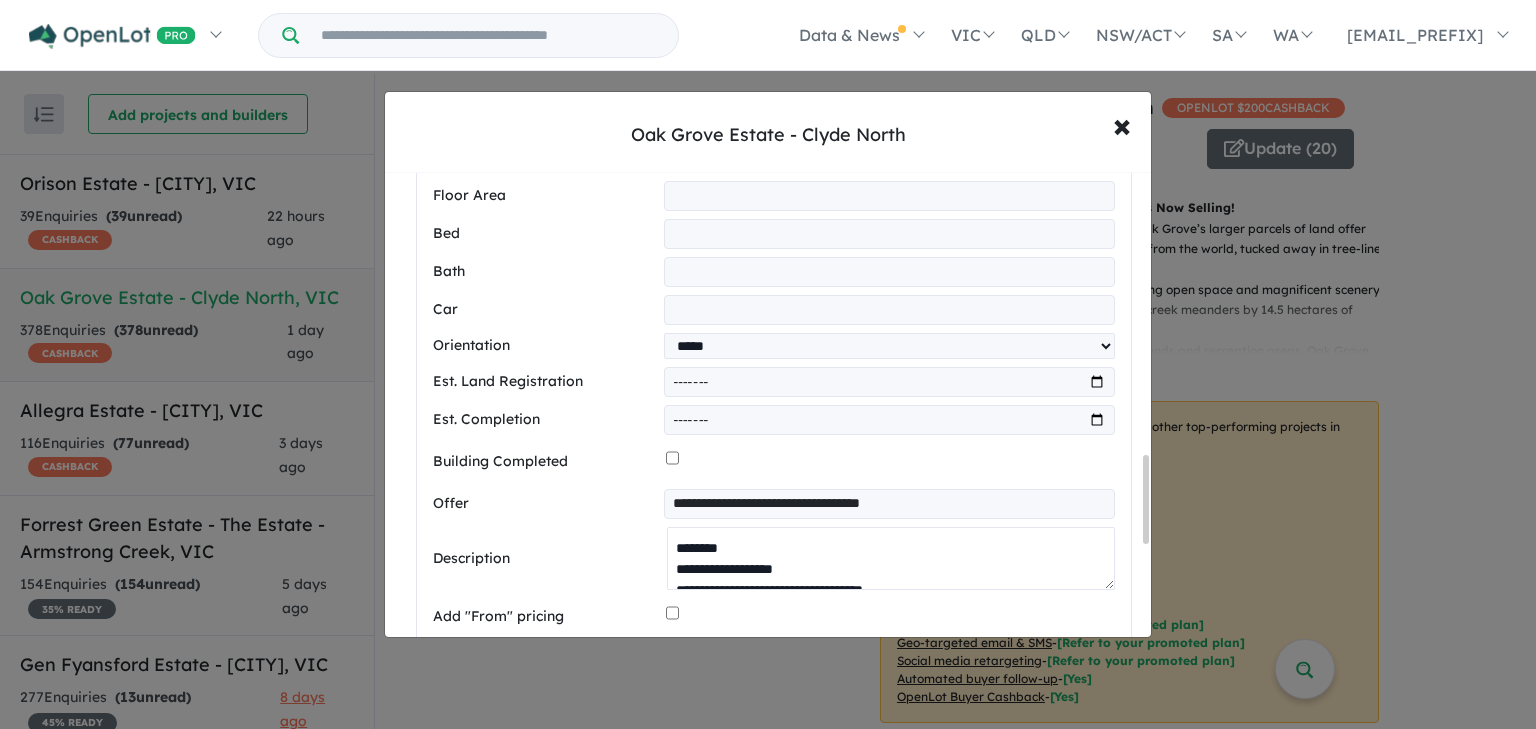 paste on "**********" 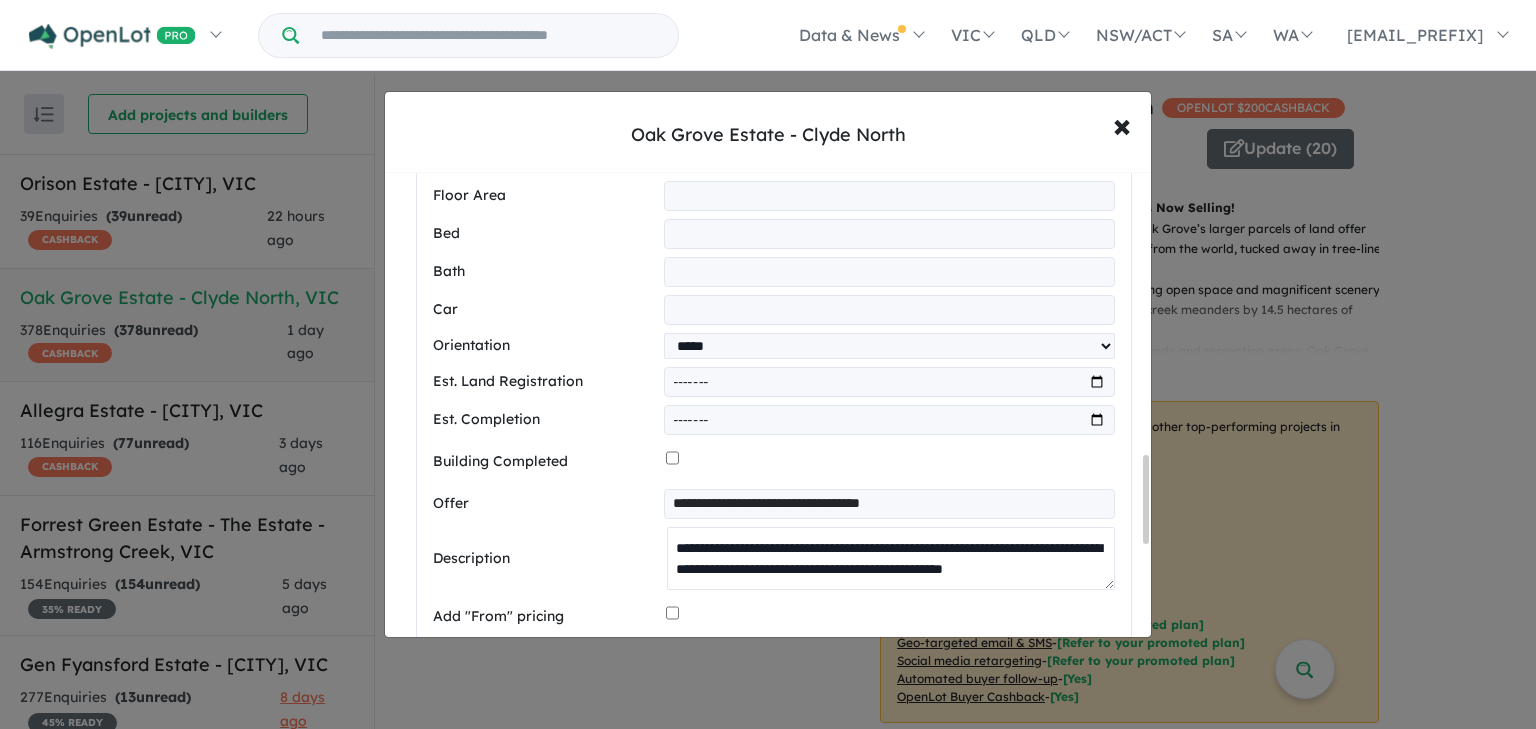 scroll, scrollTop: 252, scrollLeft: 0, axis: vertical 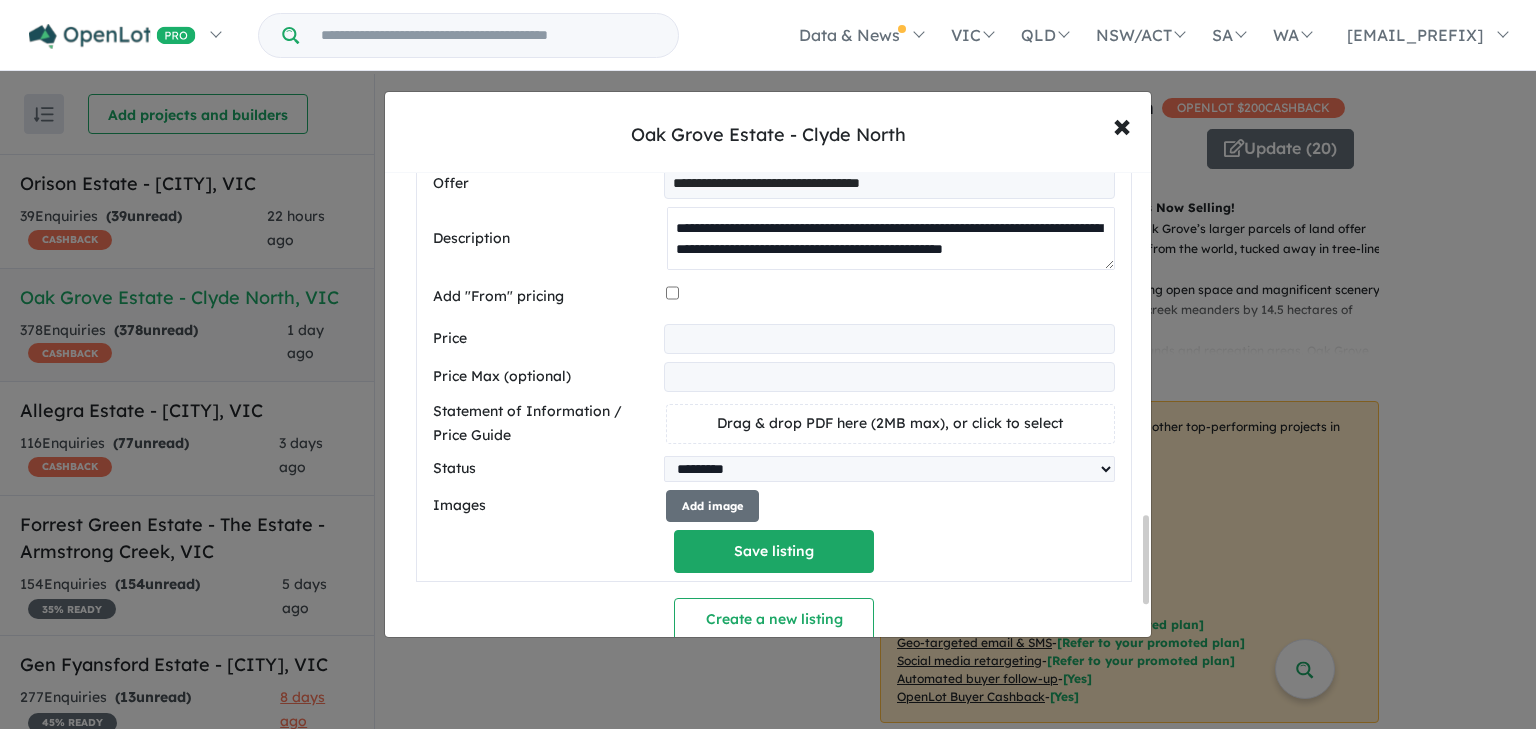 type on "**********" 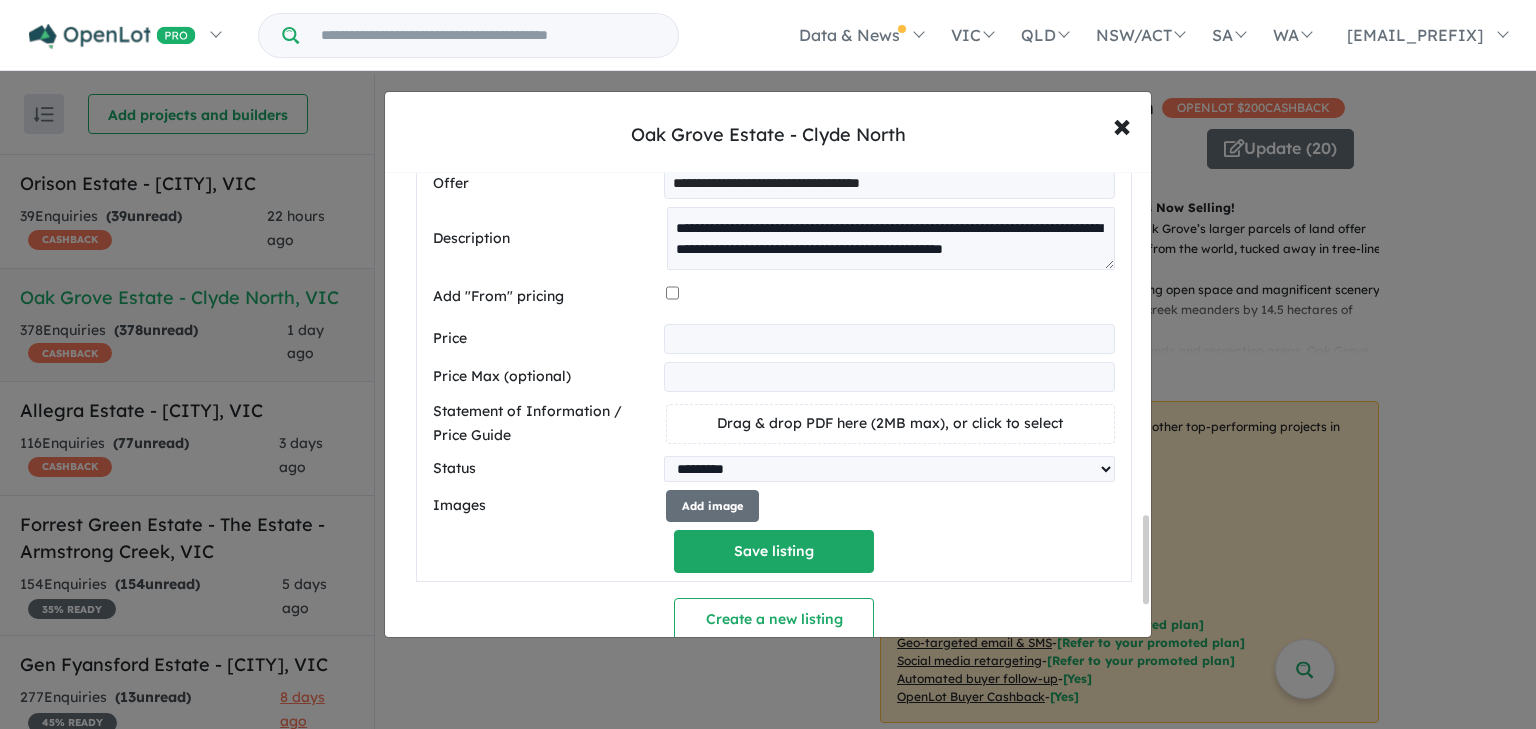 click at bounding box center [889, 339] 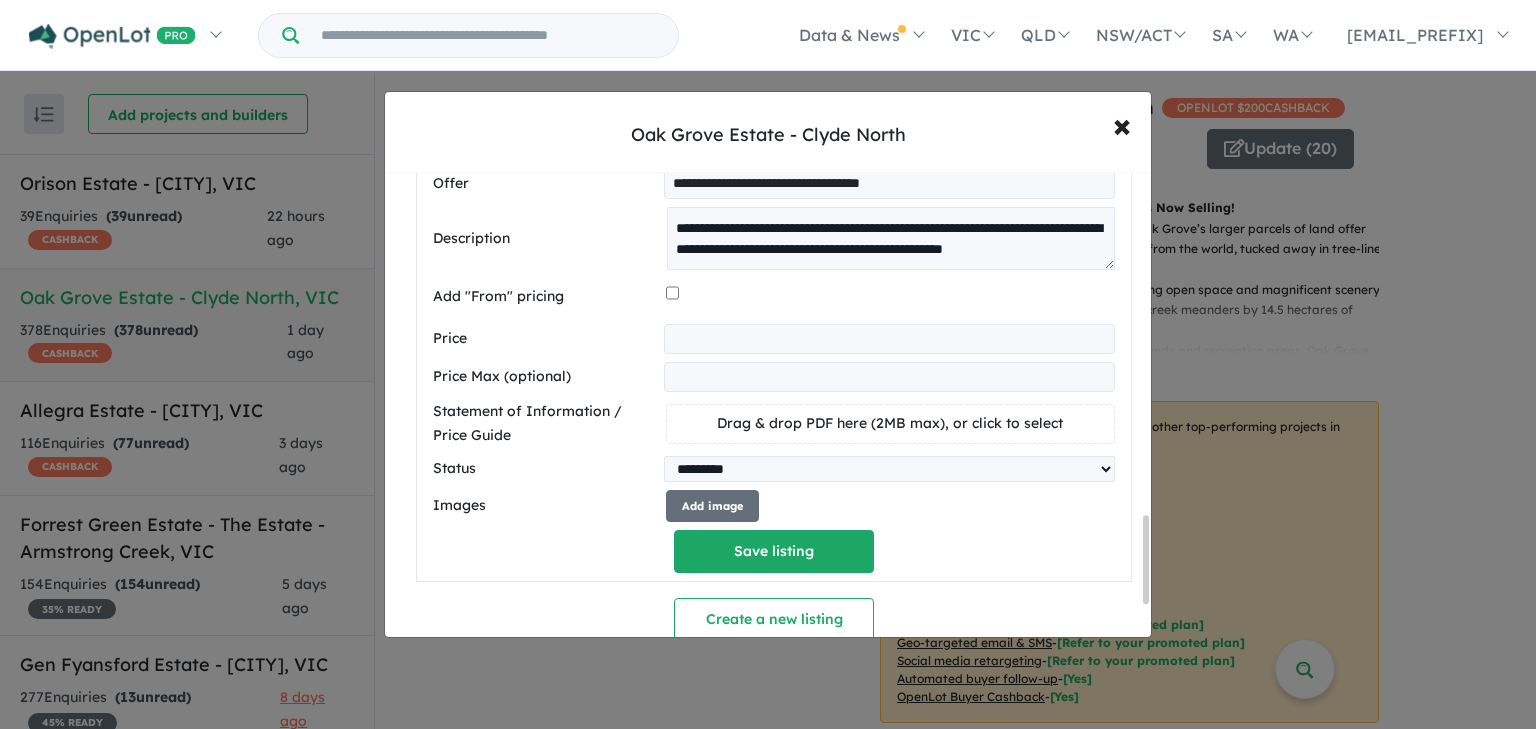 scroll, scrollTop: 1848, scrollLeft: 0, axis: vertical 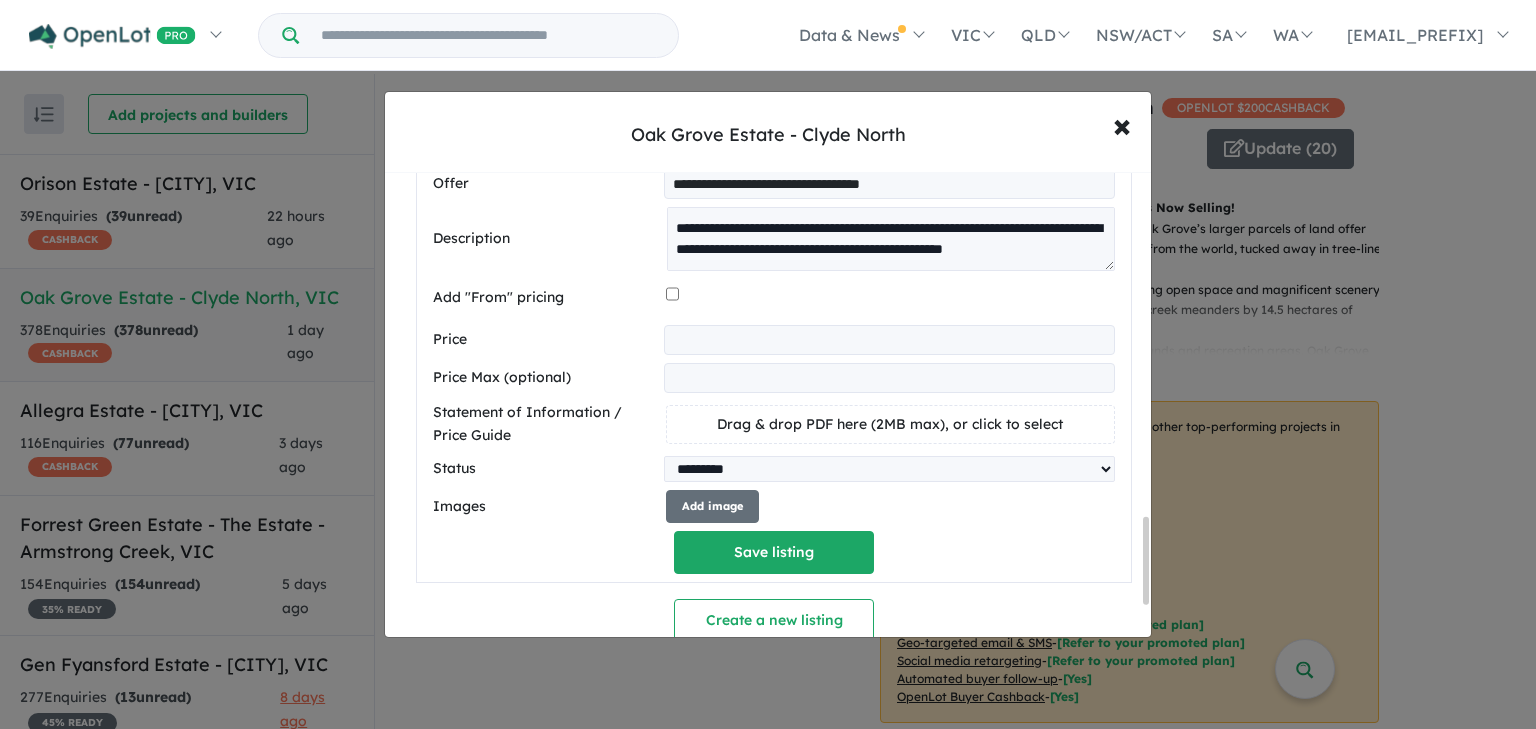type on "******" 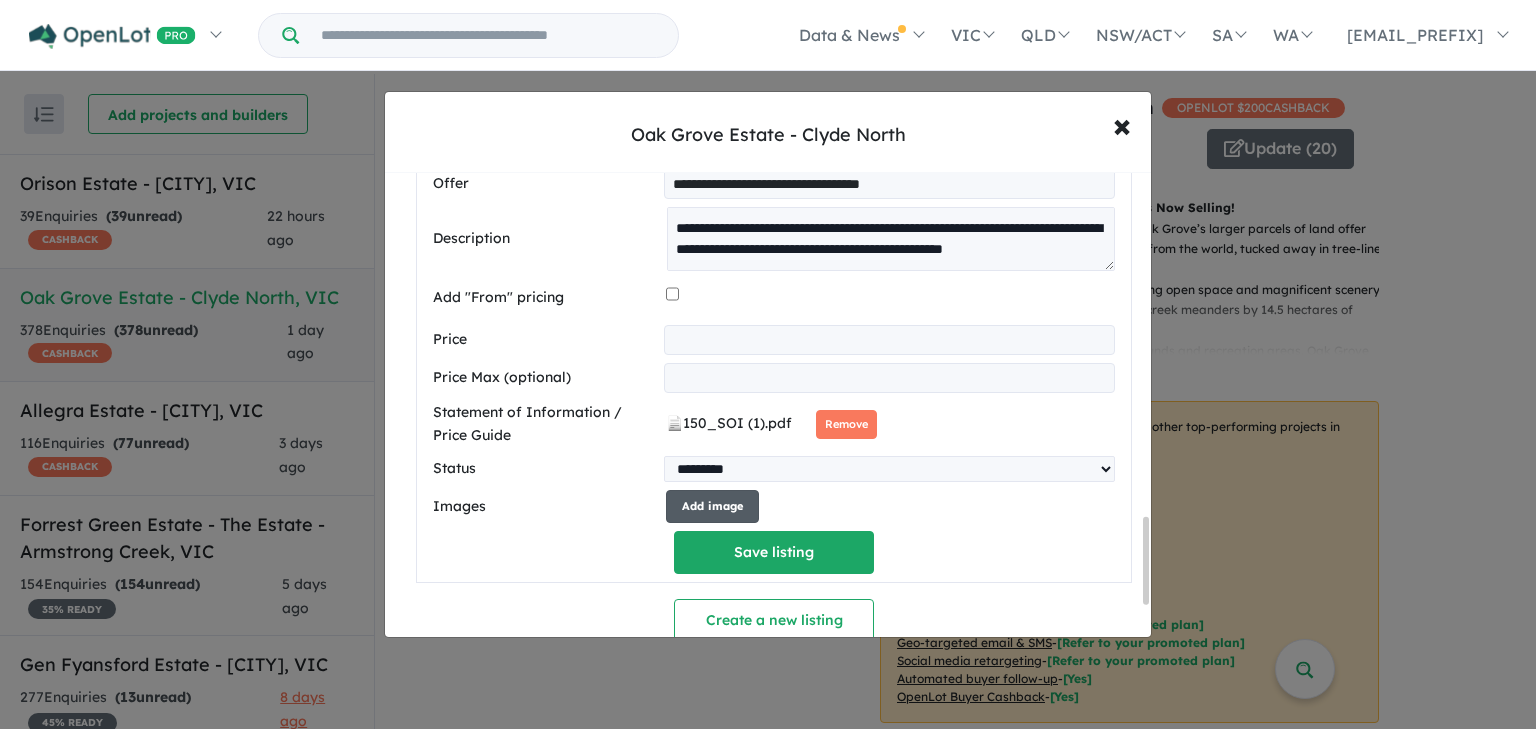 click on "Add image" at bounding box center (712, 506) 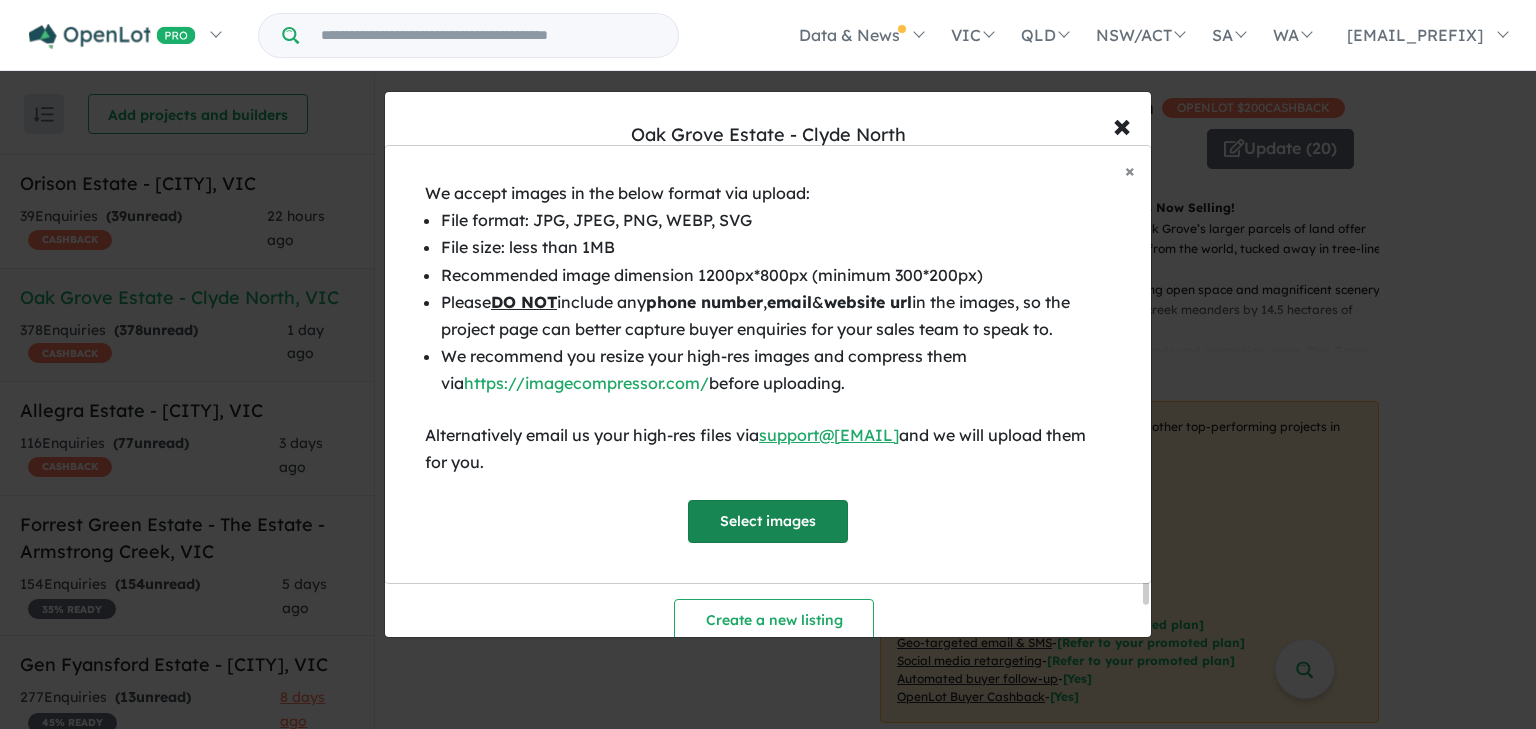 click on "Select images" at bounding box center (768, 521) 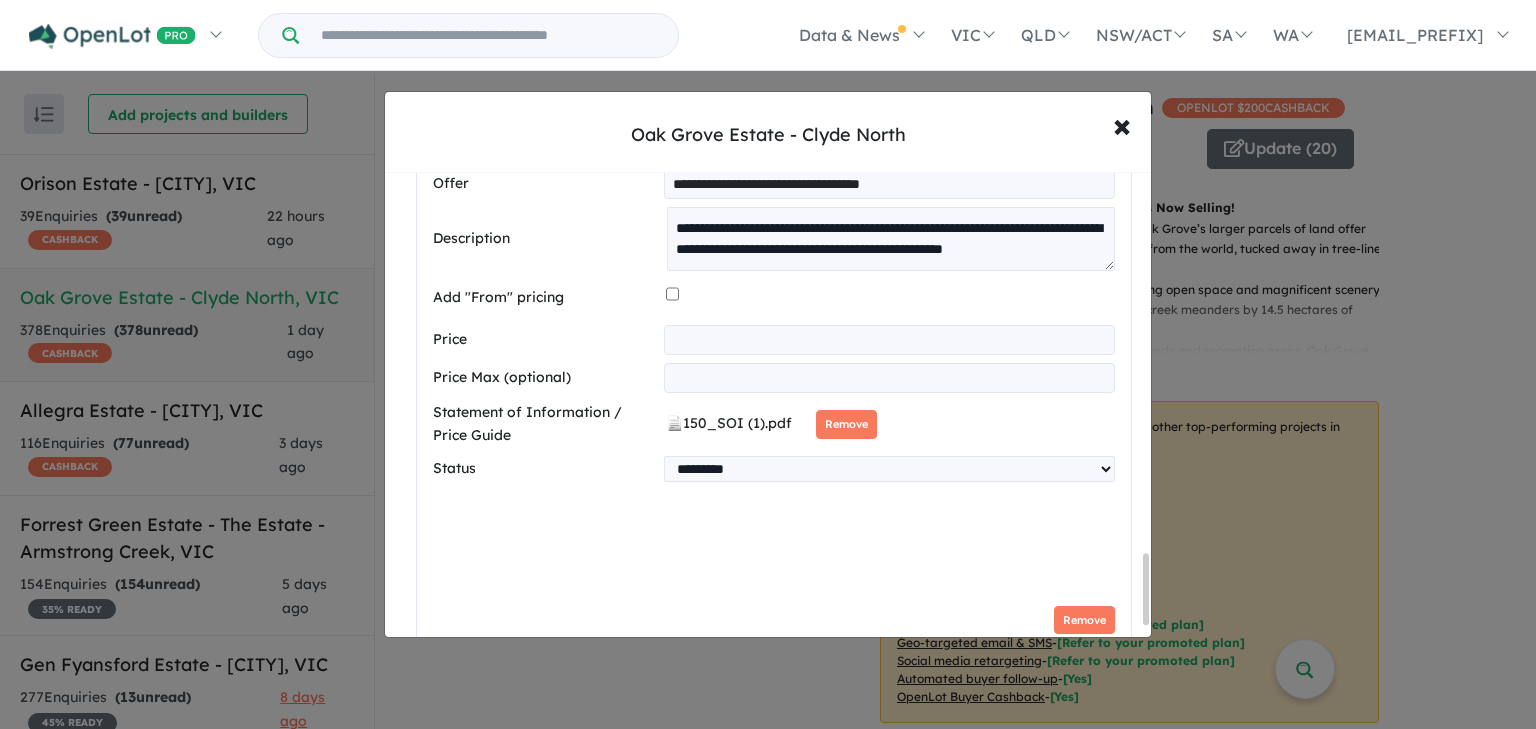 scroll, scrollTop: 2491, scrollLeft: 0, axis: vertical 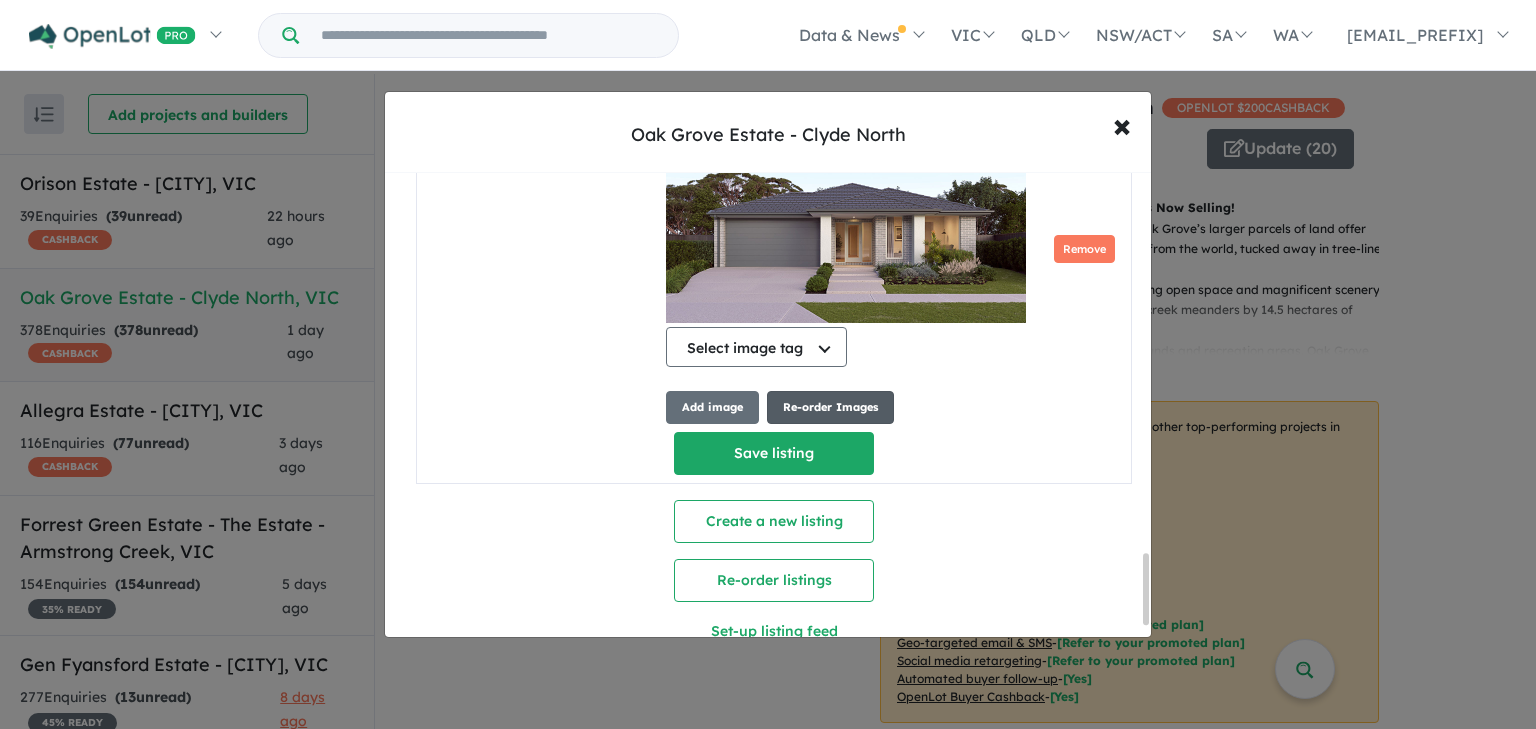click on "Re-order Images" at bounding box center (830, 407) 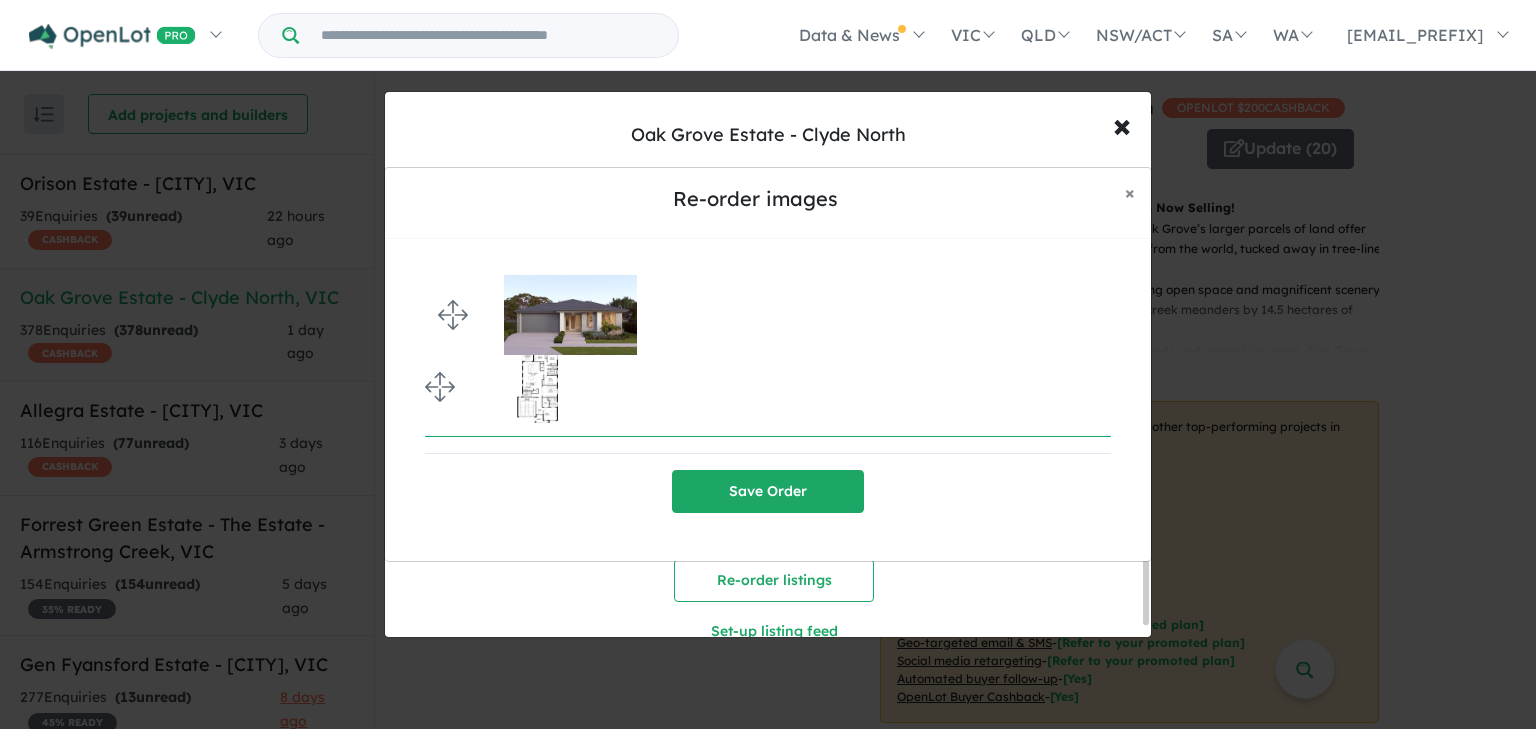 drag, startPoint x: 438, startPoint y: 383, endPoint x: 424, endPoint y: 262, distance: 121.80723 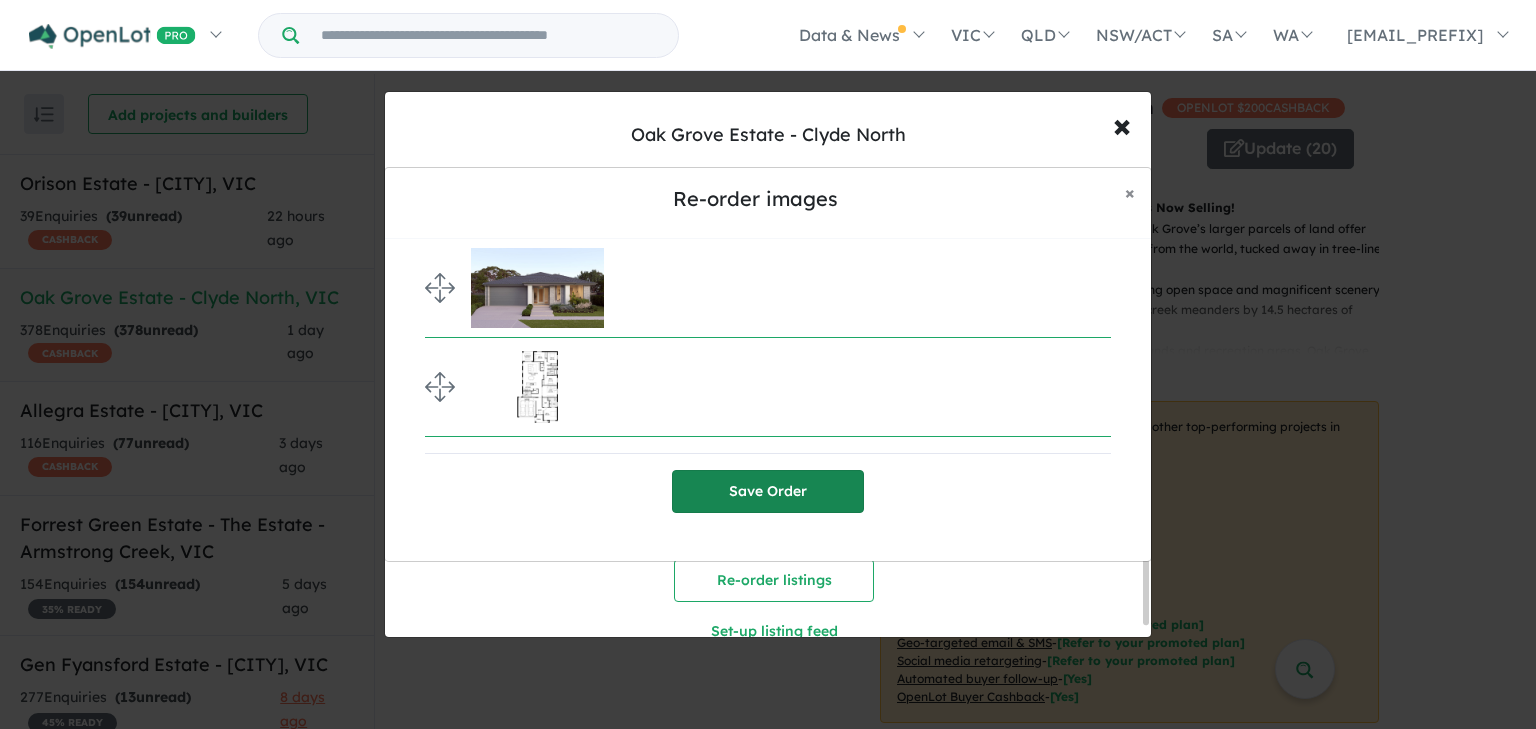 click on "Save Order" at bounding box center [768, 491] 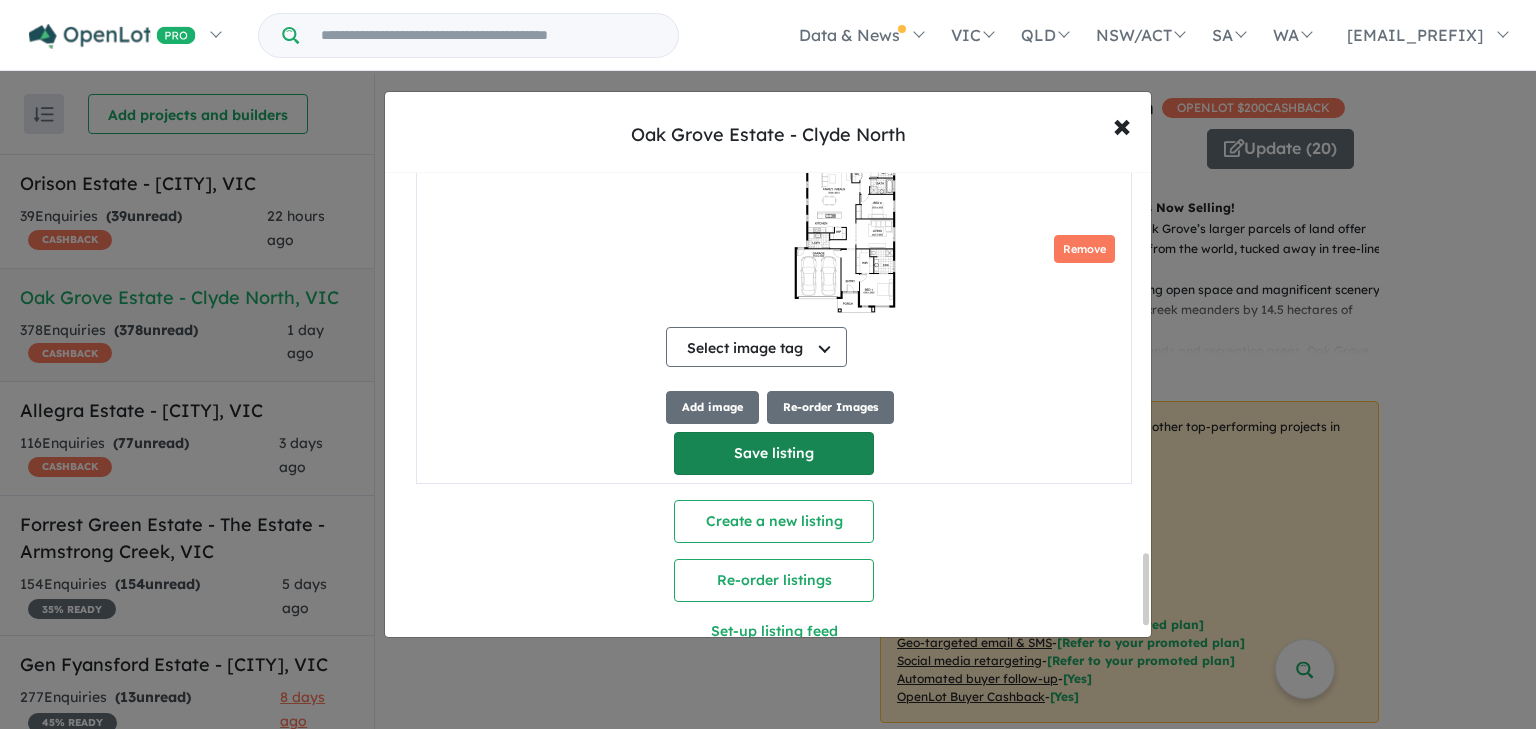click on "Save listing" at bounding box center (774, 453) 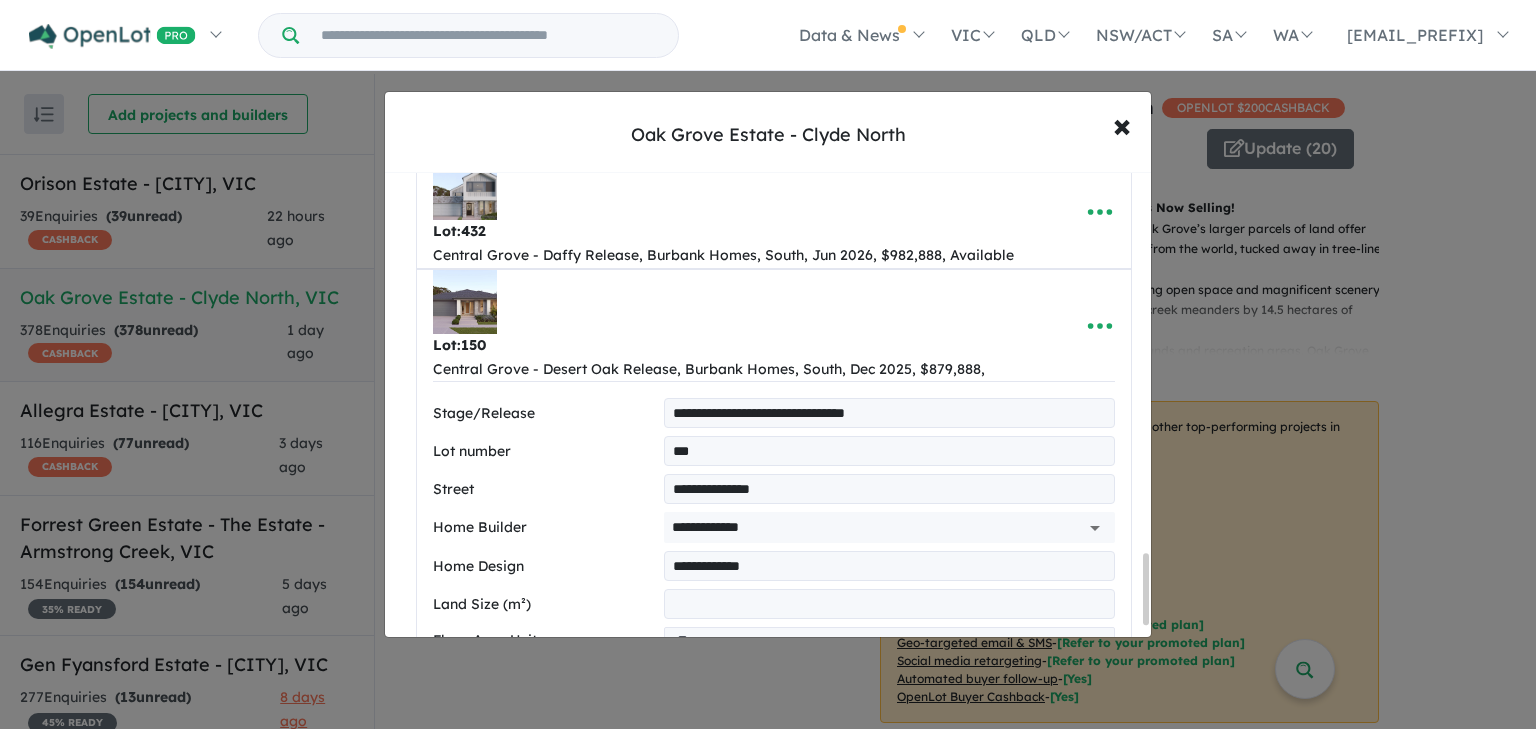 select on "*****" 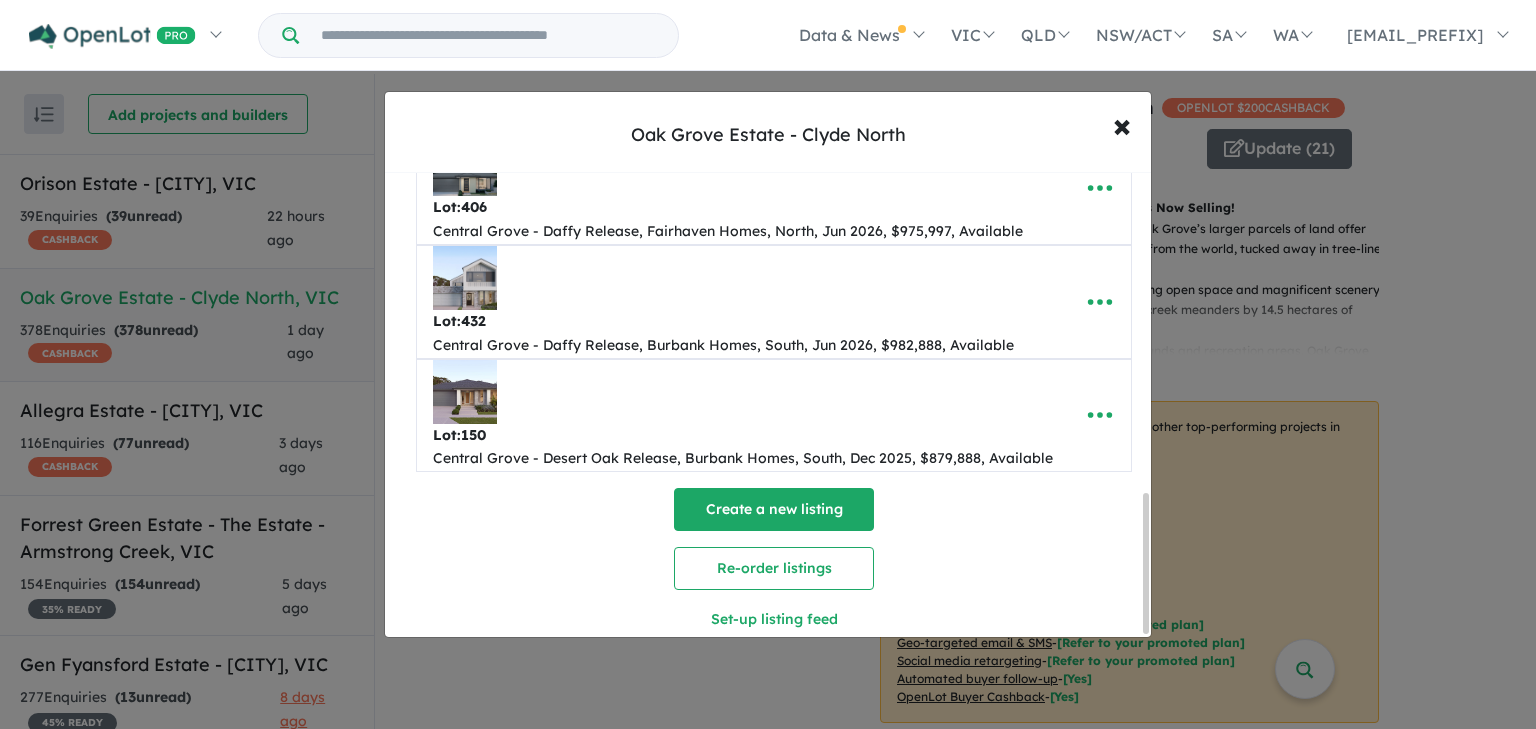 scroll, scrollTop: 1066, scrollLeft: 0, axis: vertical 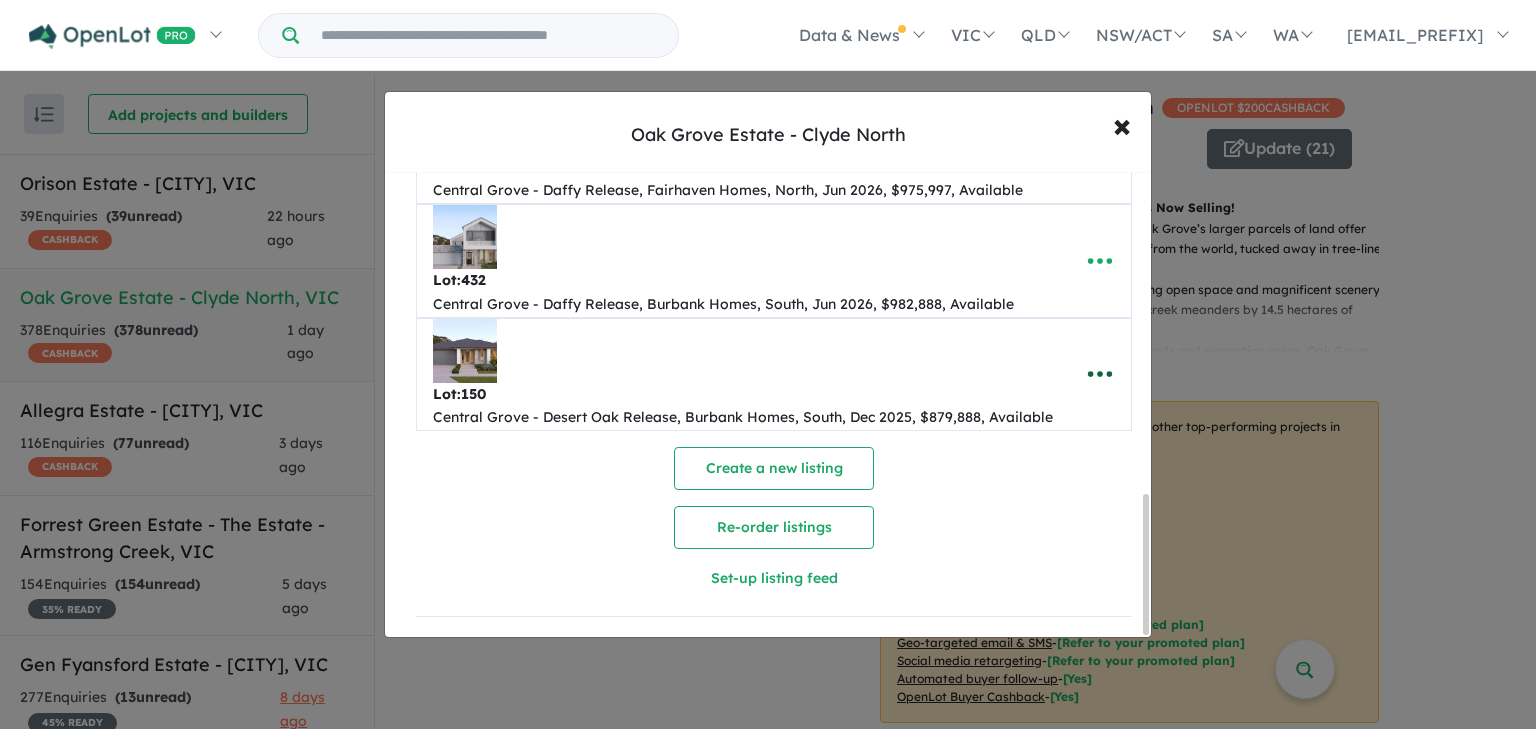 click 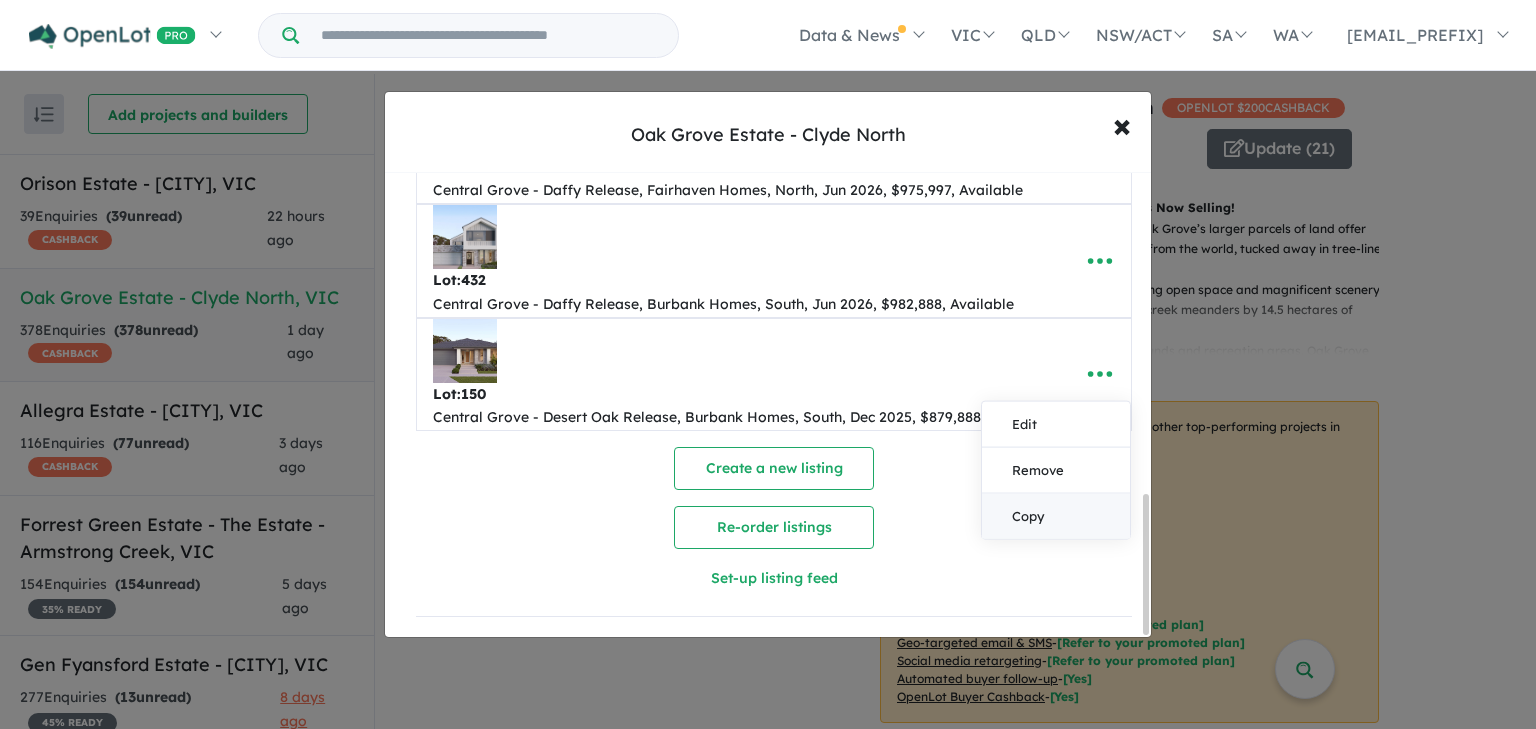 click on "Copy" at bounding box center [1056, 516] 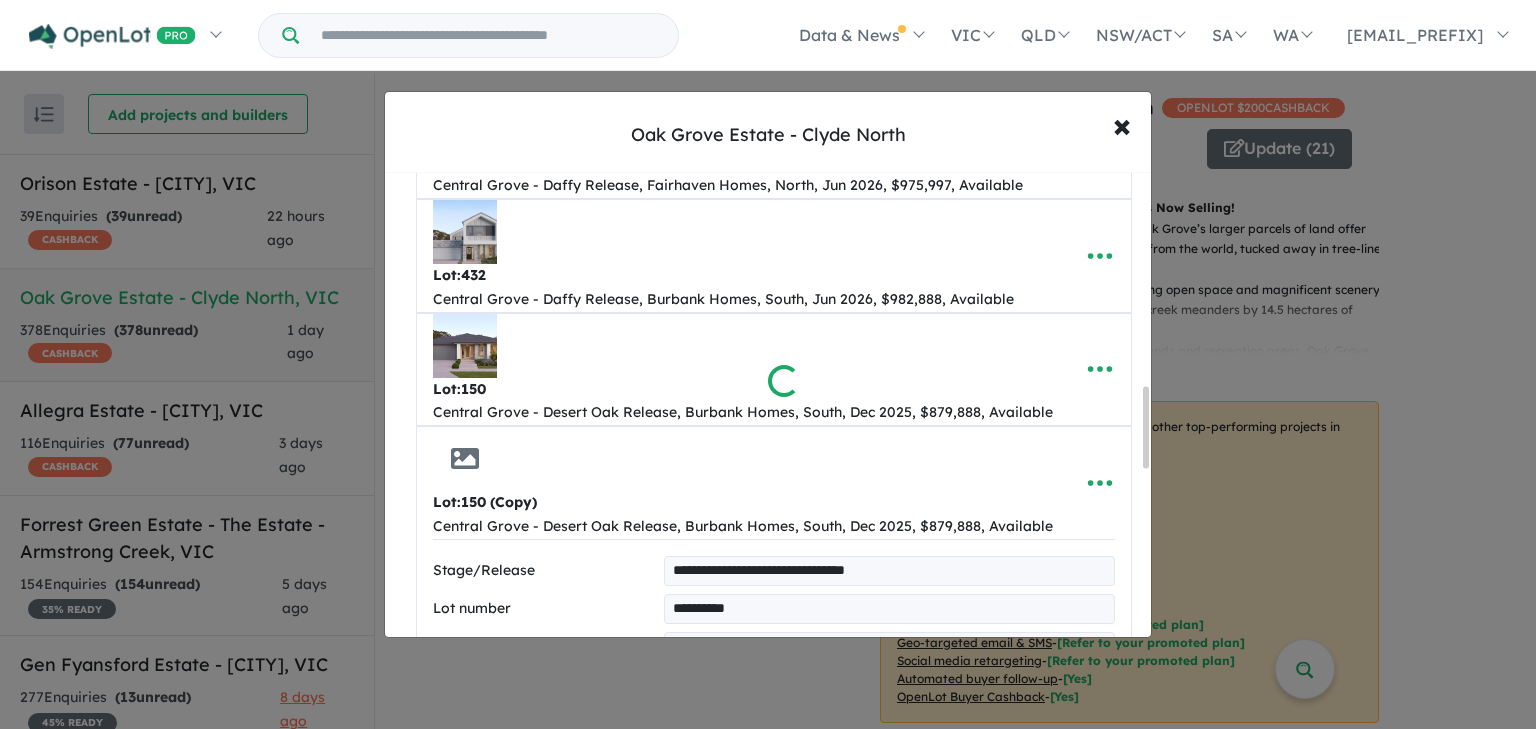 scroll, scrollTop: 1224, scrollLeft: 0, axis: vertical 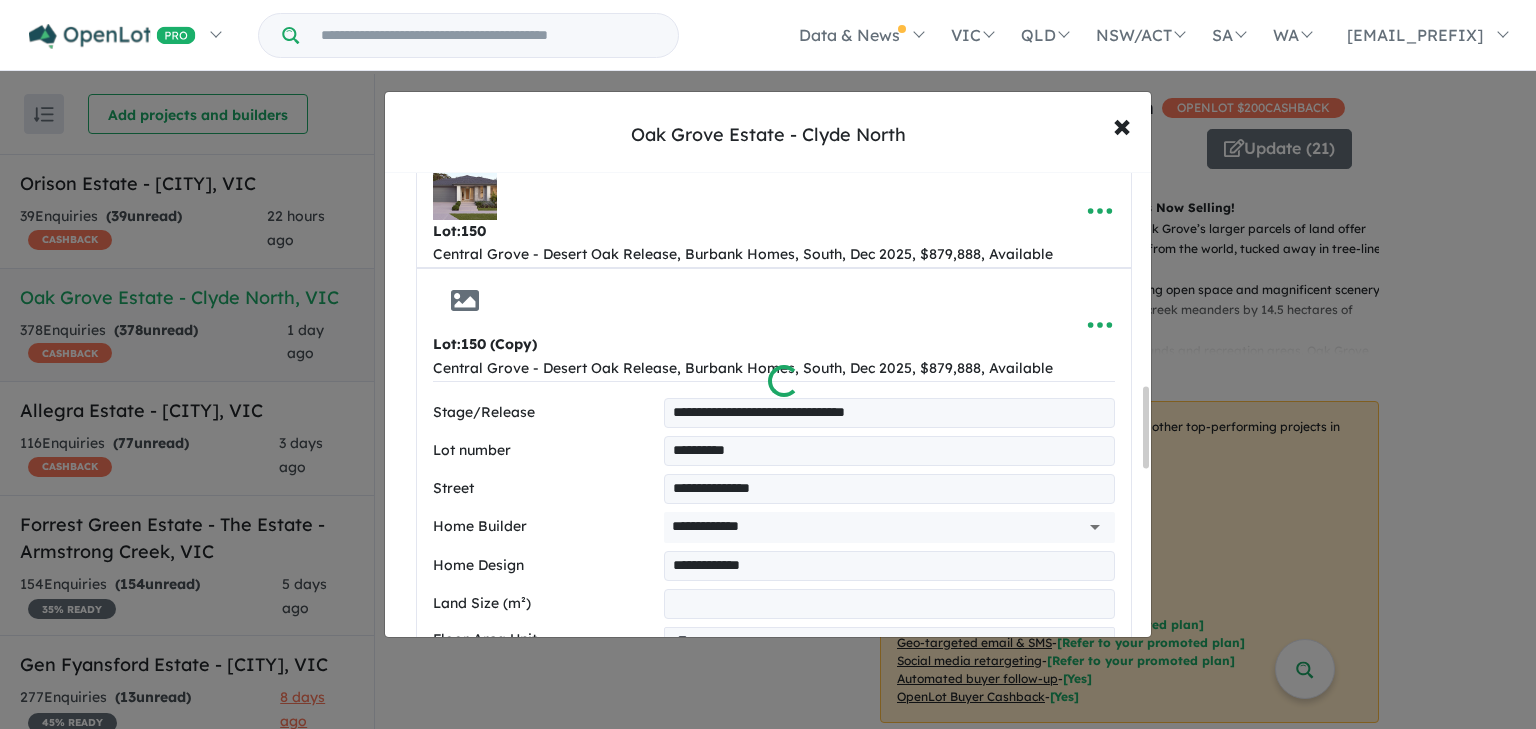 select on "*****" 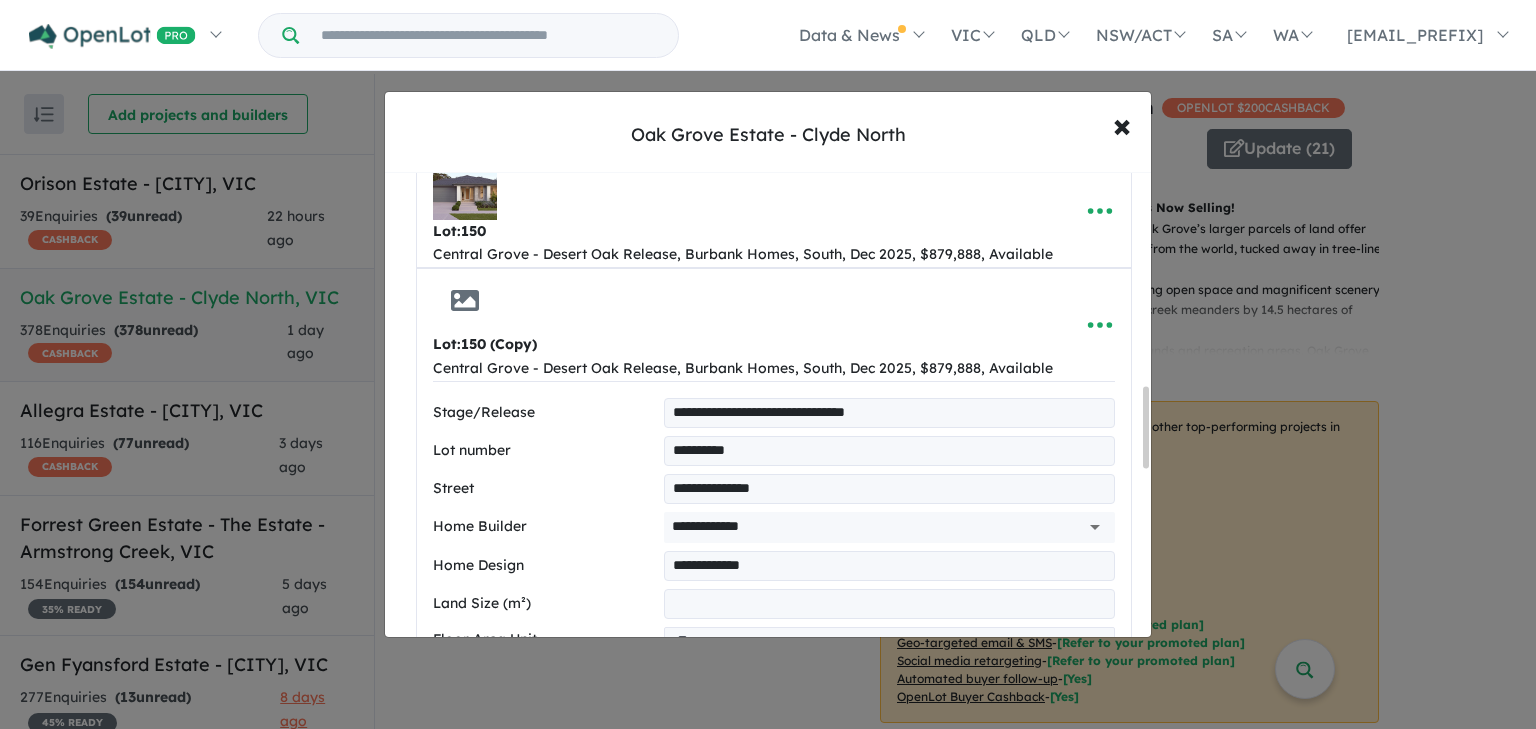 drag, startPoint x: 744, startPoint y: 436, endPoint x: 685, endPoint y: 440, distance: 59.135437 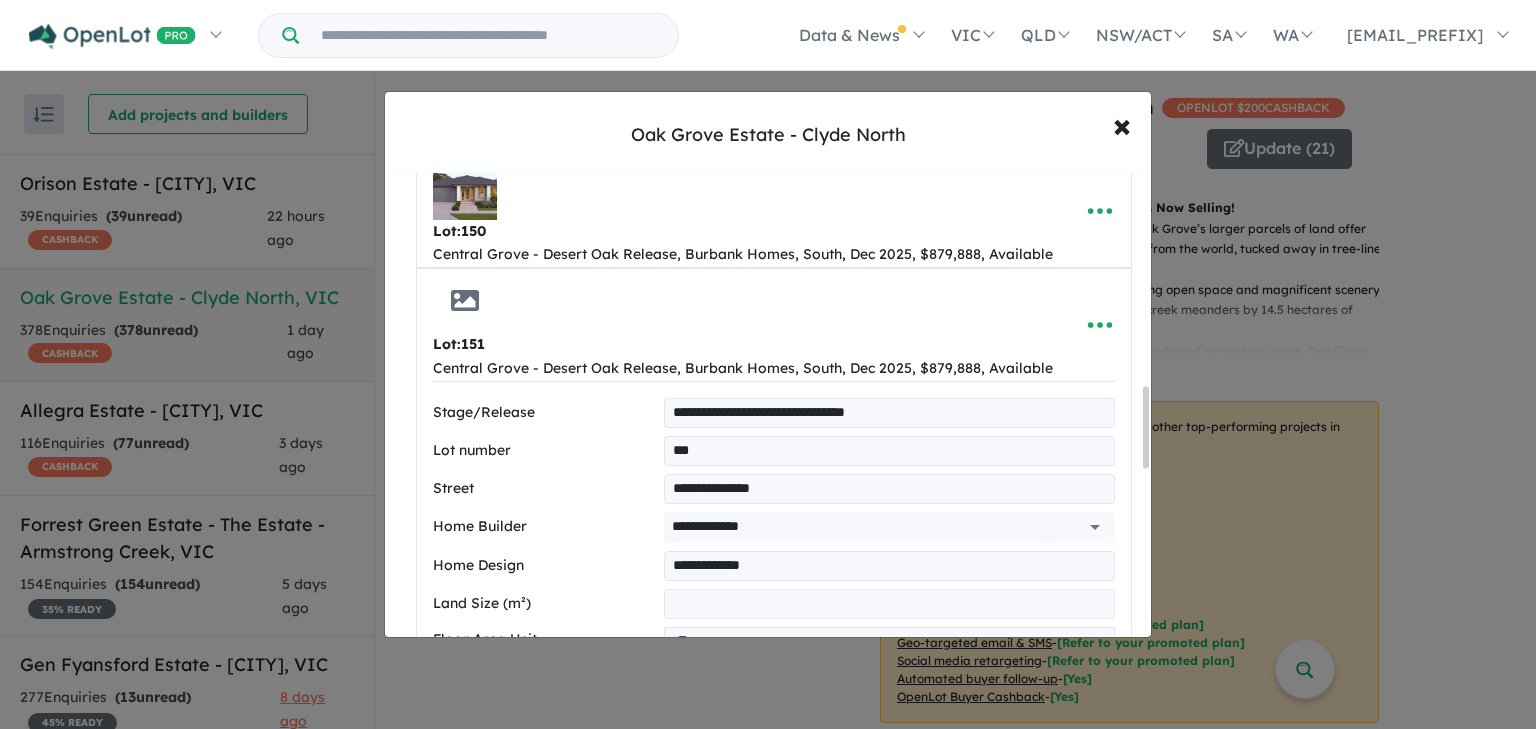 type on "***" 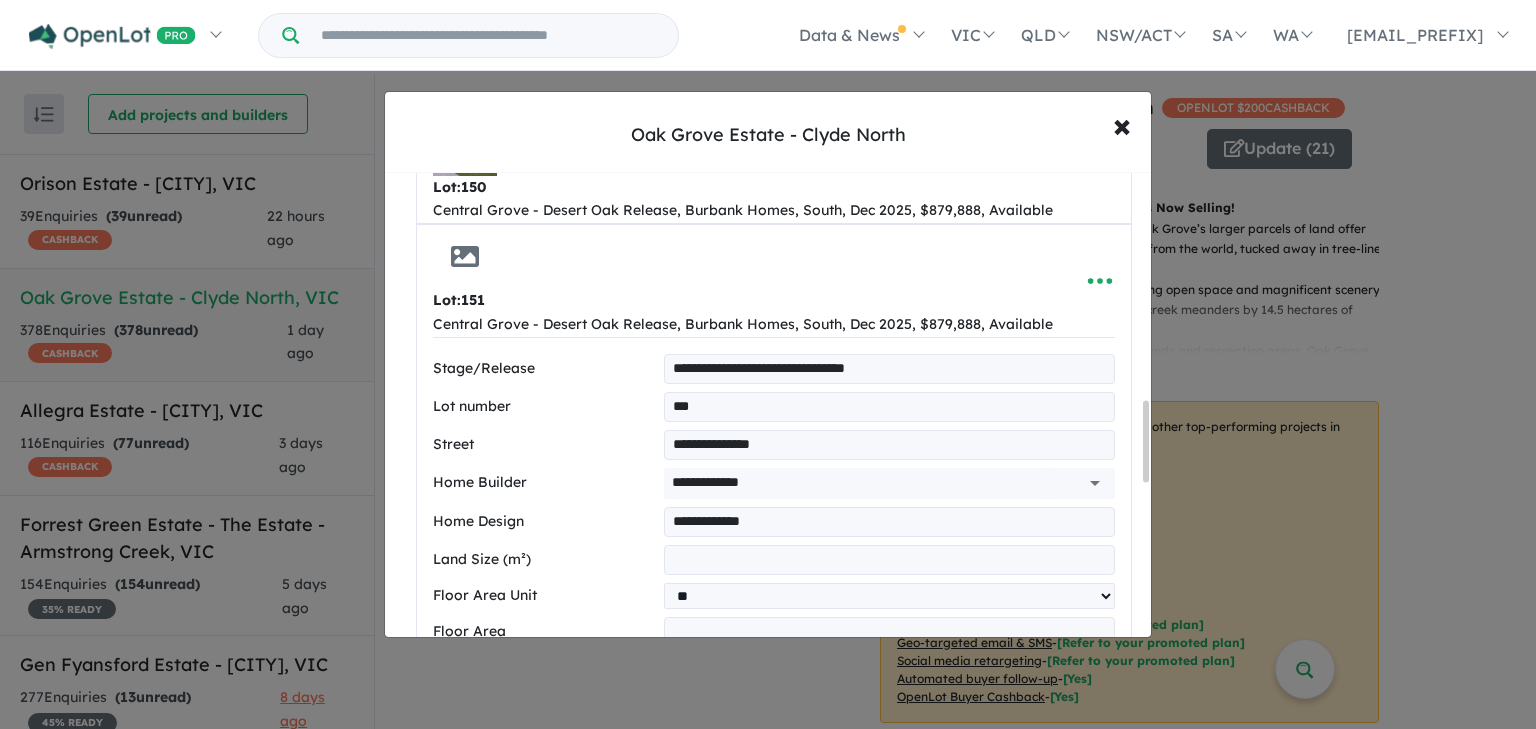 scroll, scrollTop: 1304, scrollLeft: 0, axis: vertical 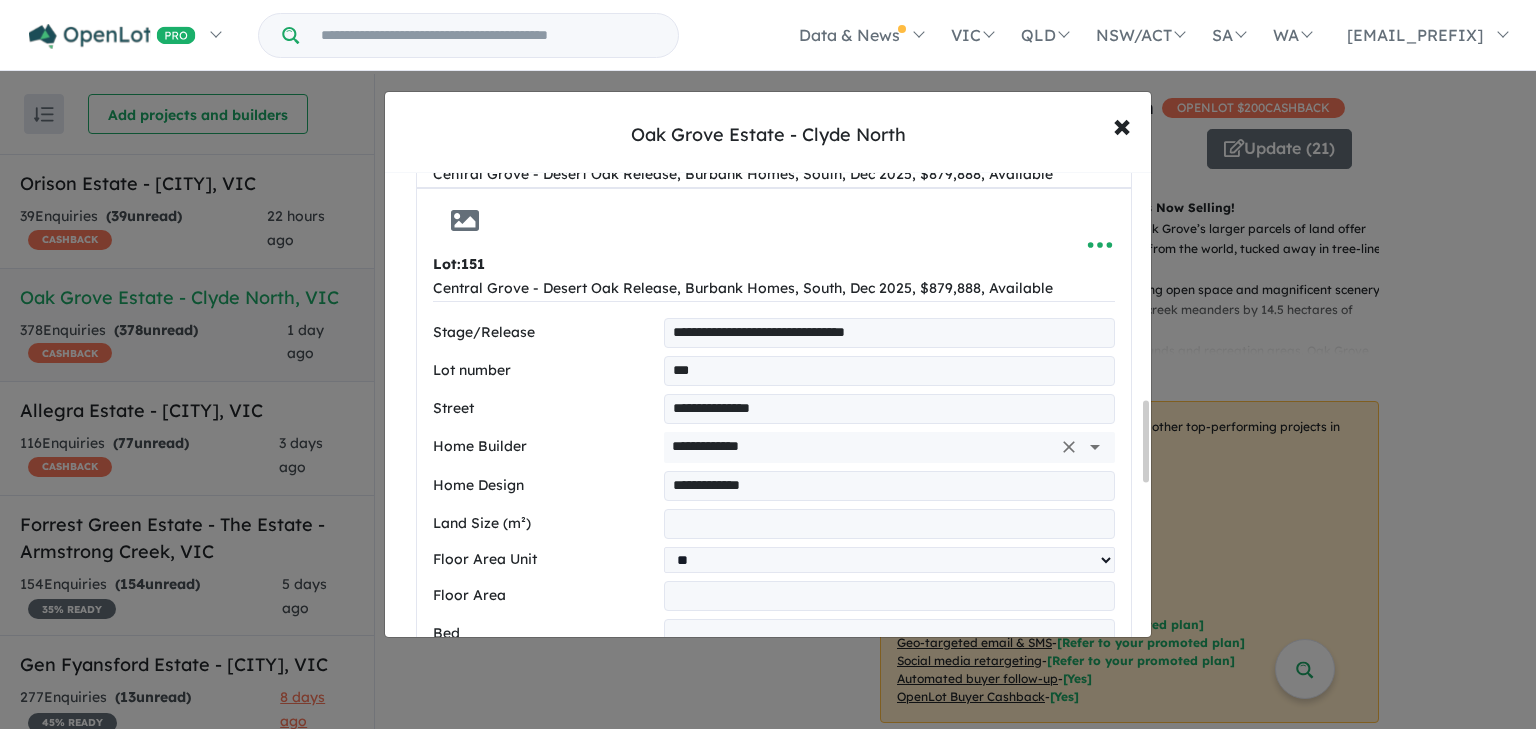 click 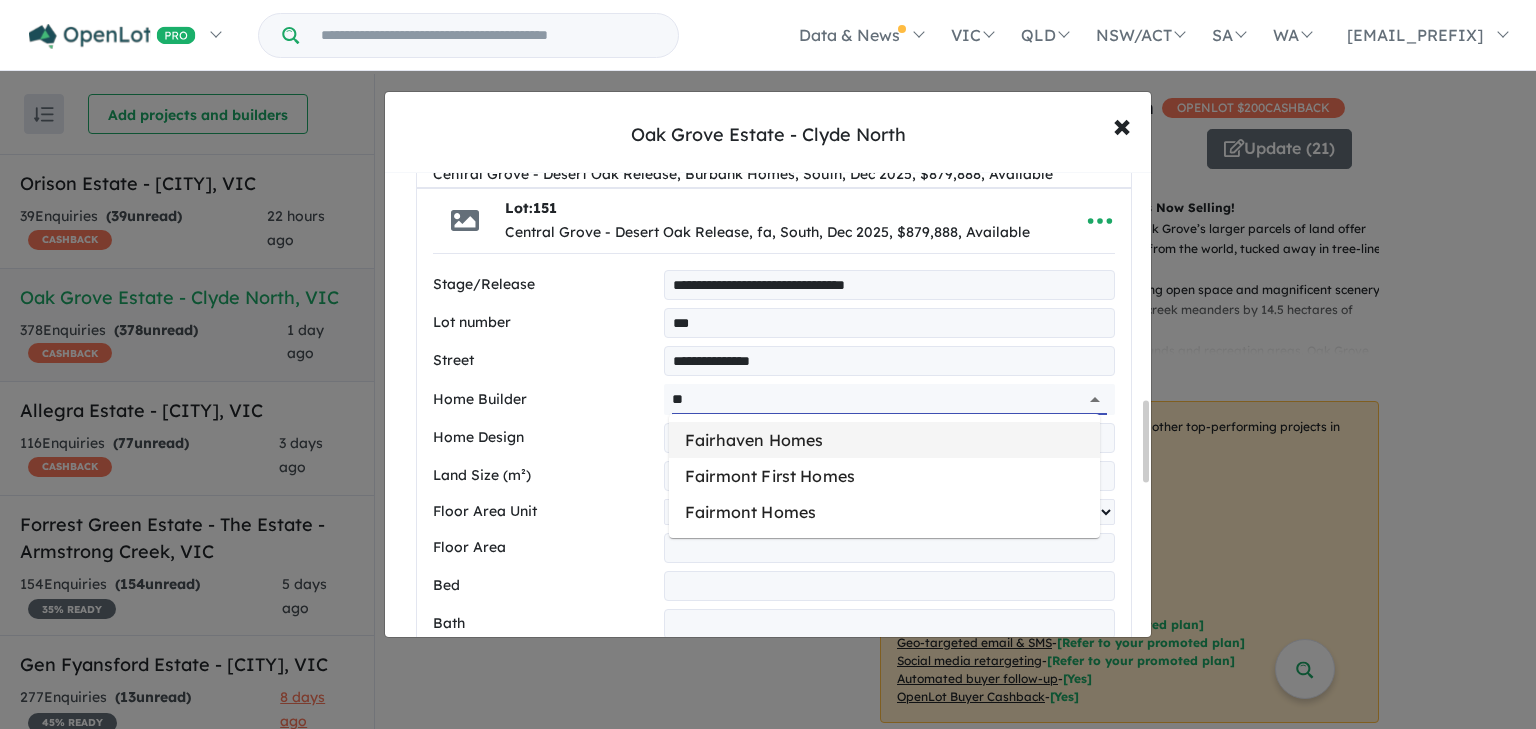 click on "Fairhaven Homes" at bounding box center (884, 440) 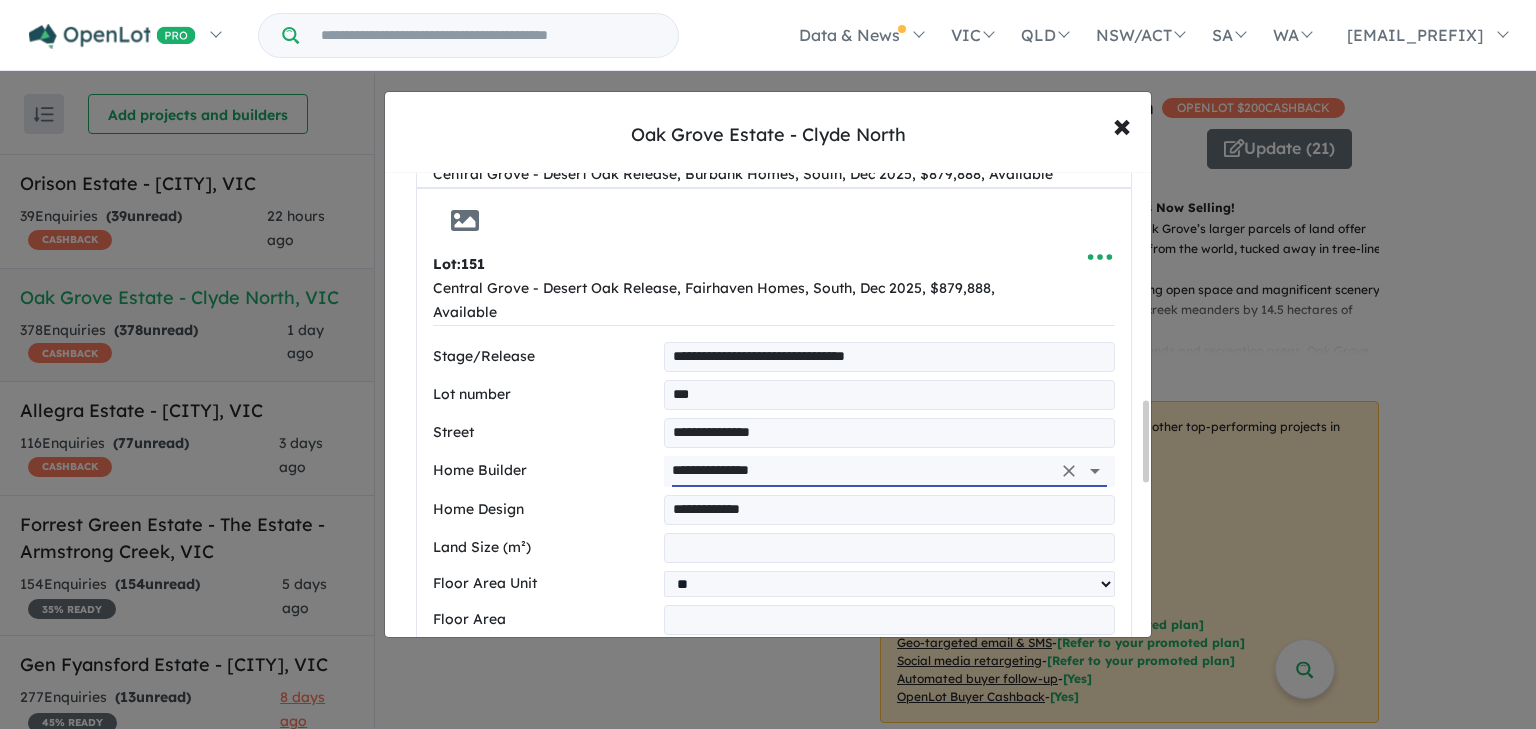 type on "**********" 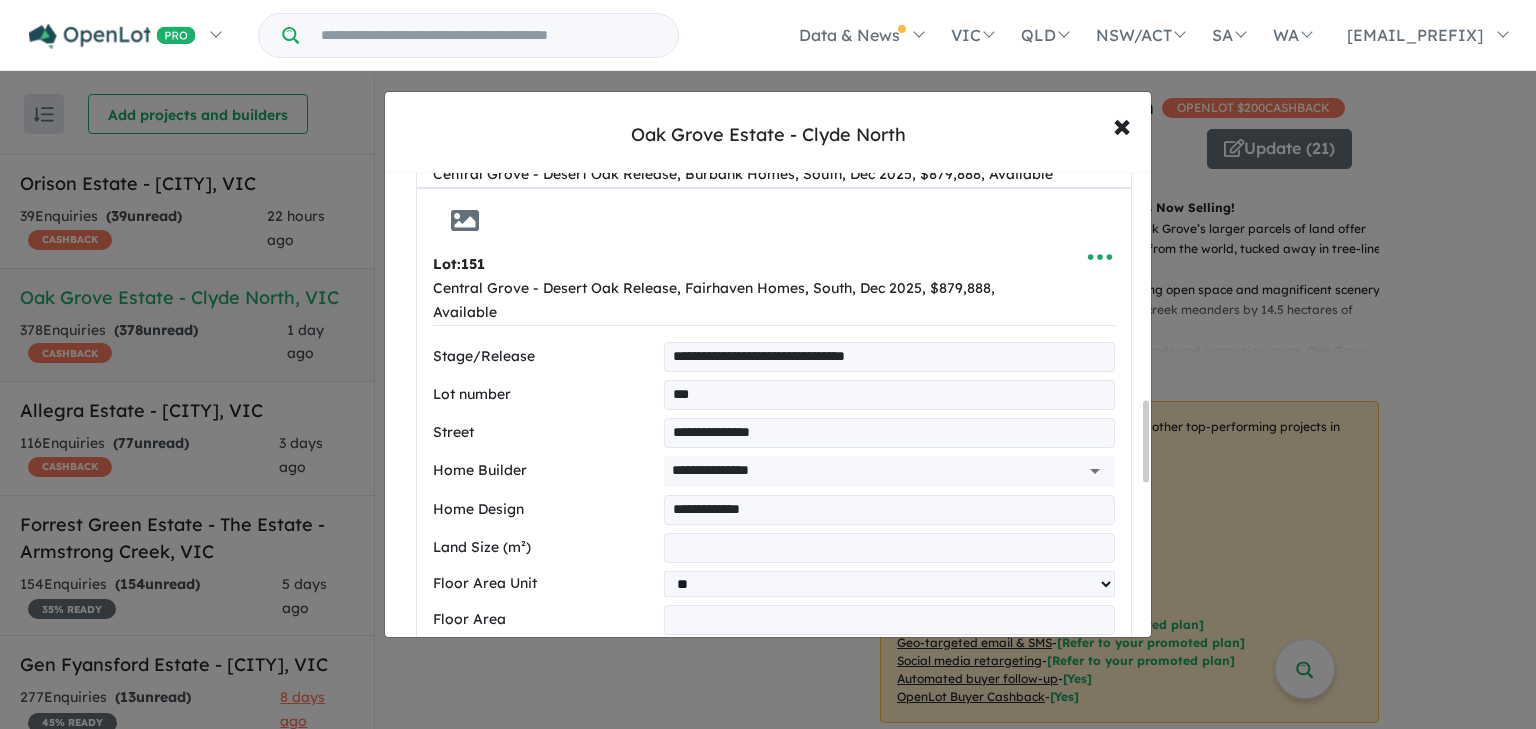 drag, startPoint x: 808, startPoint y: 502, endPoint x: 504, endPoint y: 489, distance: 304.27783 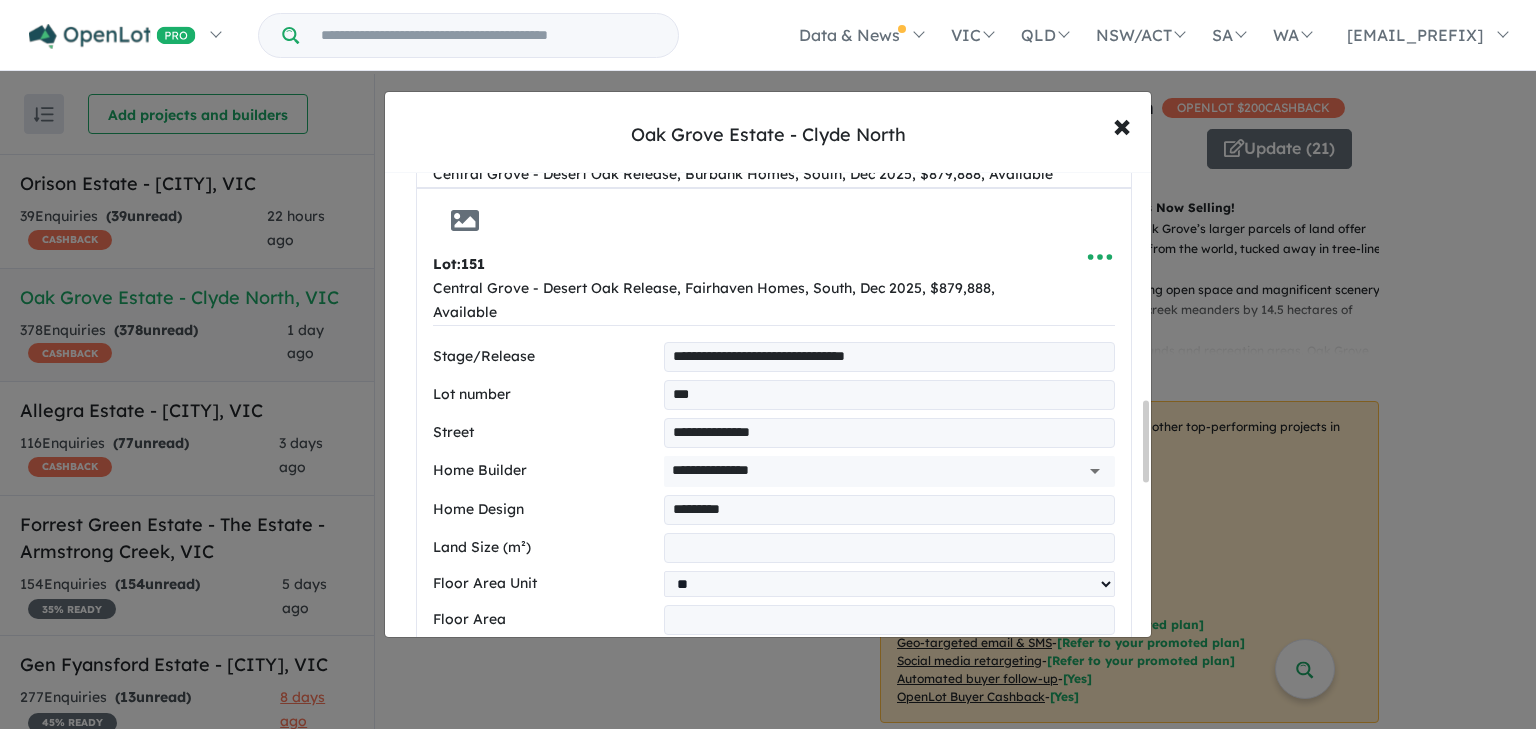 type on "*********" 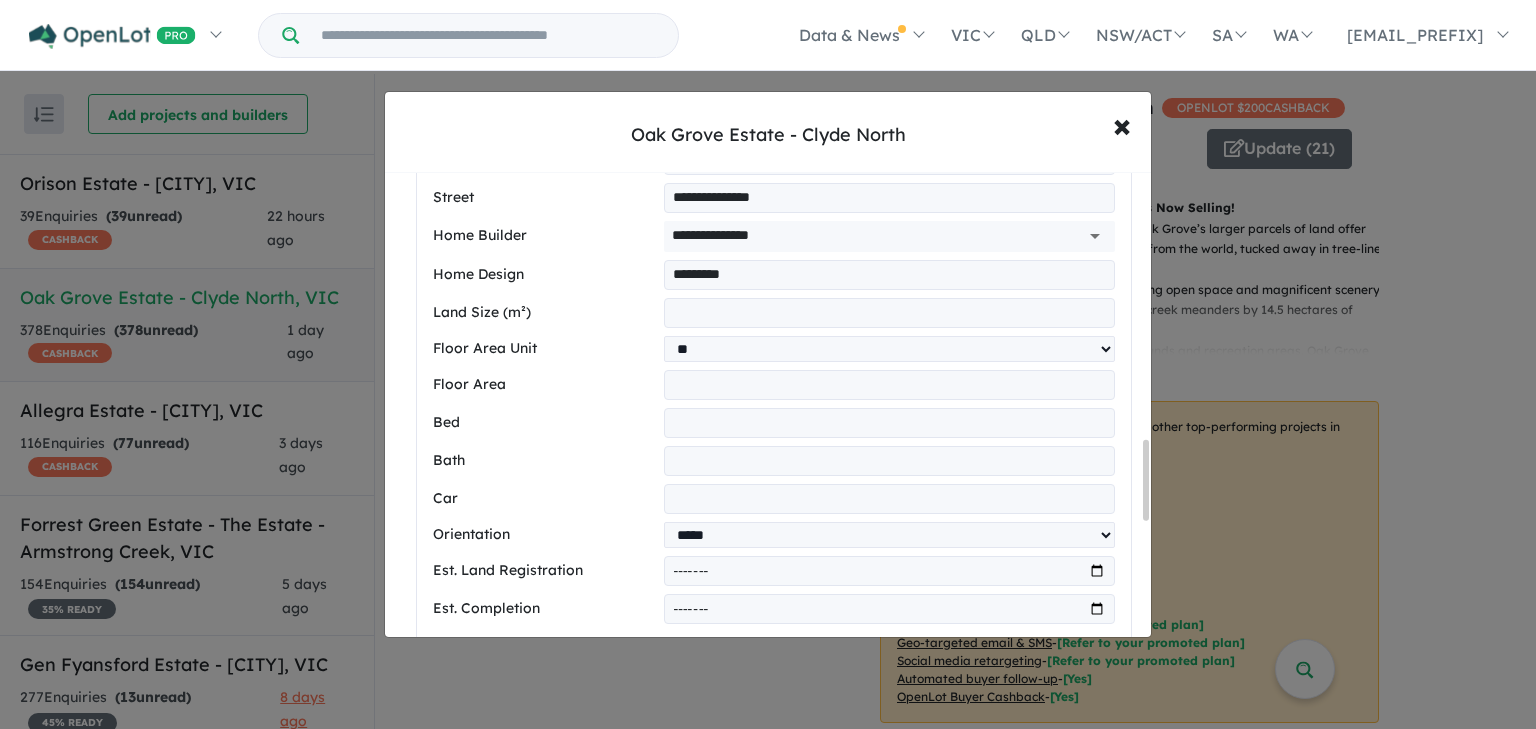 scroll, scrollTop: 1544, scrollLeft: 0, axis: vertical 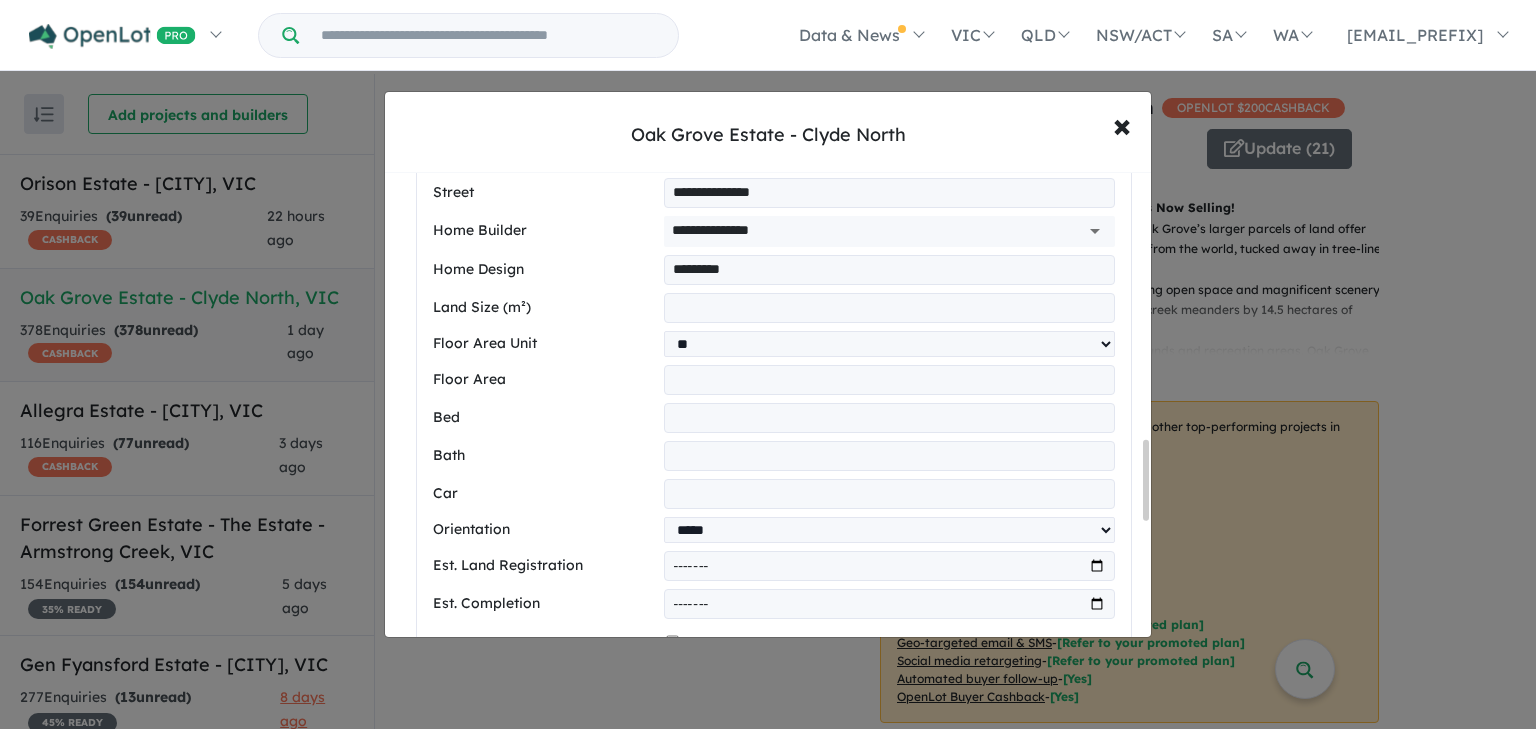 type on "*" 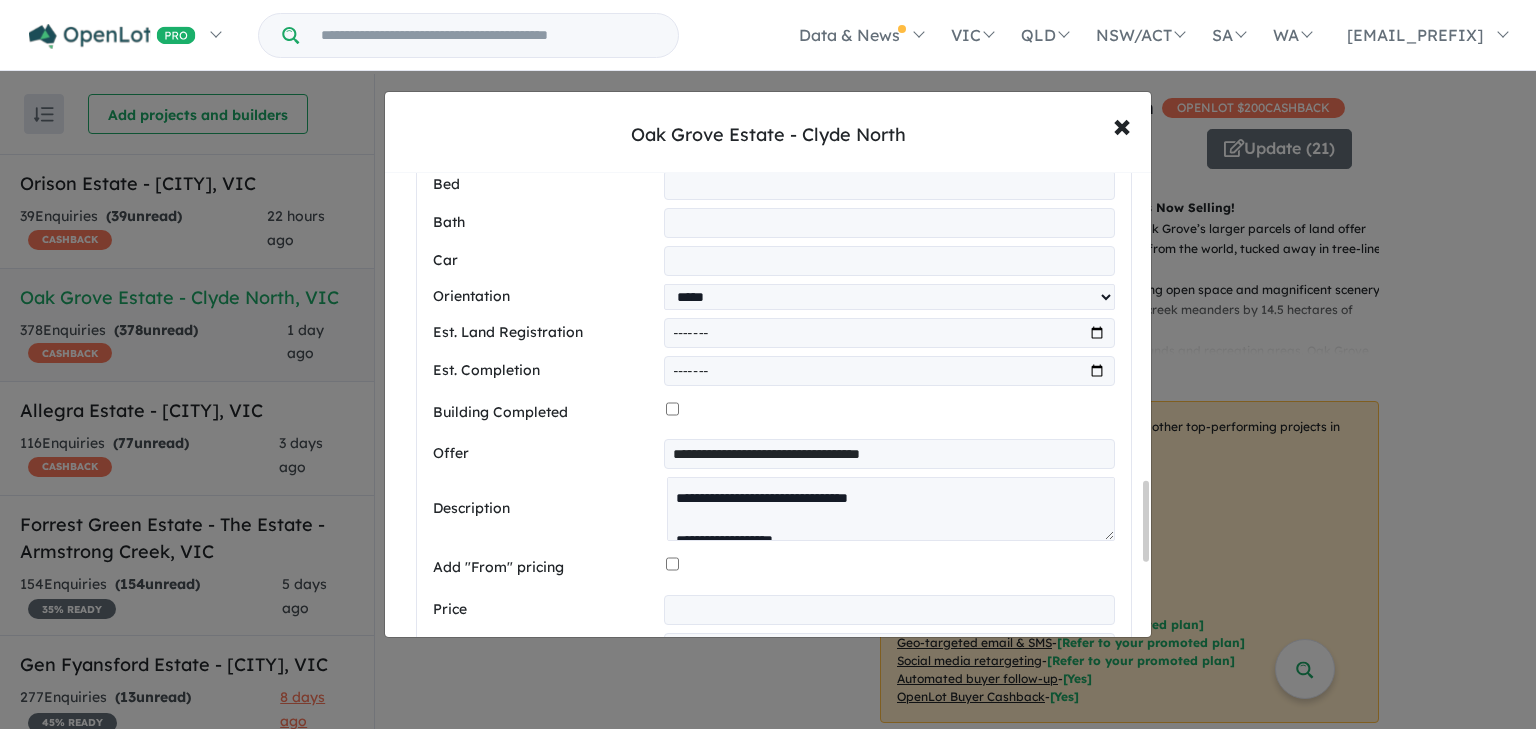 scroll, scrollTop: 1784, scrollLeft: 0, axis: vertical 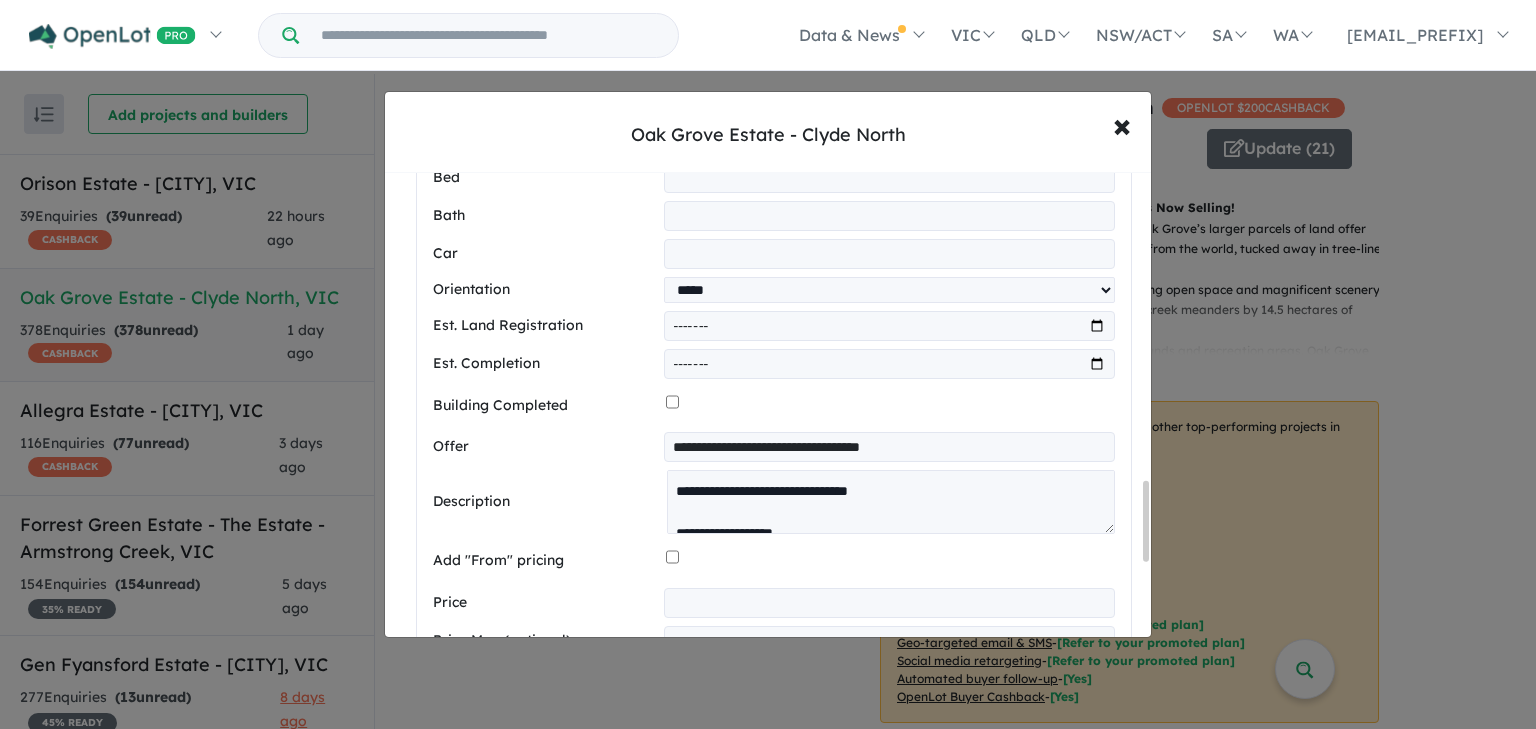 drag, startPoint x: 978, startPoint y: 445, endPoint x: 413, endPoint y: 431, distance: 565.1734 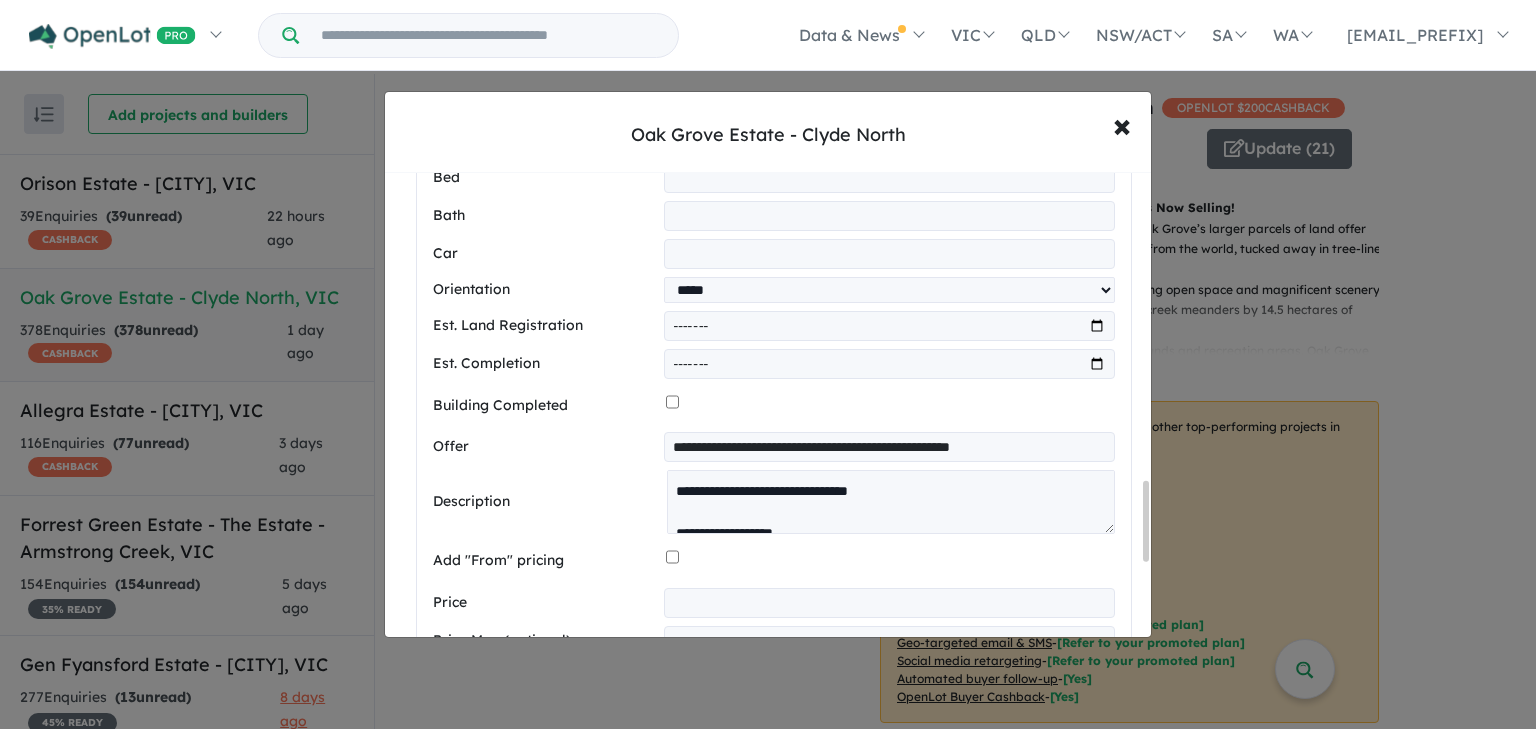 type on "**********" 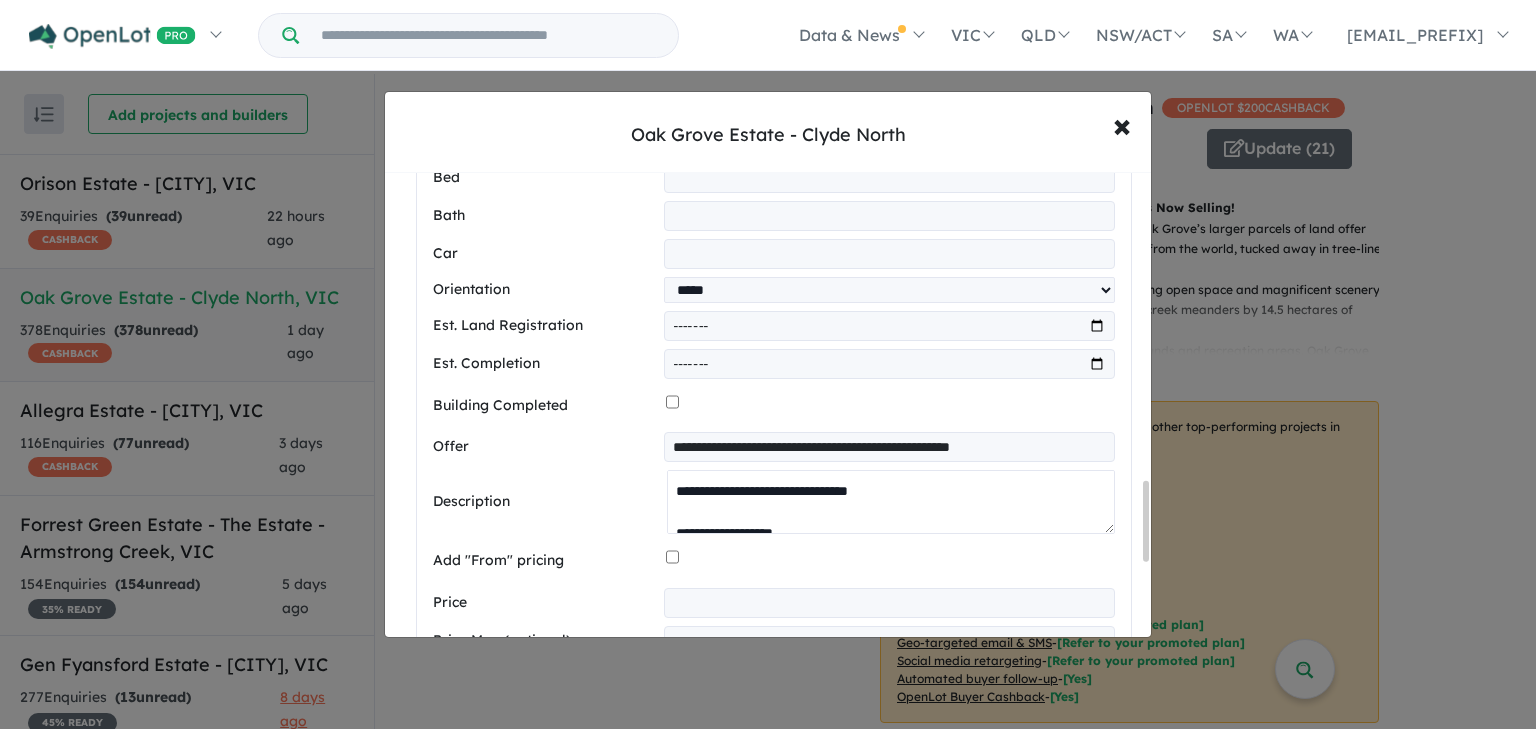 click on "**********" at bounding box center (891, 502) 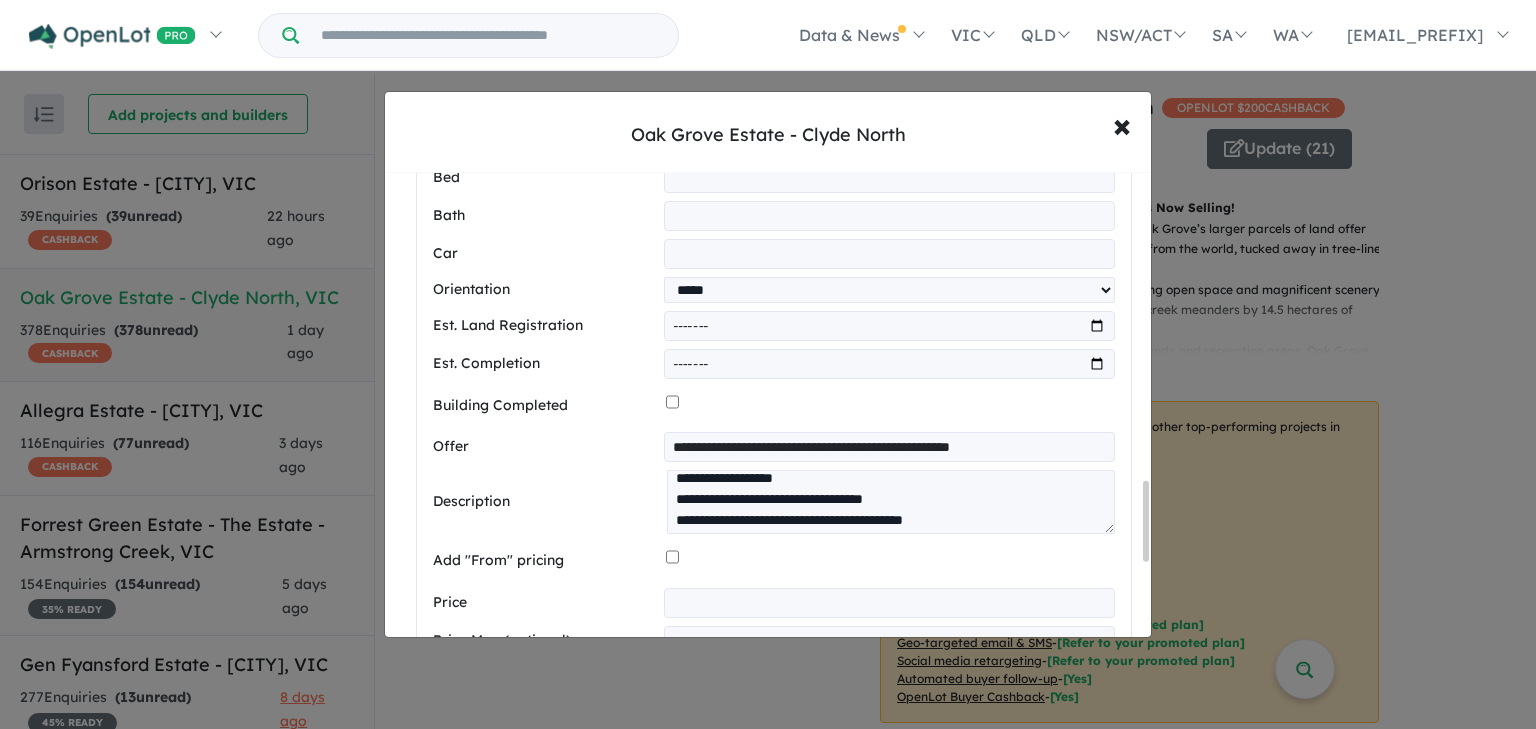 scroll, scrollTop: 80, scrollLeft: 0, axis: vertical 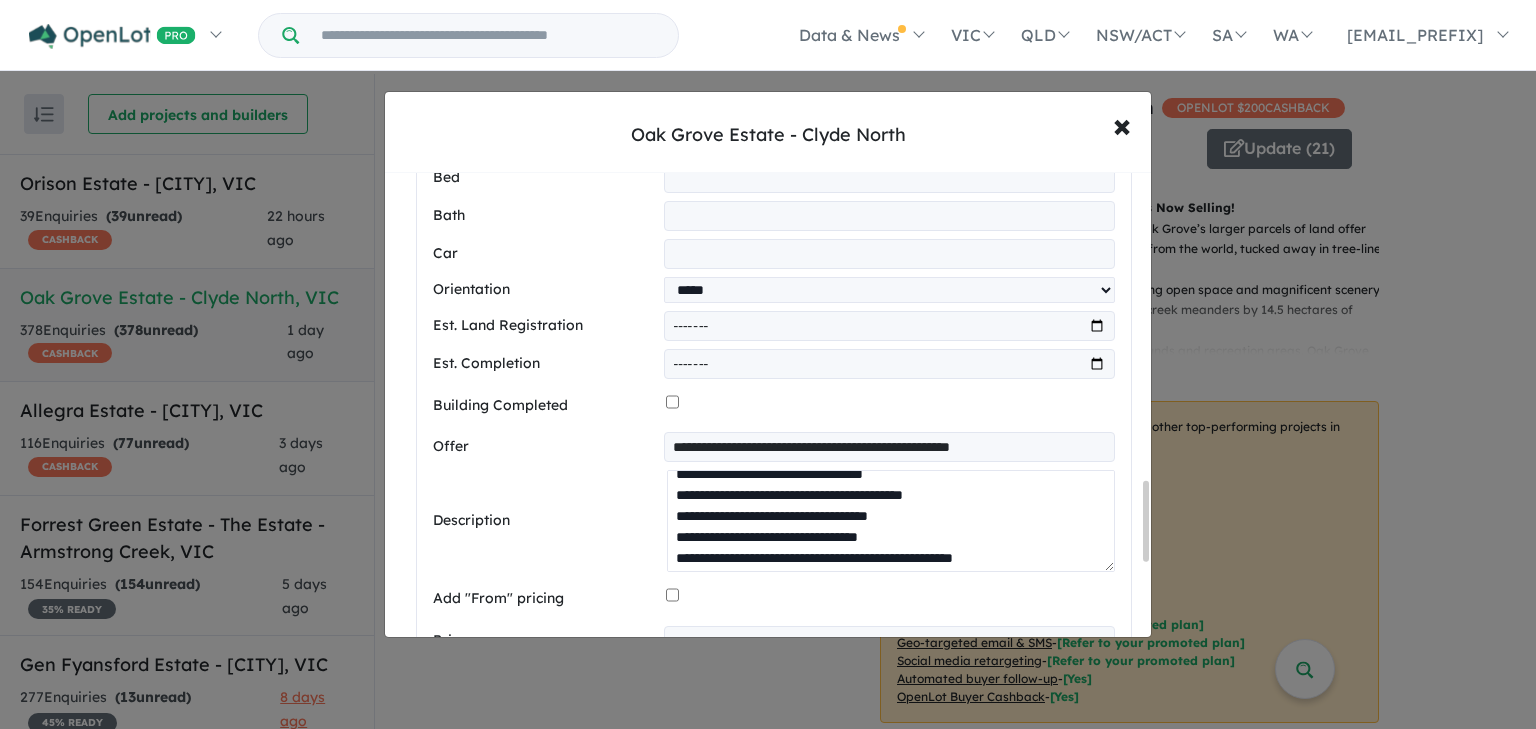 drag, startPoint x: 1105, startPoint y: 530, endPoint x: 1080, endPoint y: 702, distance: 173.80736 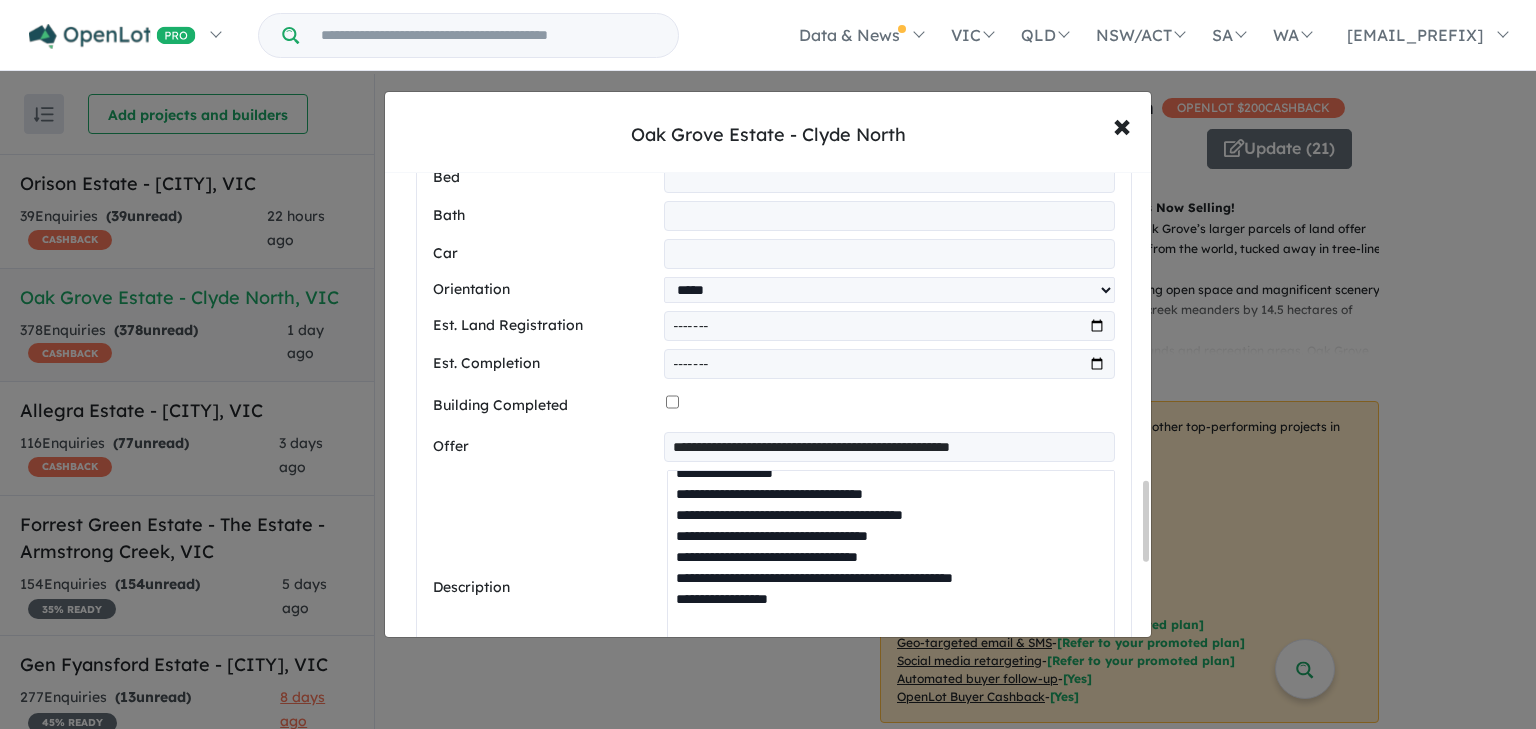 scroll, scrollTop: 80, scrollLeft: 0, axis: vertical 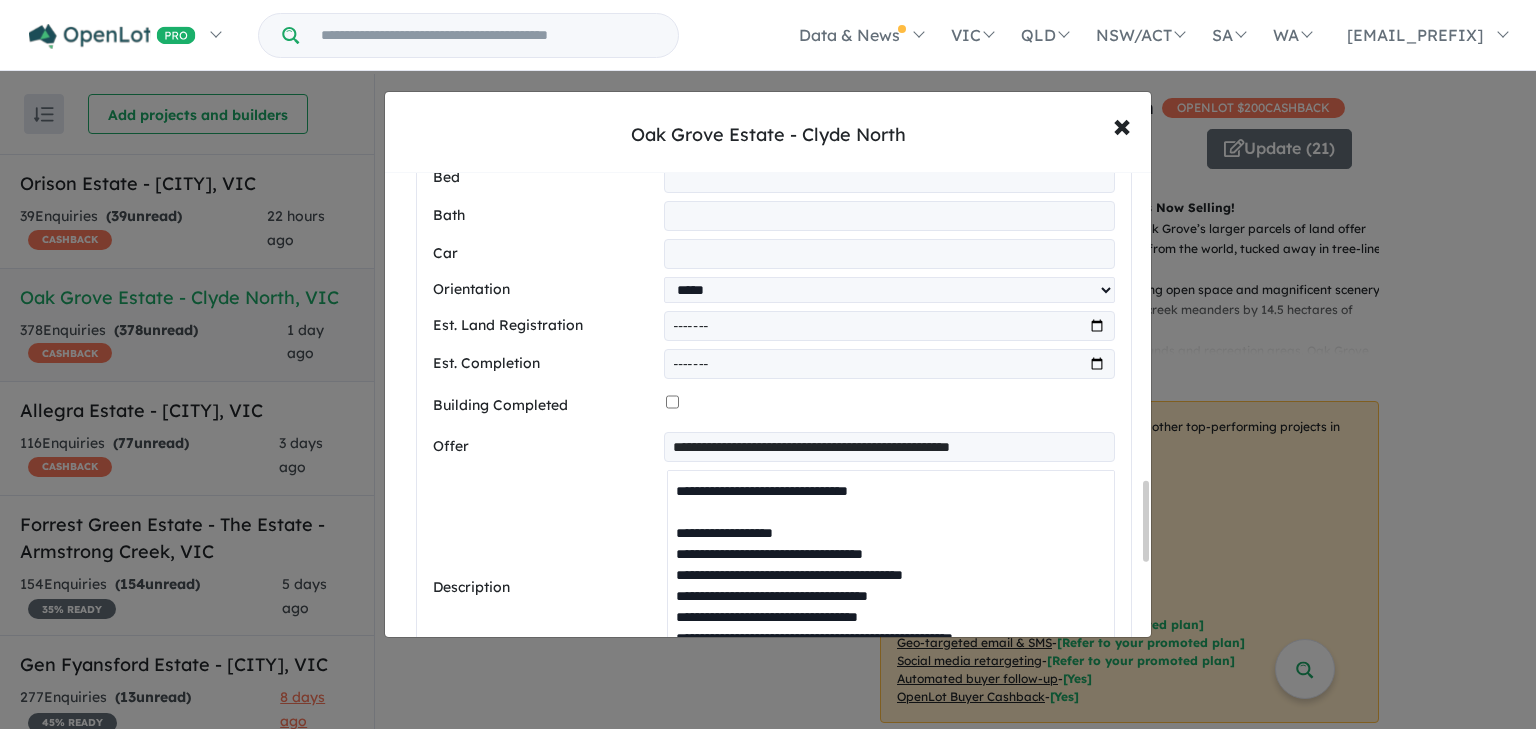 drag, startPoint x: 797, startPoint y: 576, endPoint x: 670, endPoint y: 551, distance: 129.43724 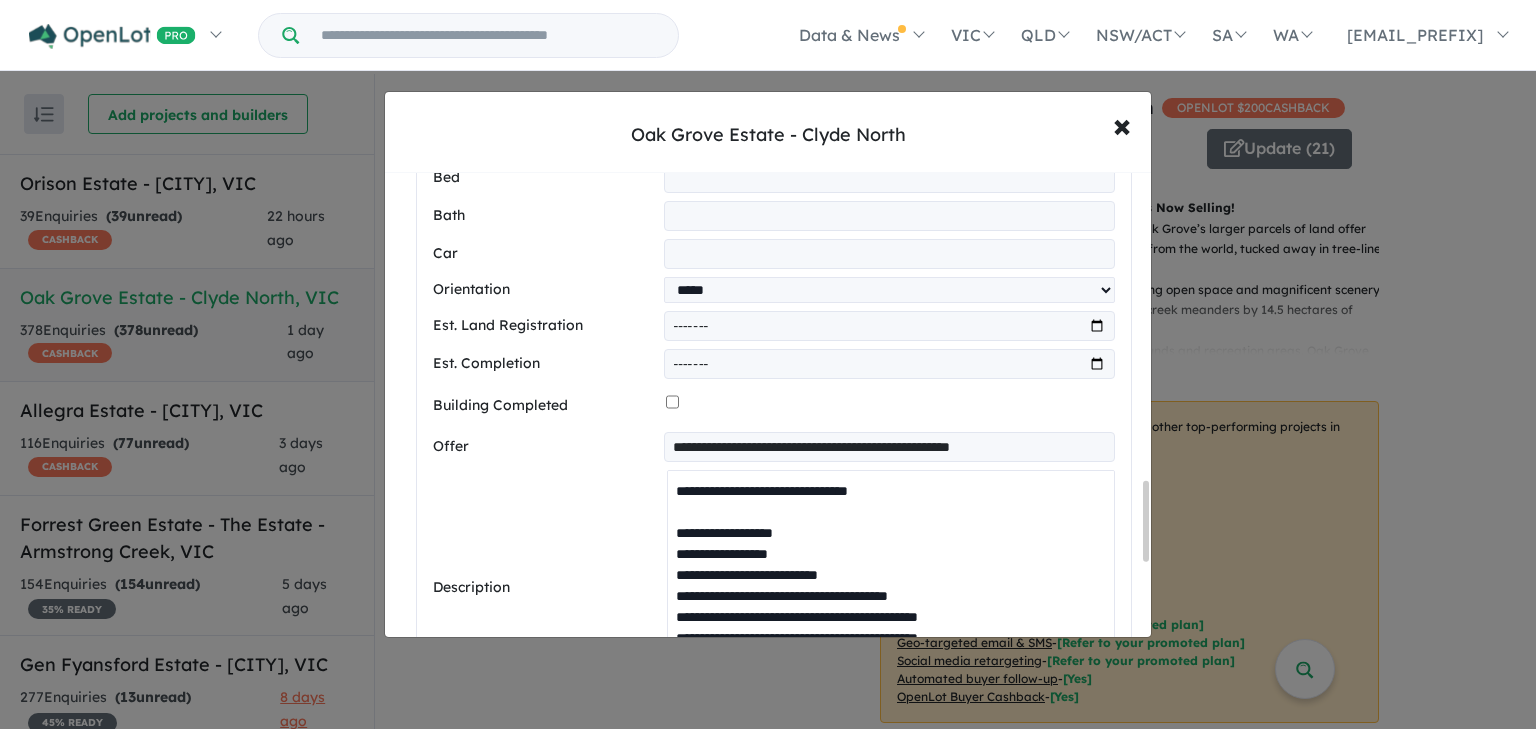 scroll, scrollTop: 90, scrollLeft: 0, axis: vertical 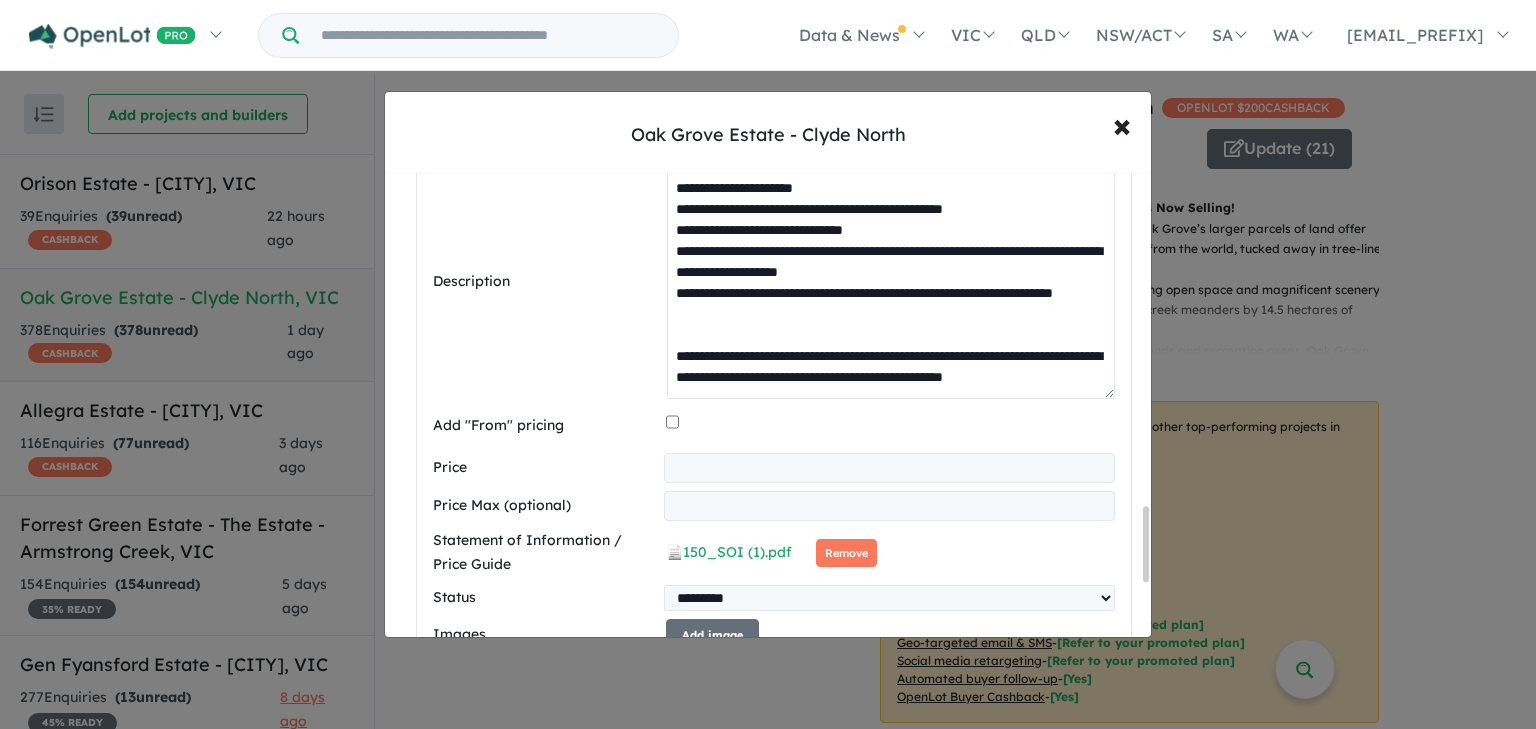 type on "**********" 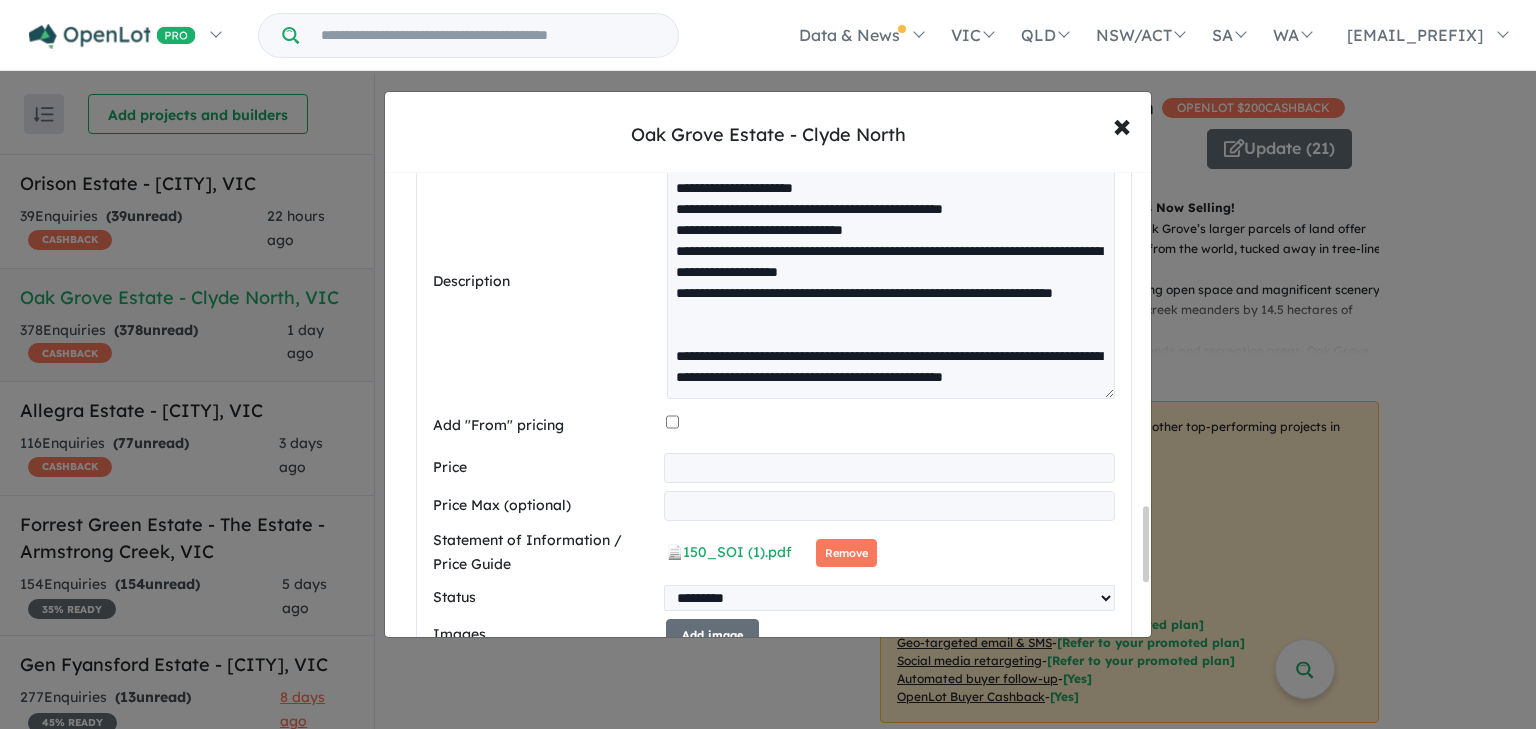 drag, startPoint x: 631, startPoint y: 465, endPoint x: 475, endPoint y: 464, distance: 156.0032 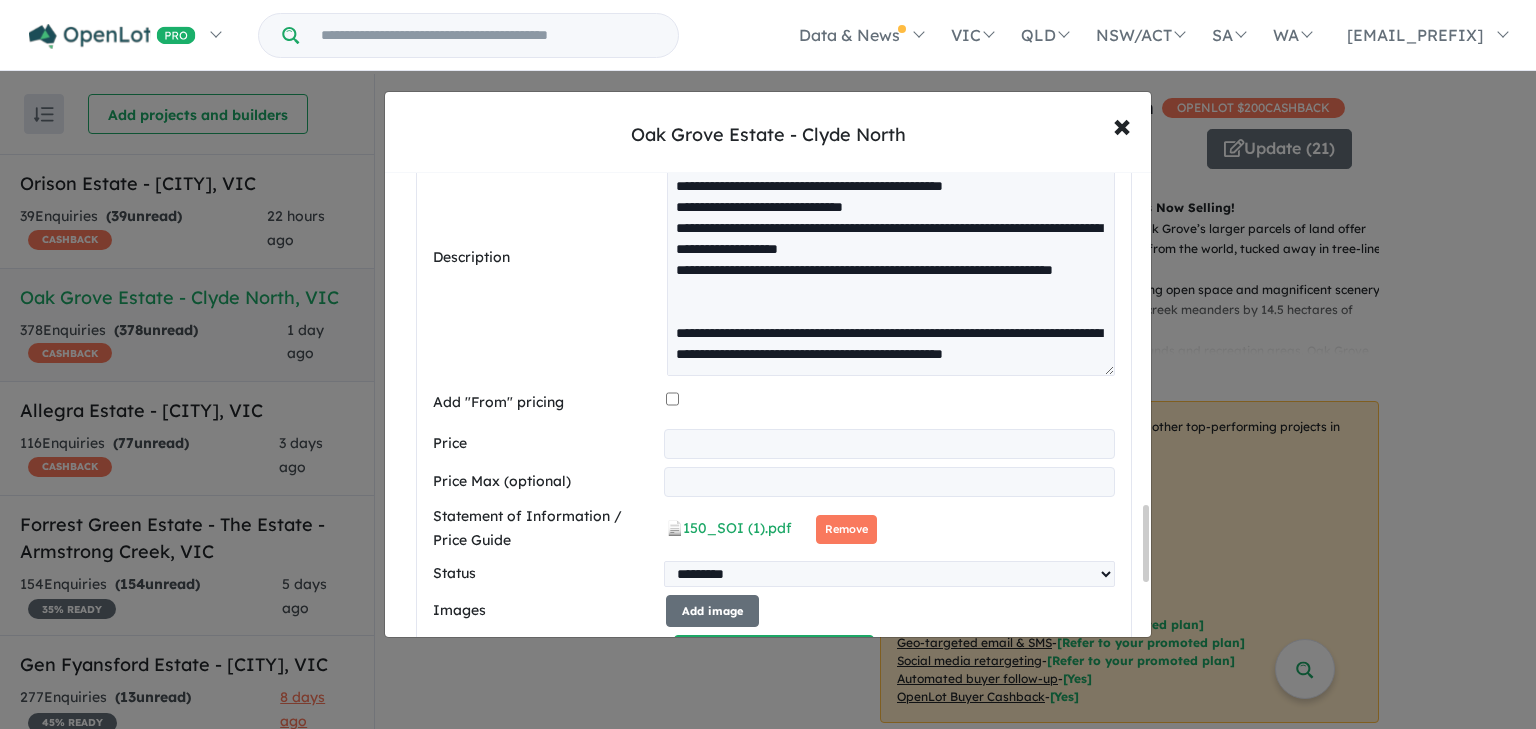 scroll, scrollTop: 0, scrollLeft: 0, axis: both 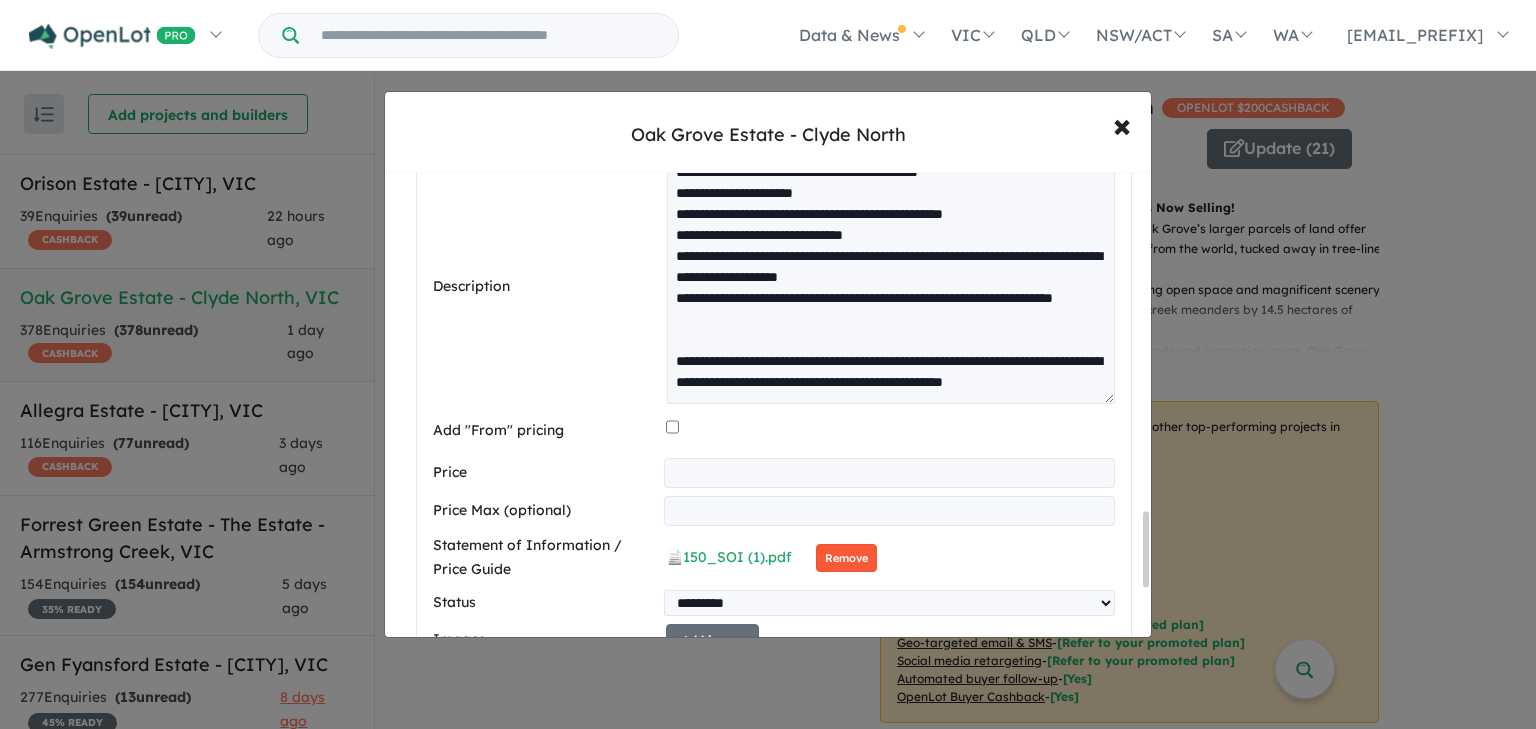 type on "*******" 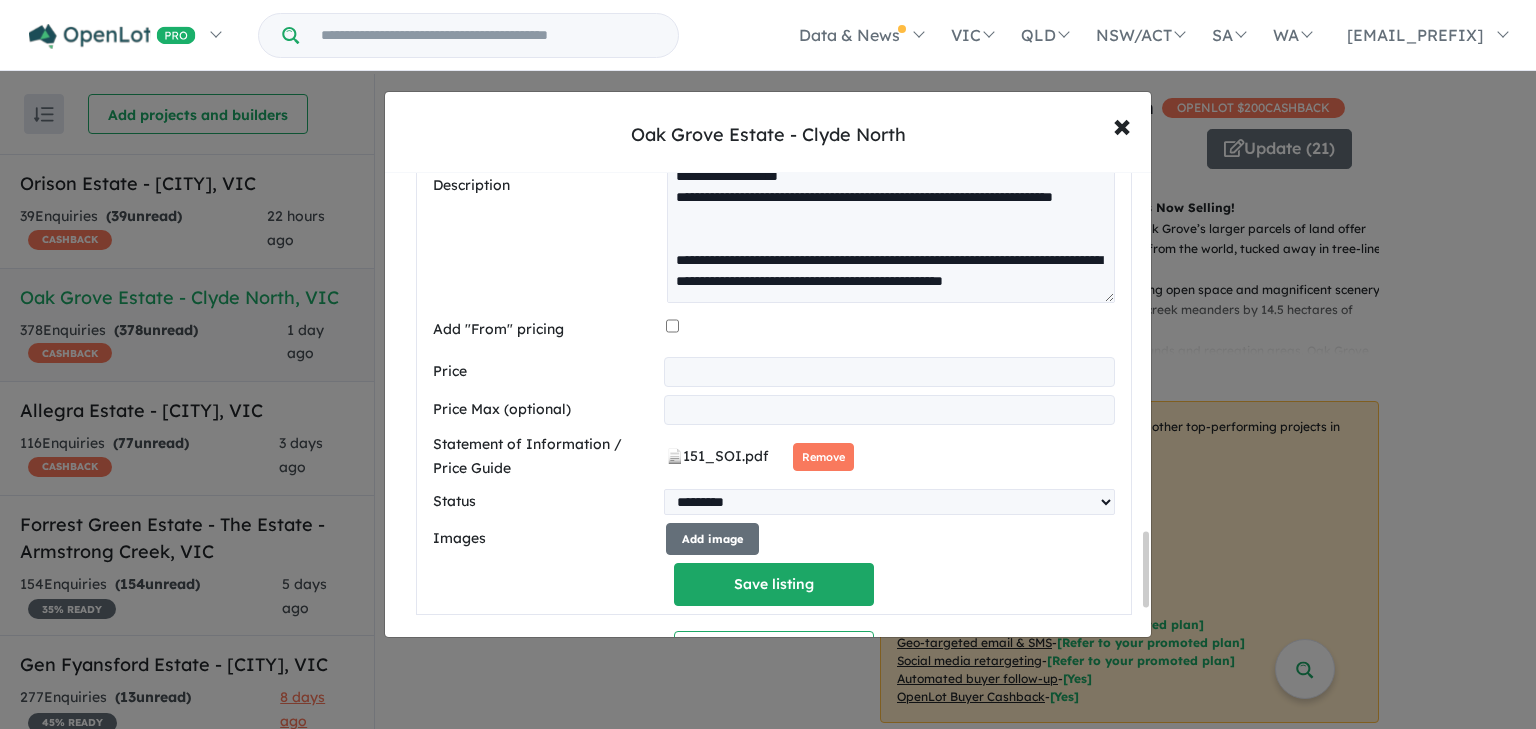 scroll, scrollTop: 2382, scrollLeft: 0, axis: vertical 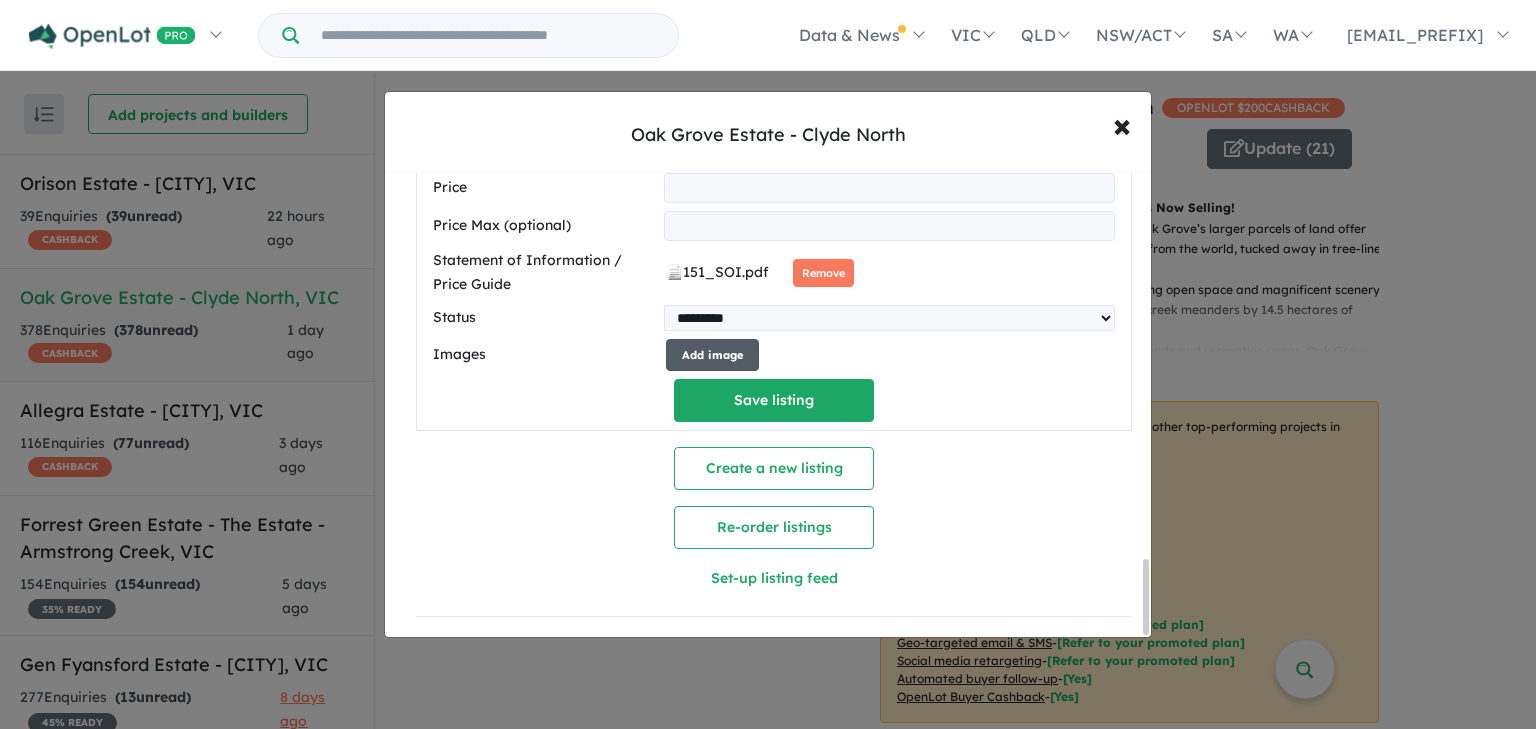 click on "Add image" at bounding box center (712, 355) 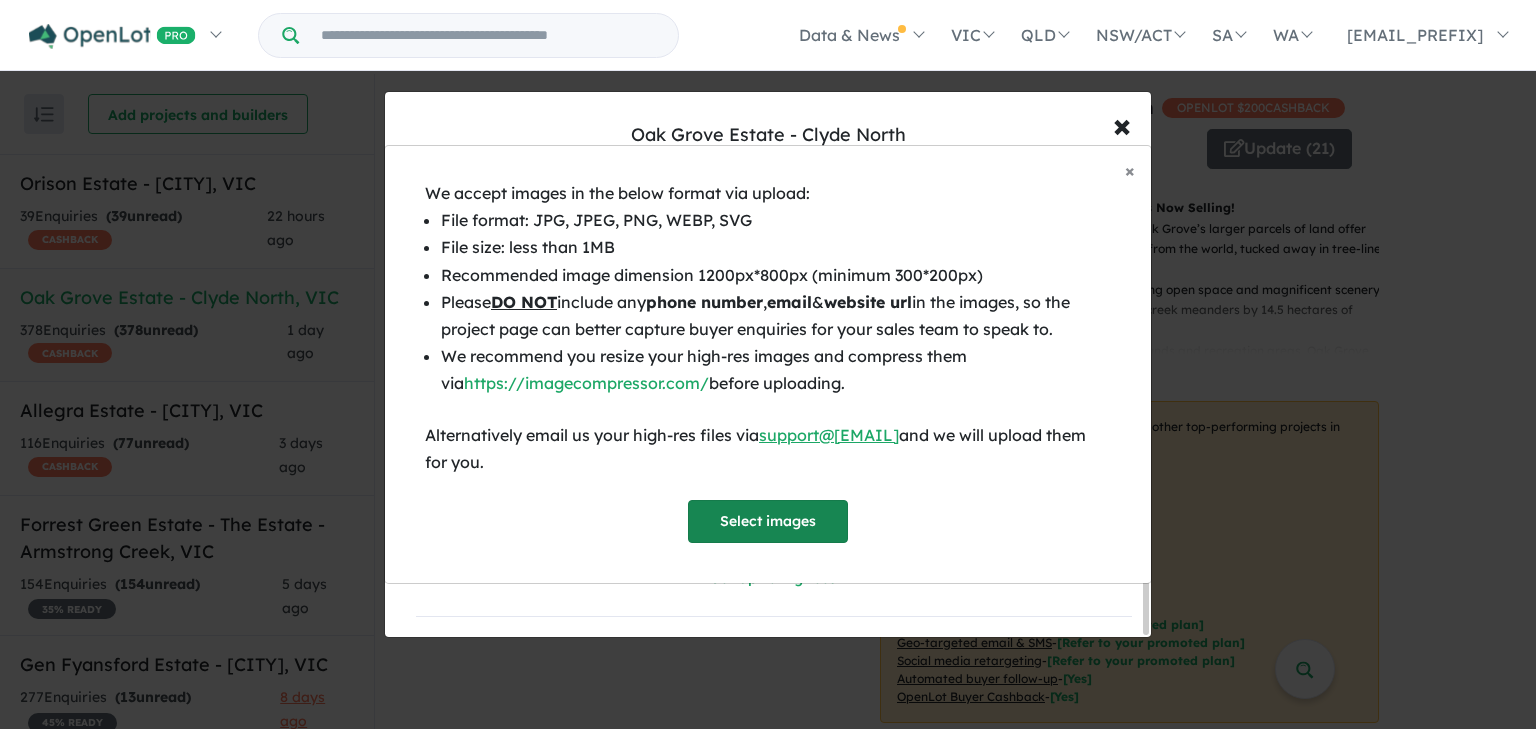 click on "Select images" at bounding box center (768, 521) 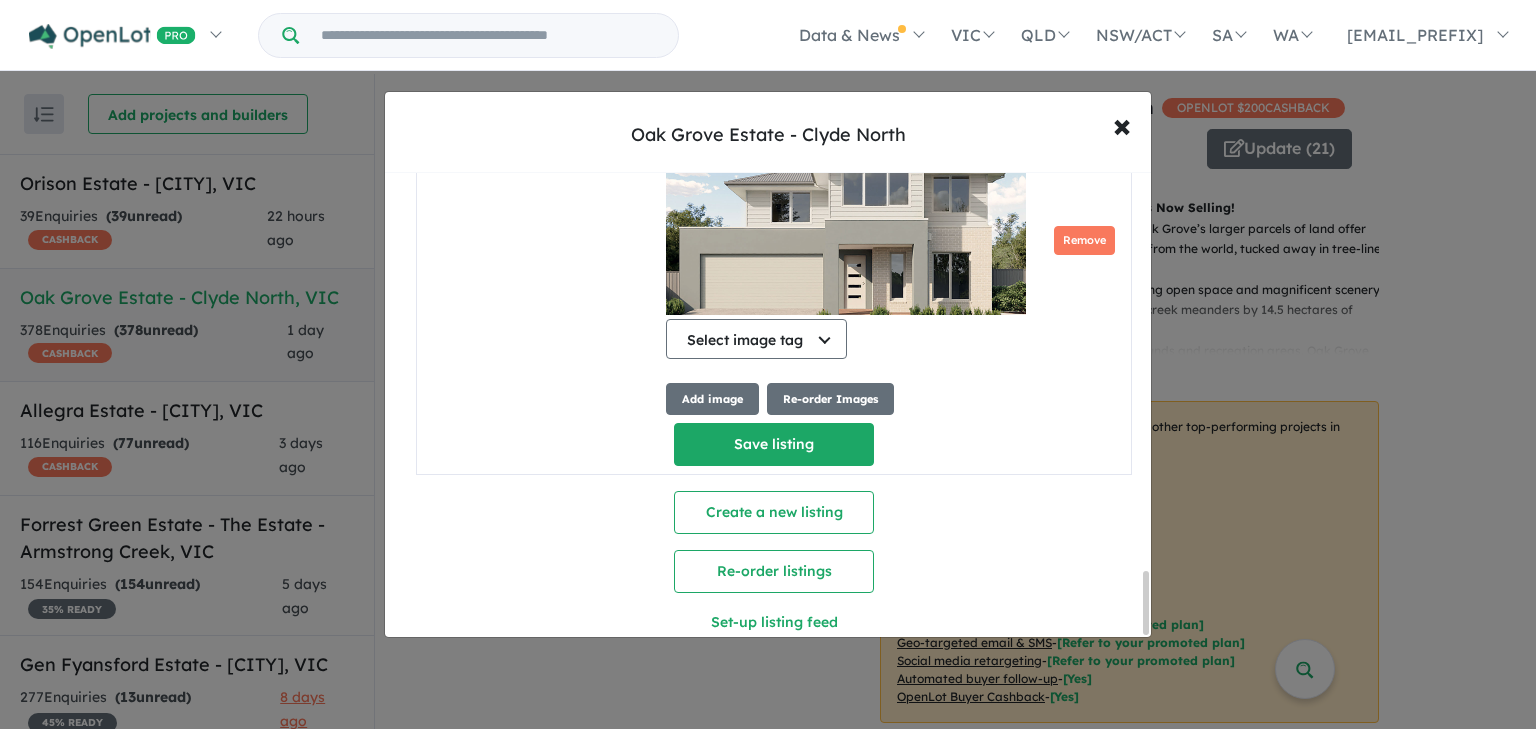 scroll, scrollTop: 2918, scrollLeft: 0, axis: vertical 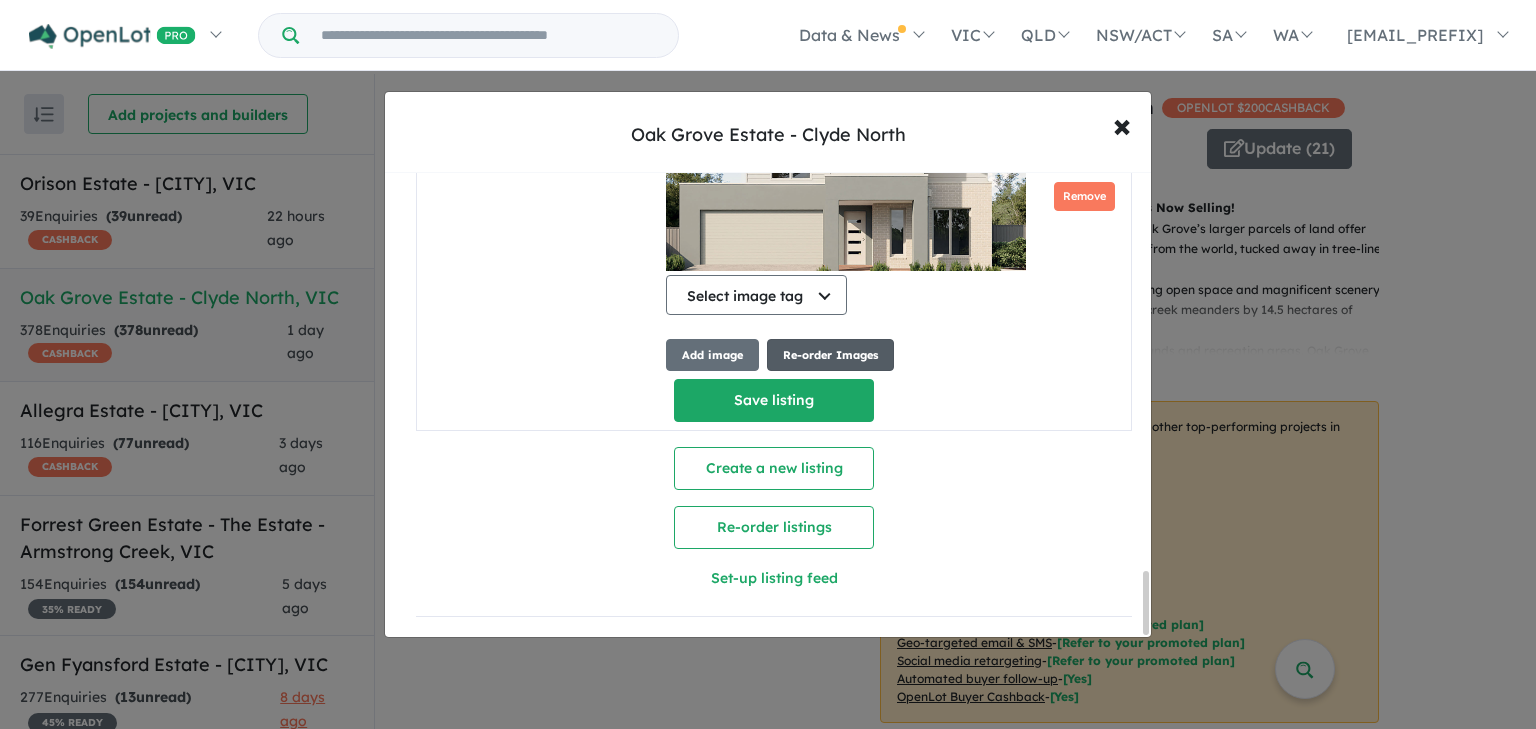 click on "Re-order Images" at bounding box center (830, 355) 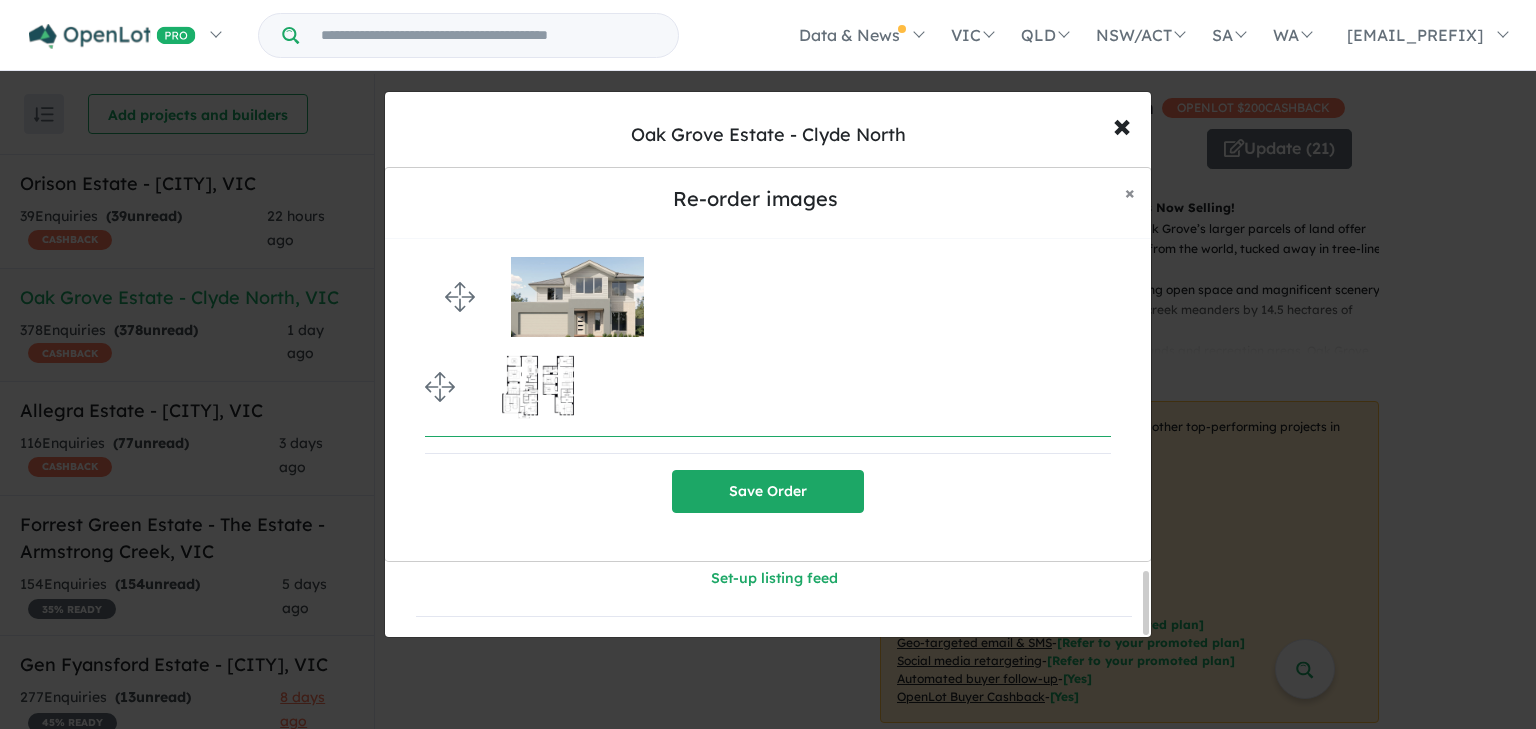 drag, startPoint x: 440, startPoint y: 386, endPoint x: 437, endPoint y: 289, distance: 97.04638 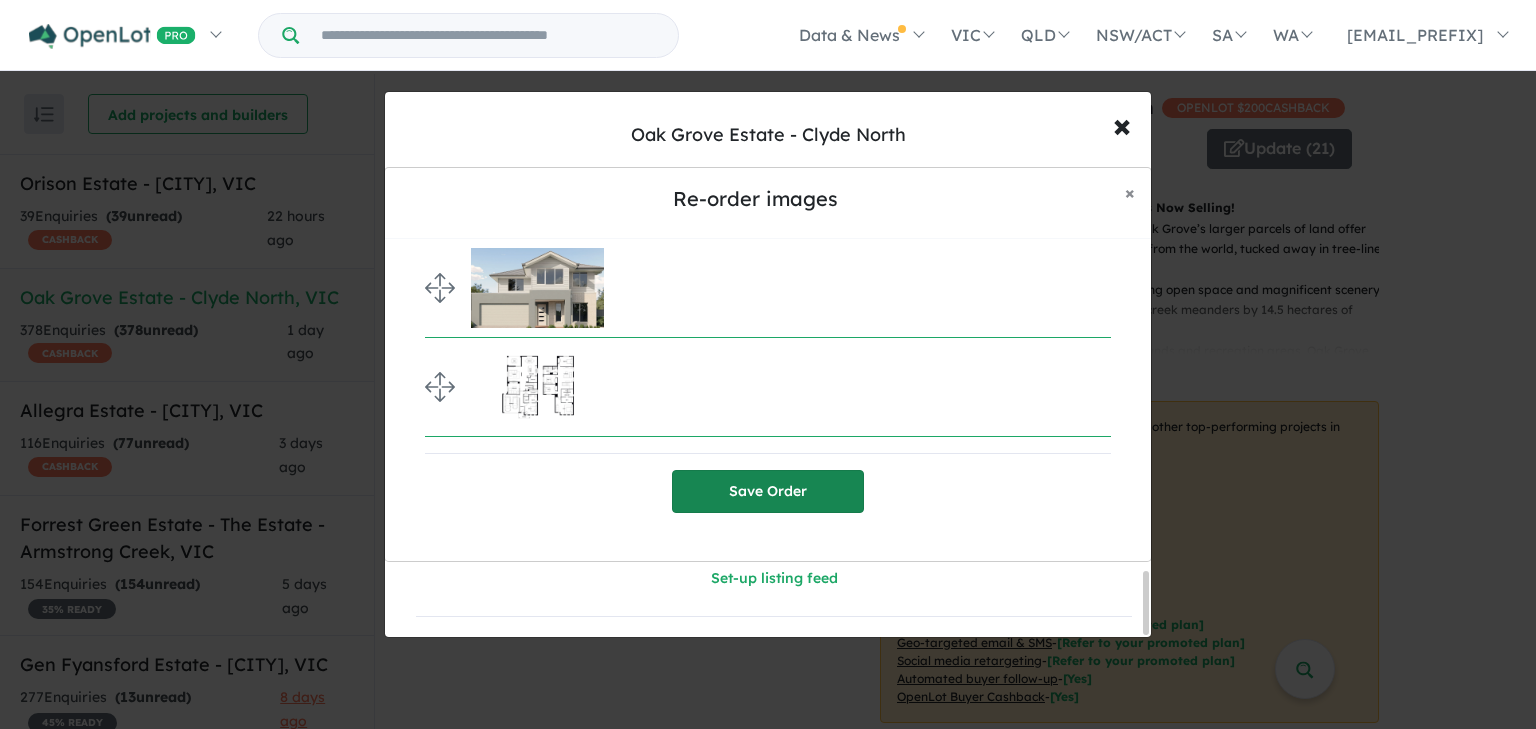 click on "Save Order" at bounding box center [768, 491] 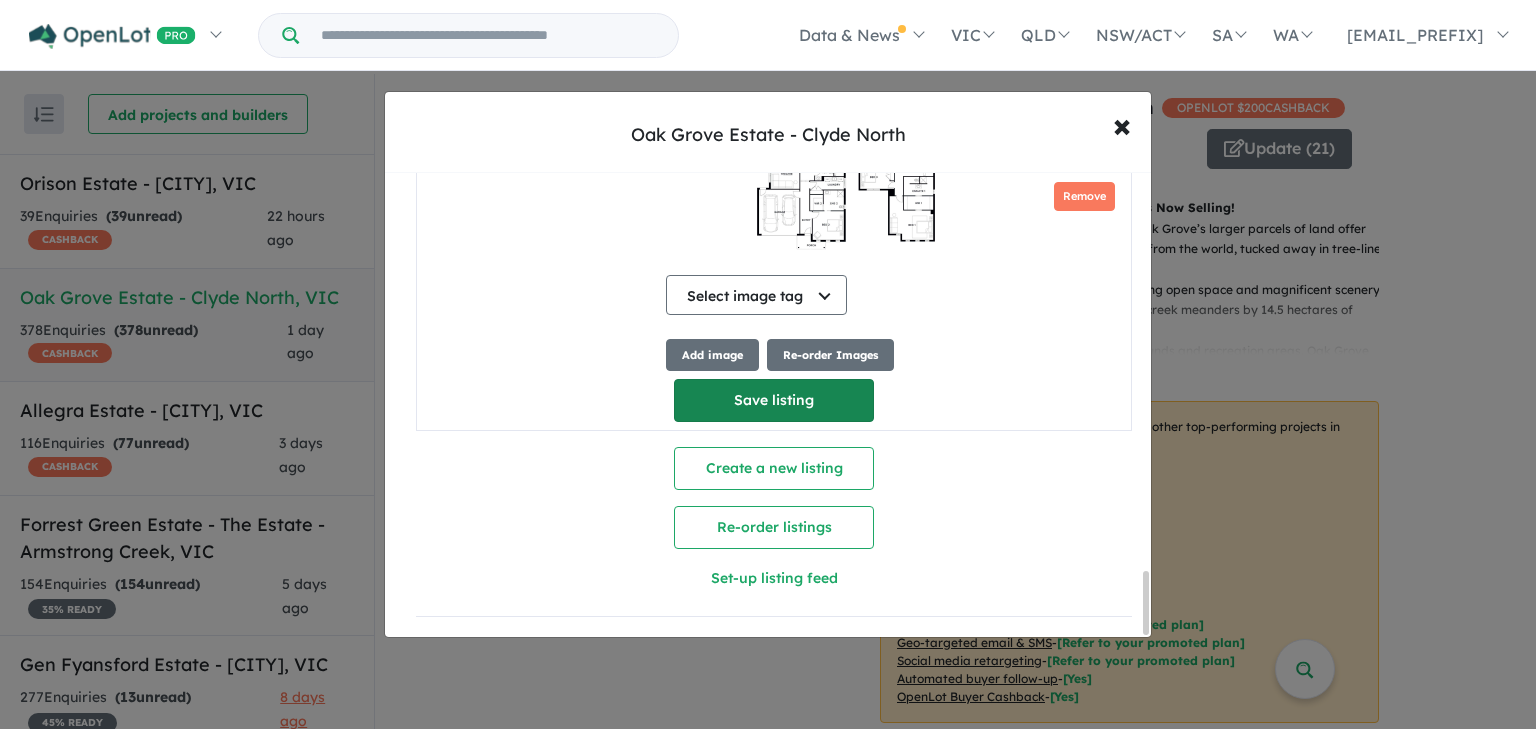 click on "Save listing" at bounding box center (774, 400) 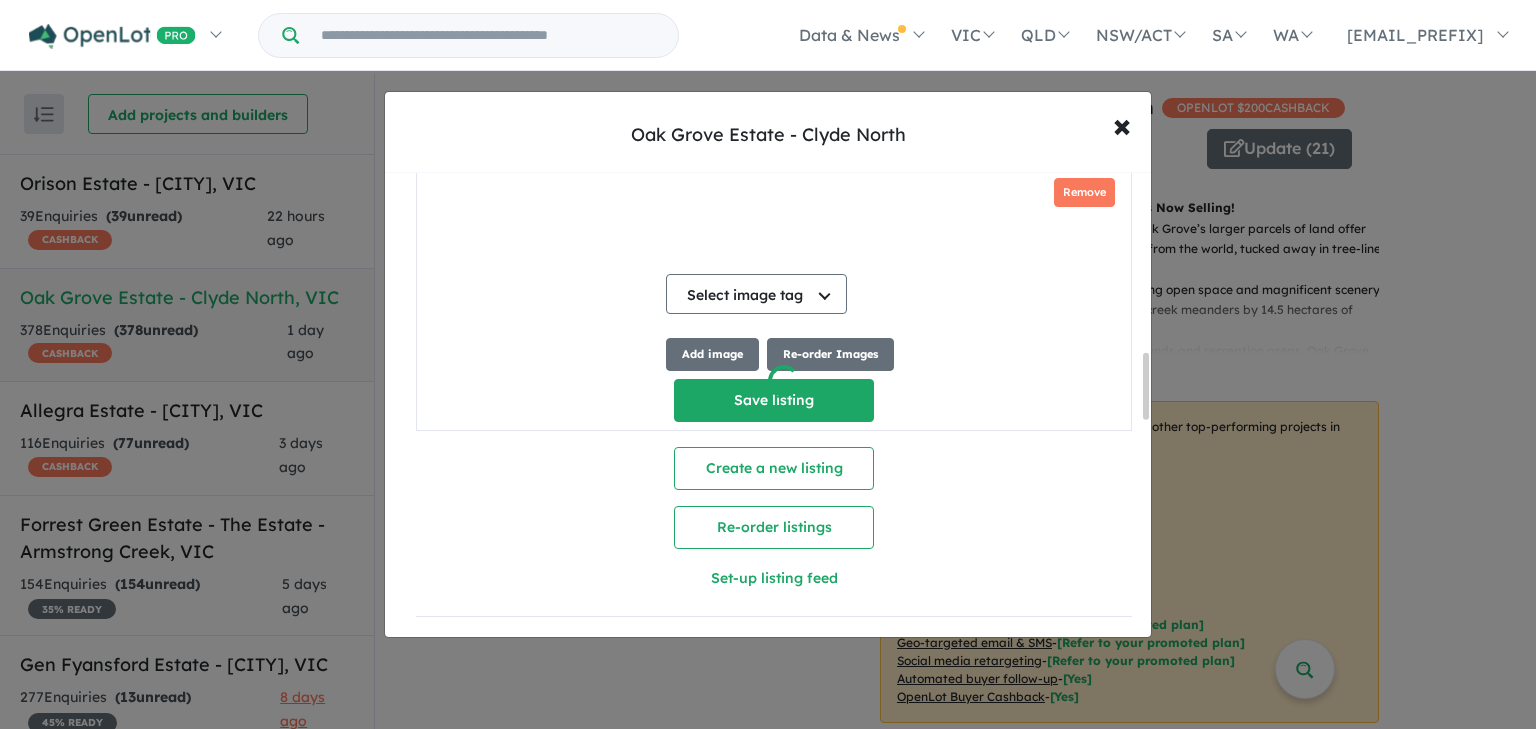 scroll, scrollTop: 1248, scrollLeft: 0, axis: vertical 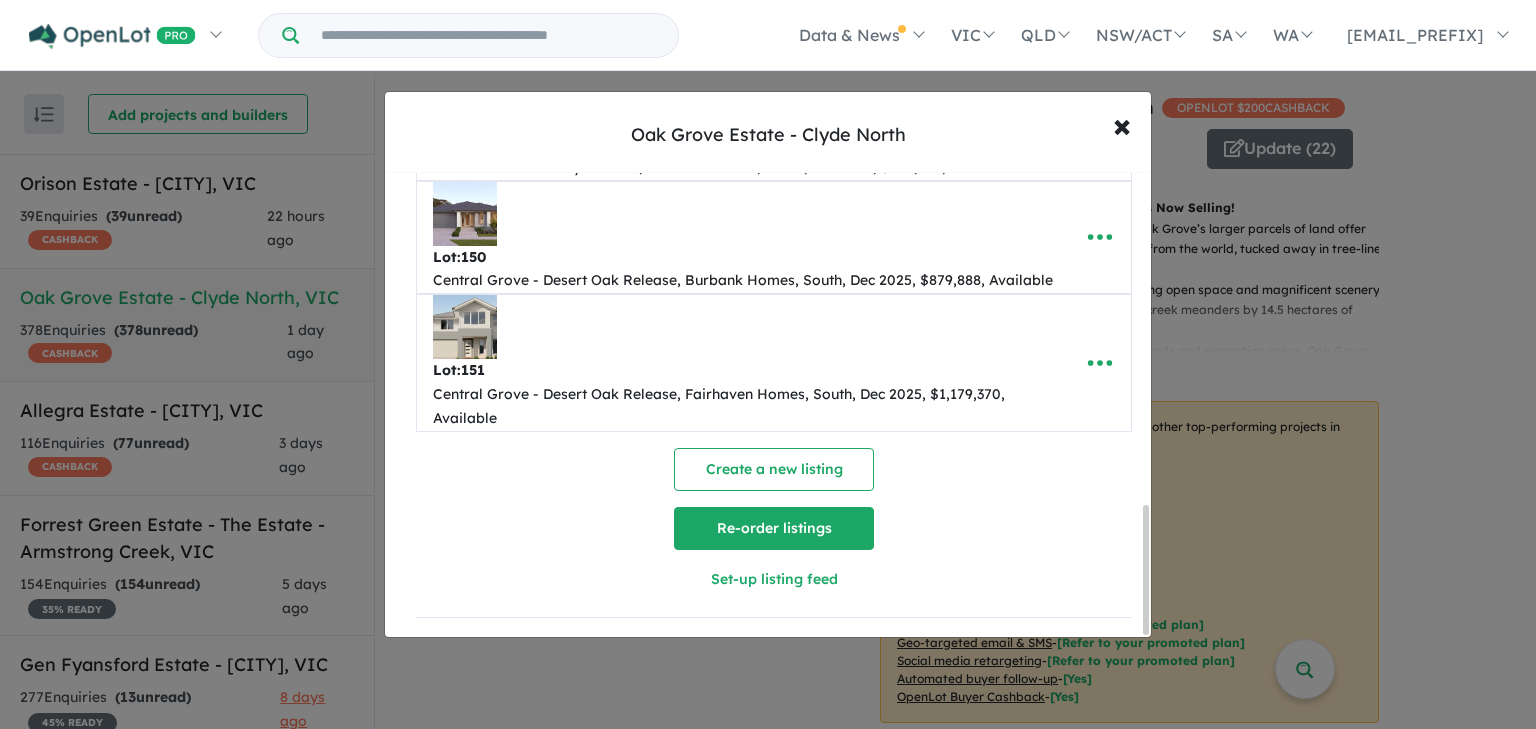 click on "Re-order listings" at bounding box center [774, 528] 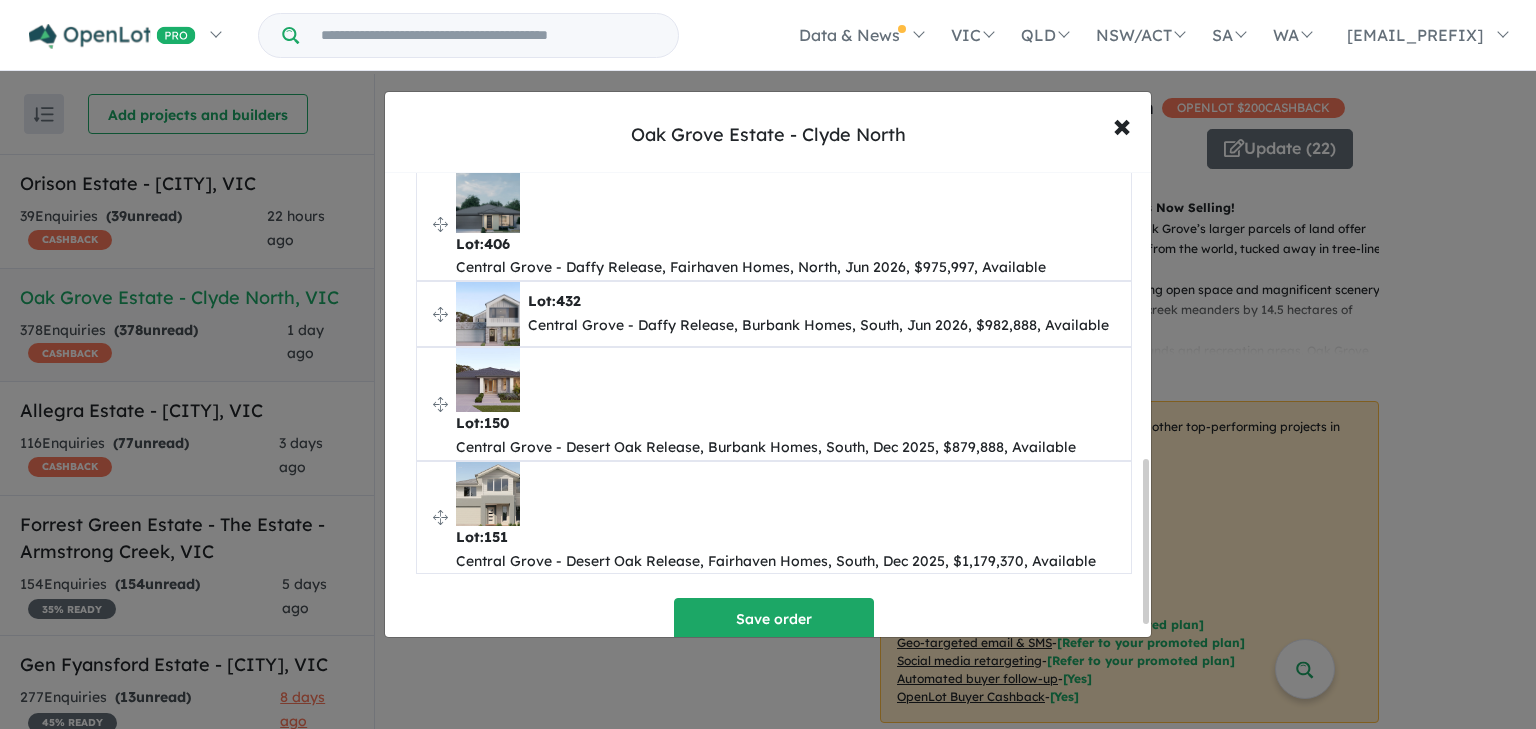 scroll, scrollTop: 761, scrollLeft: 0, axis: vertical 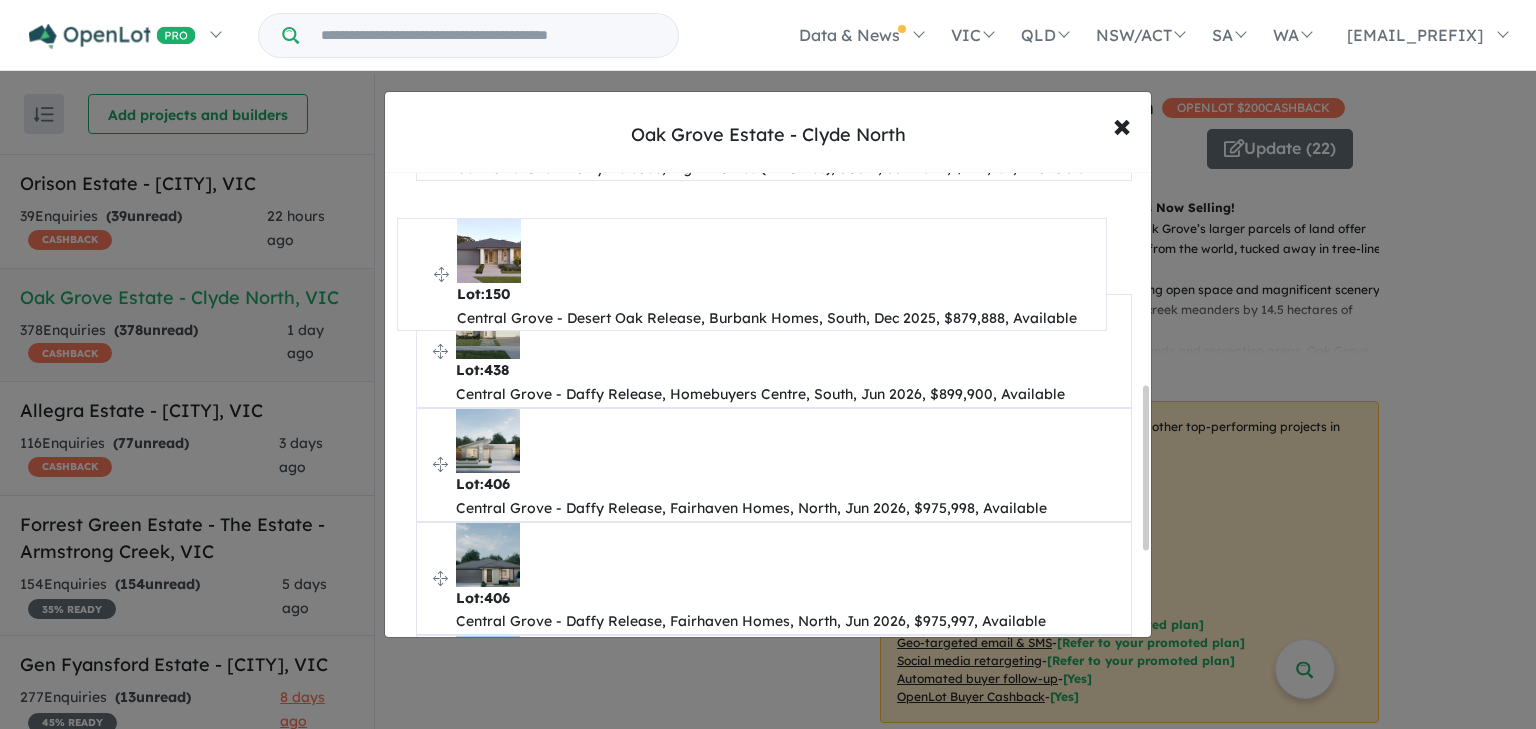 drag, startPoint x: 441, startPoint y: 379, endPoint x: 422, endPoint y: 270, distance: 110.64357 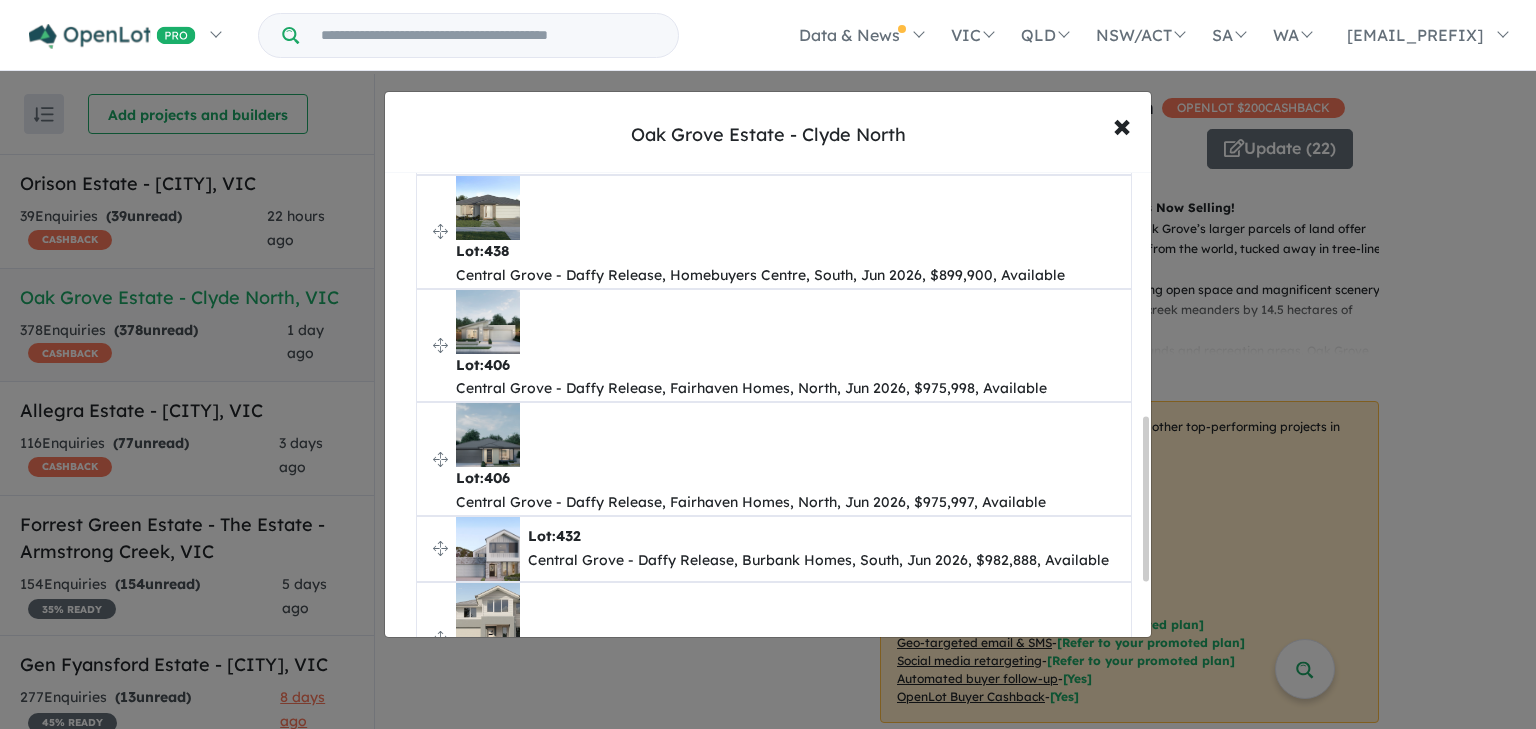 scroll, scrollTop: 841, scrollLeft: 0, axis: vertical 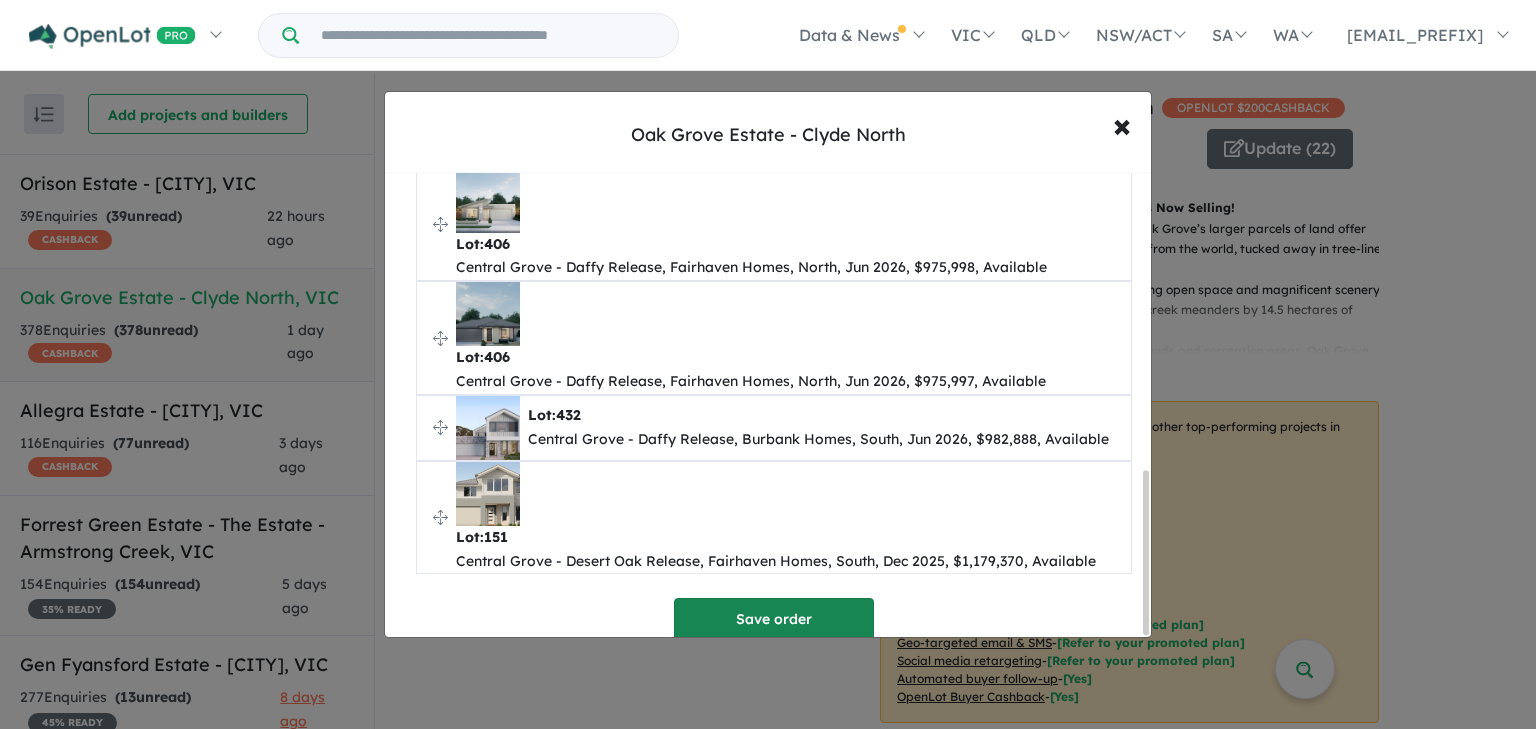 click on "Save order" at bounding box center [774, 619] 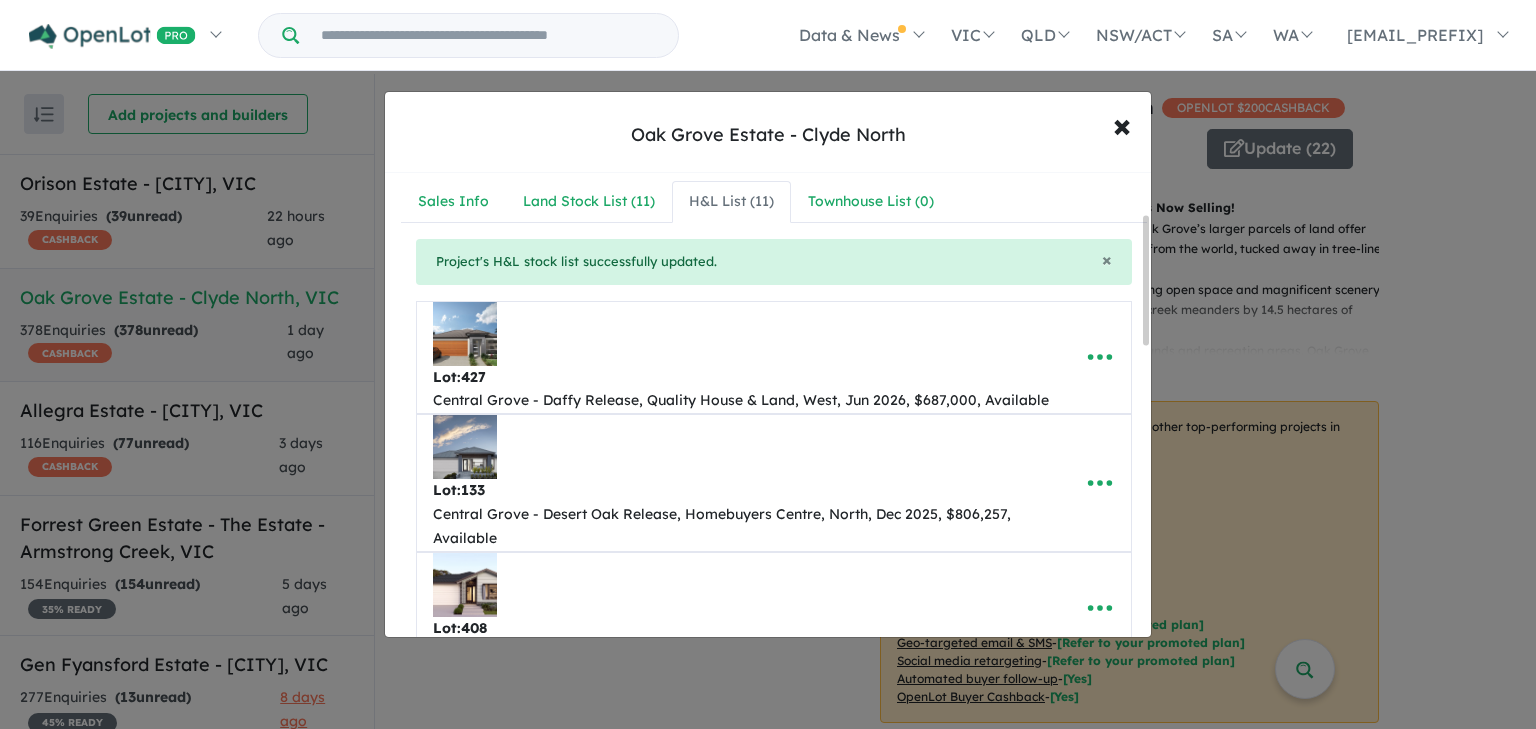 scroll, scrollTop: 0, scrollLeft: 0, axis: both 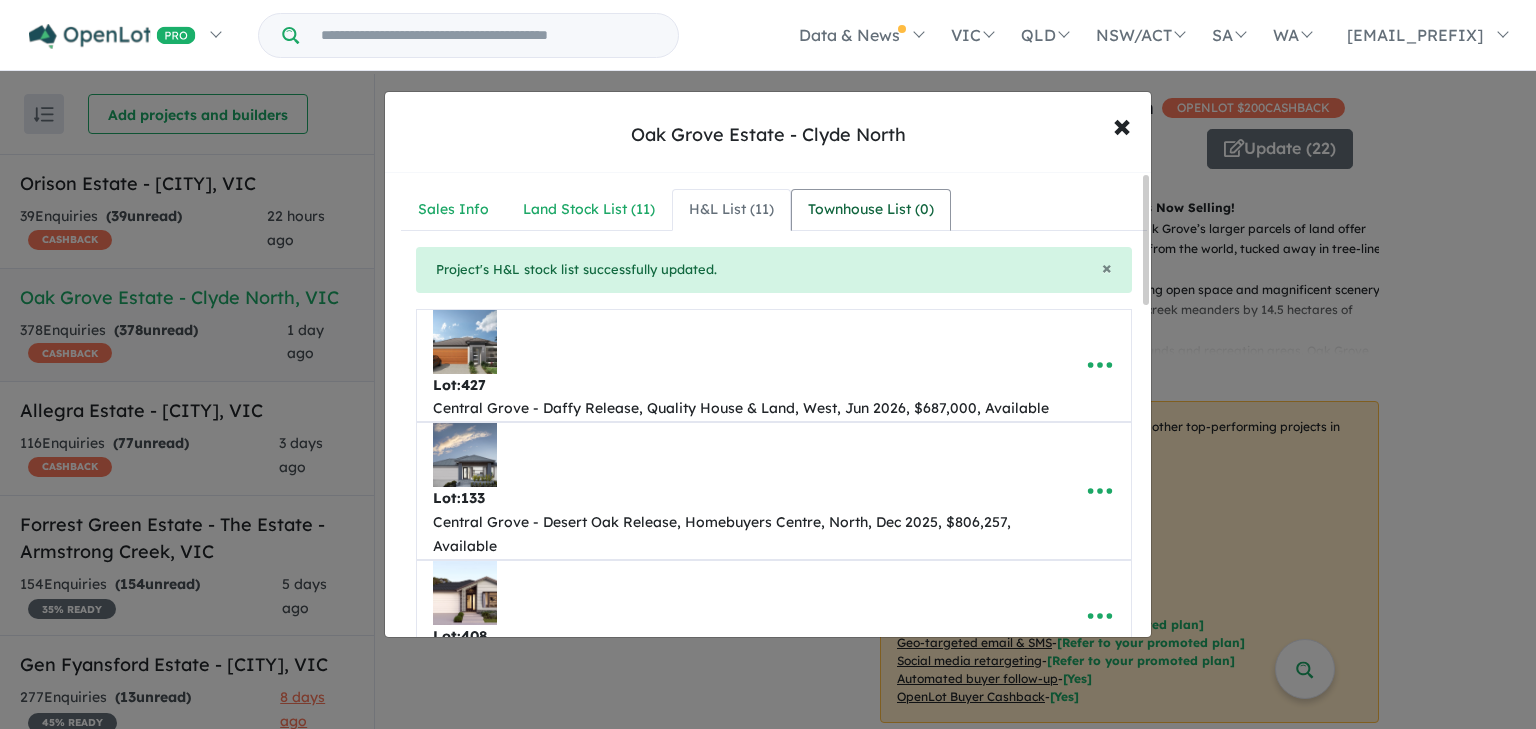 click on "Townhouse List ( 0 )" at bounding box center (871, 210) 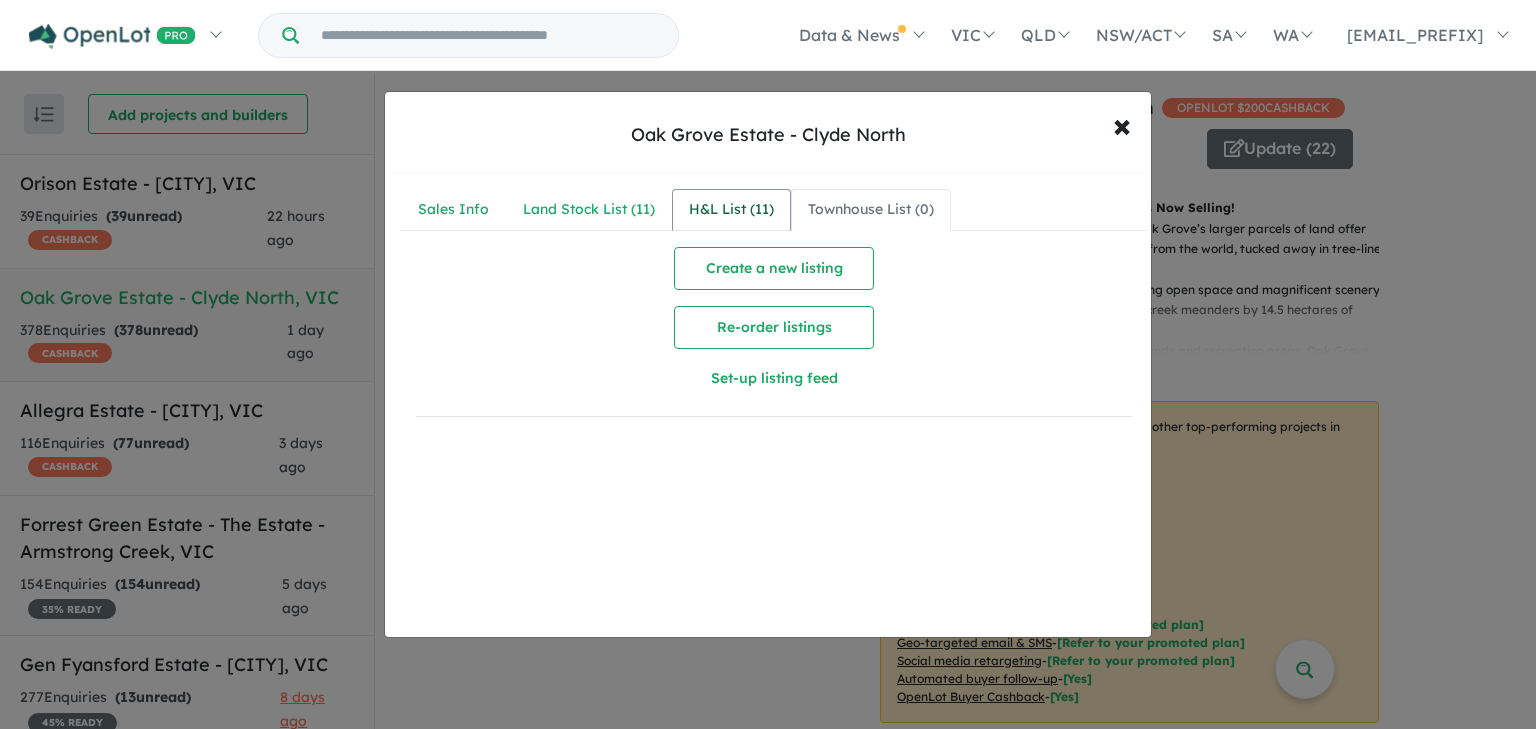 click on "H&L List ( 11 )" at bounding box center (731, 210) 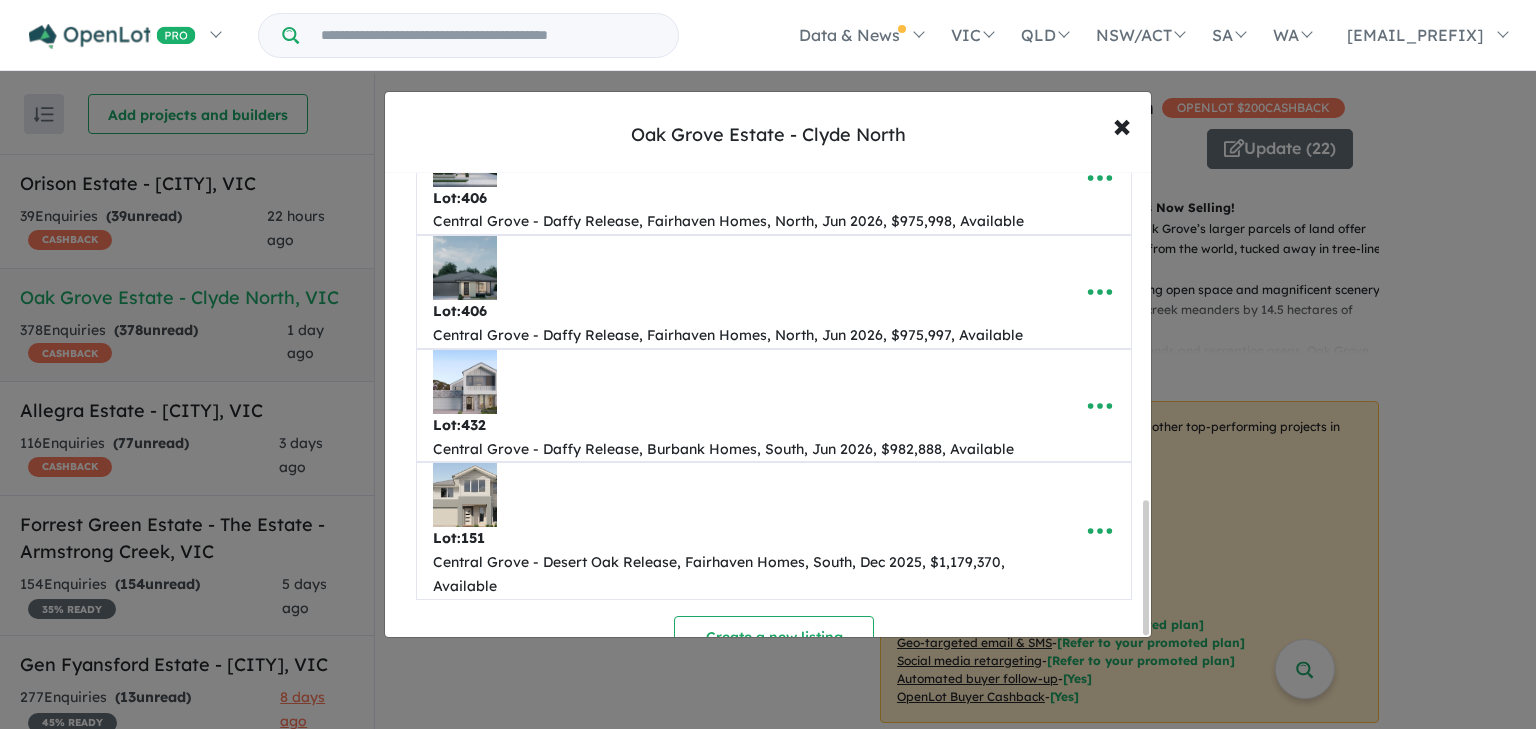 scroll, scrollTop: 1141, scrollLeft: 0, axis: vertical 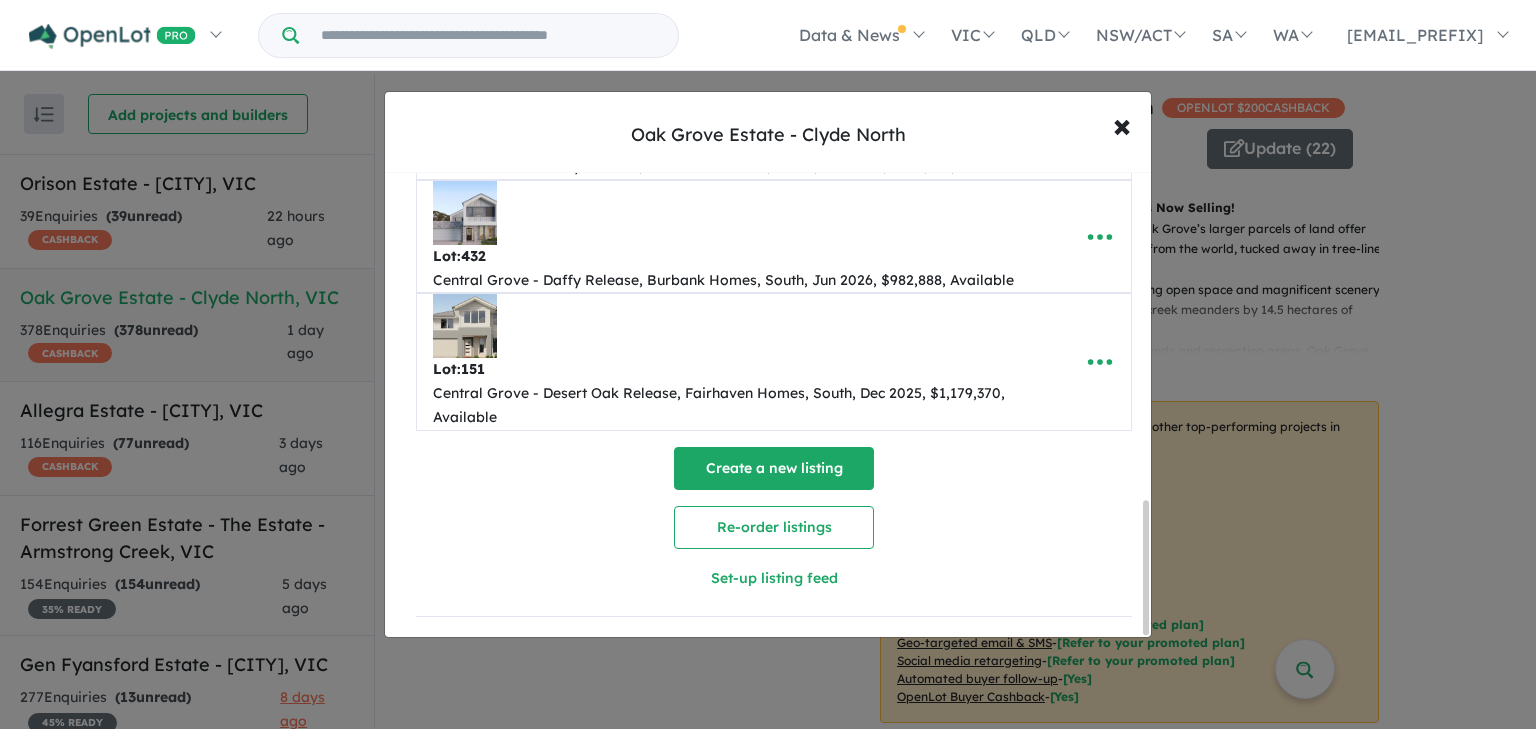 click on "Create a new listing" at bounding box center (774, 468) 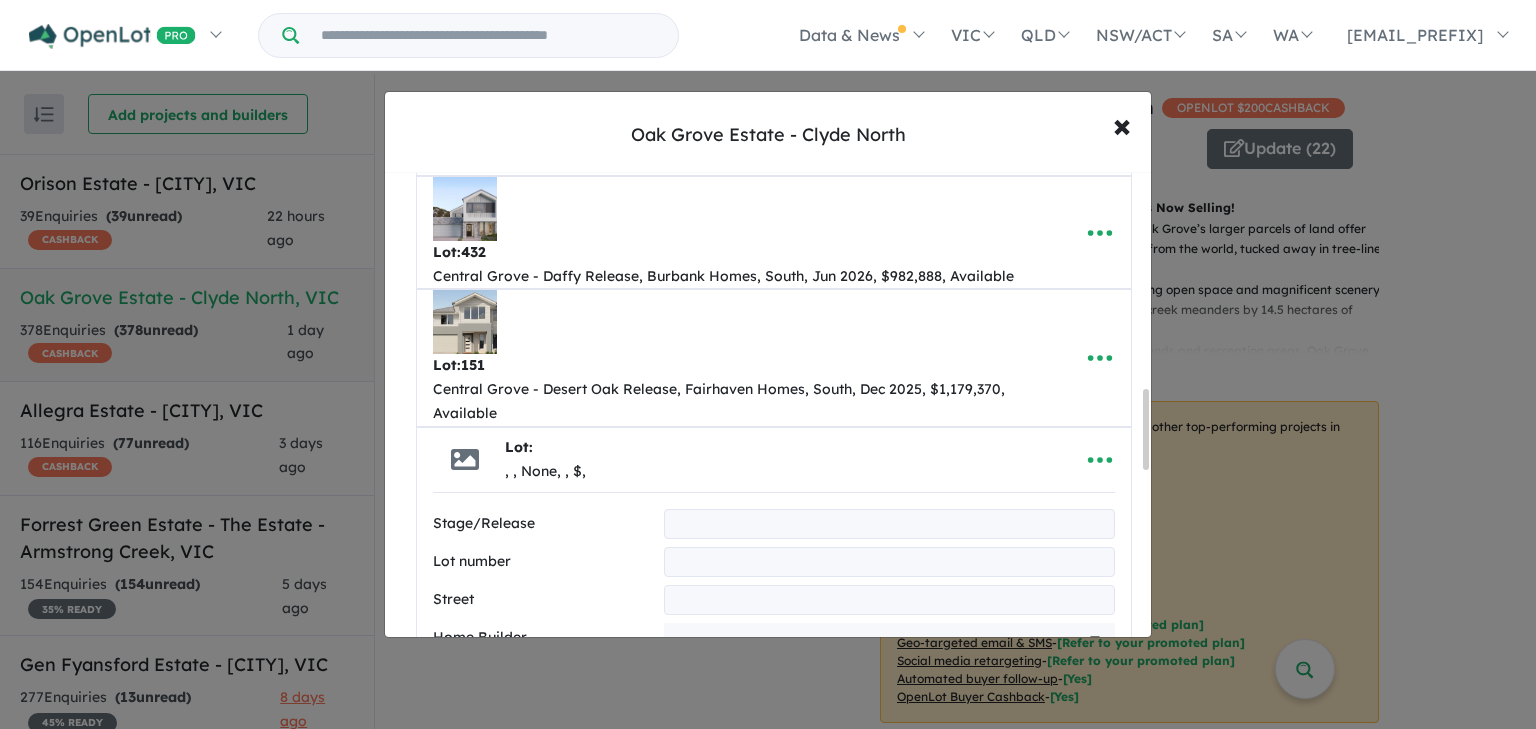 scroll, scrollTop: 1251, scrollLeft: 0, axis: vertical 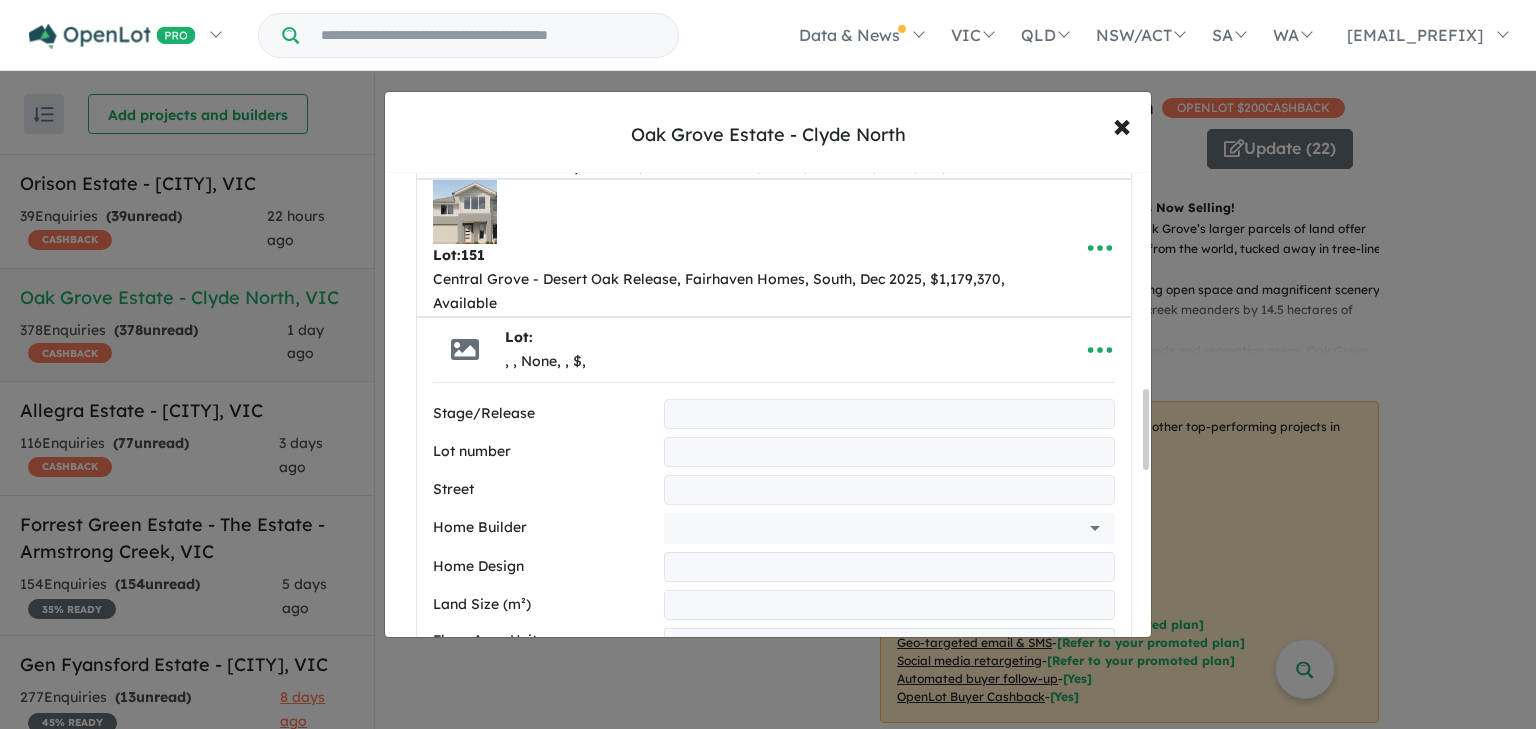 click at bounding box center [889, 414] 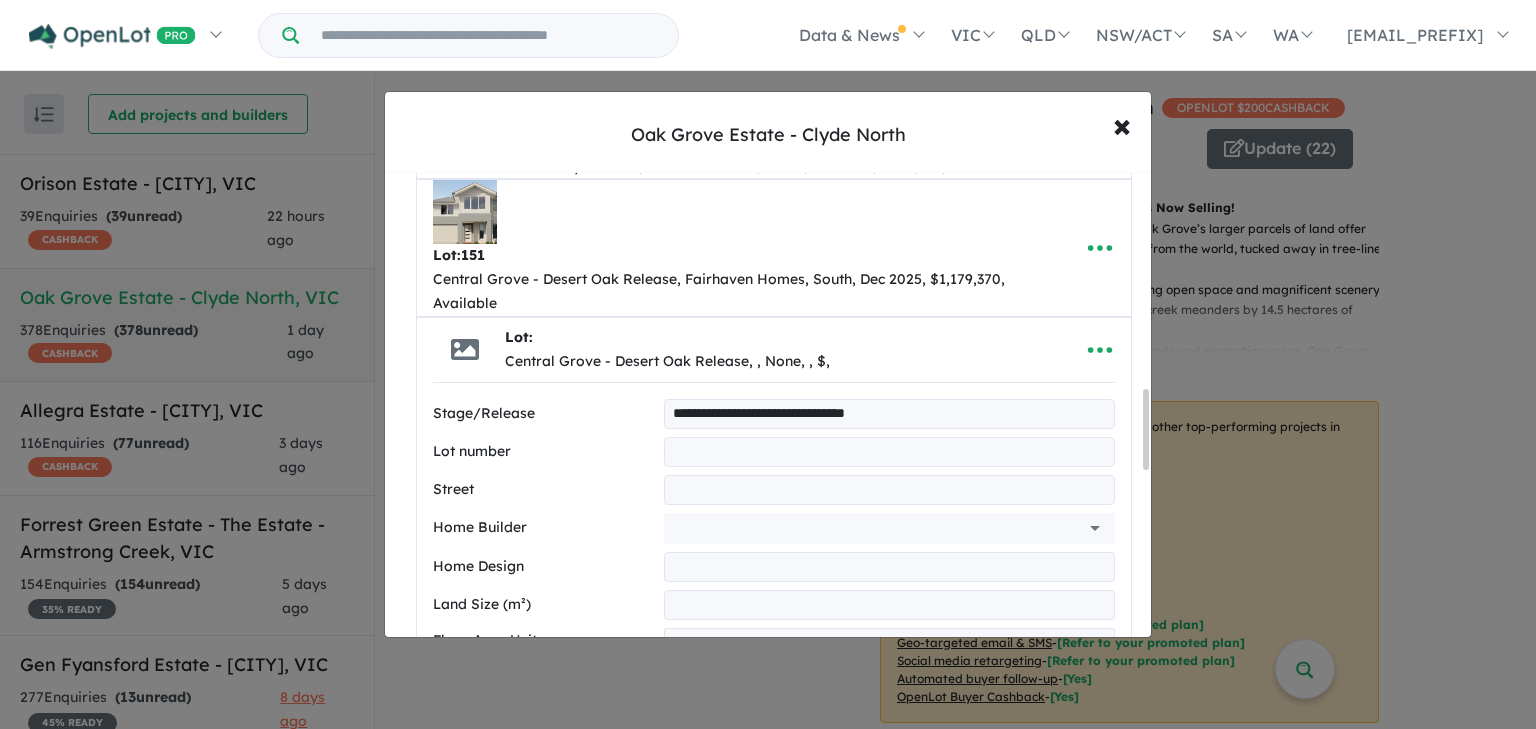 click at bounding box center [889, 452] 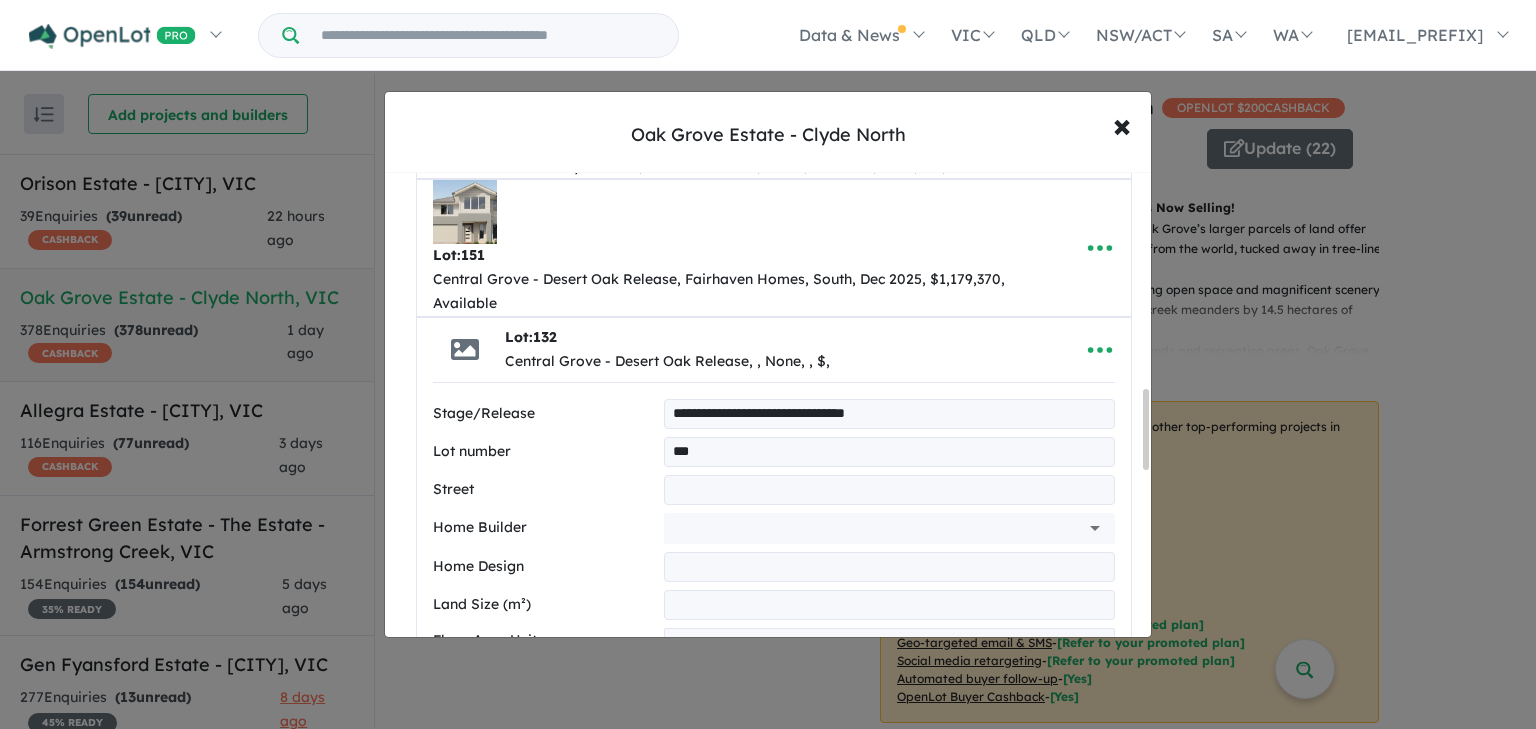 type on "***" 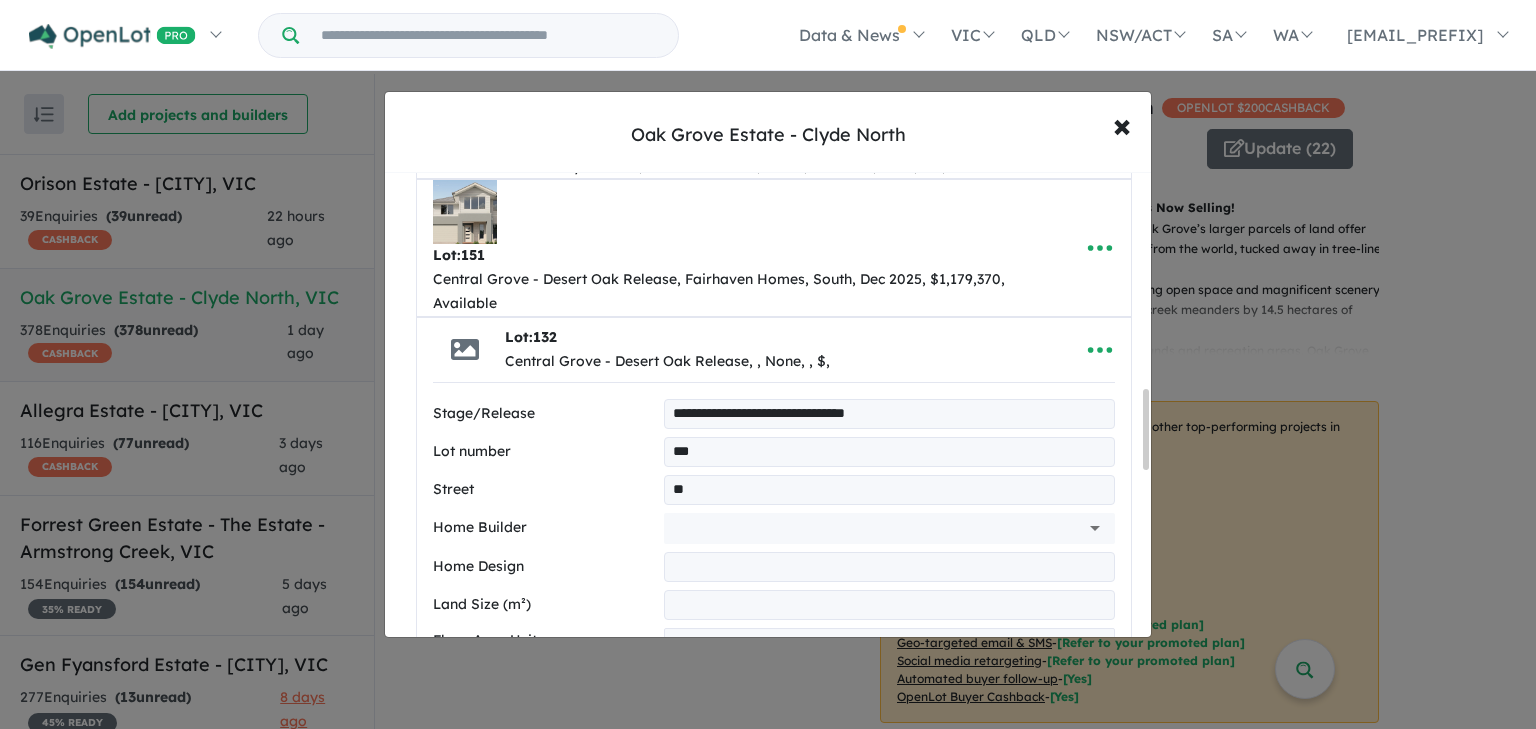 type on "**********" 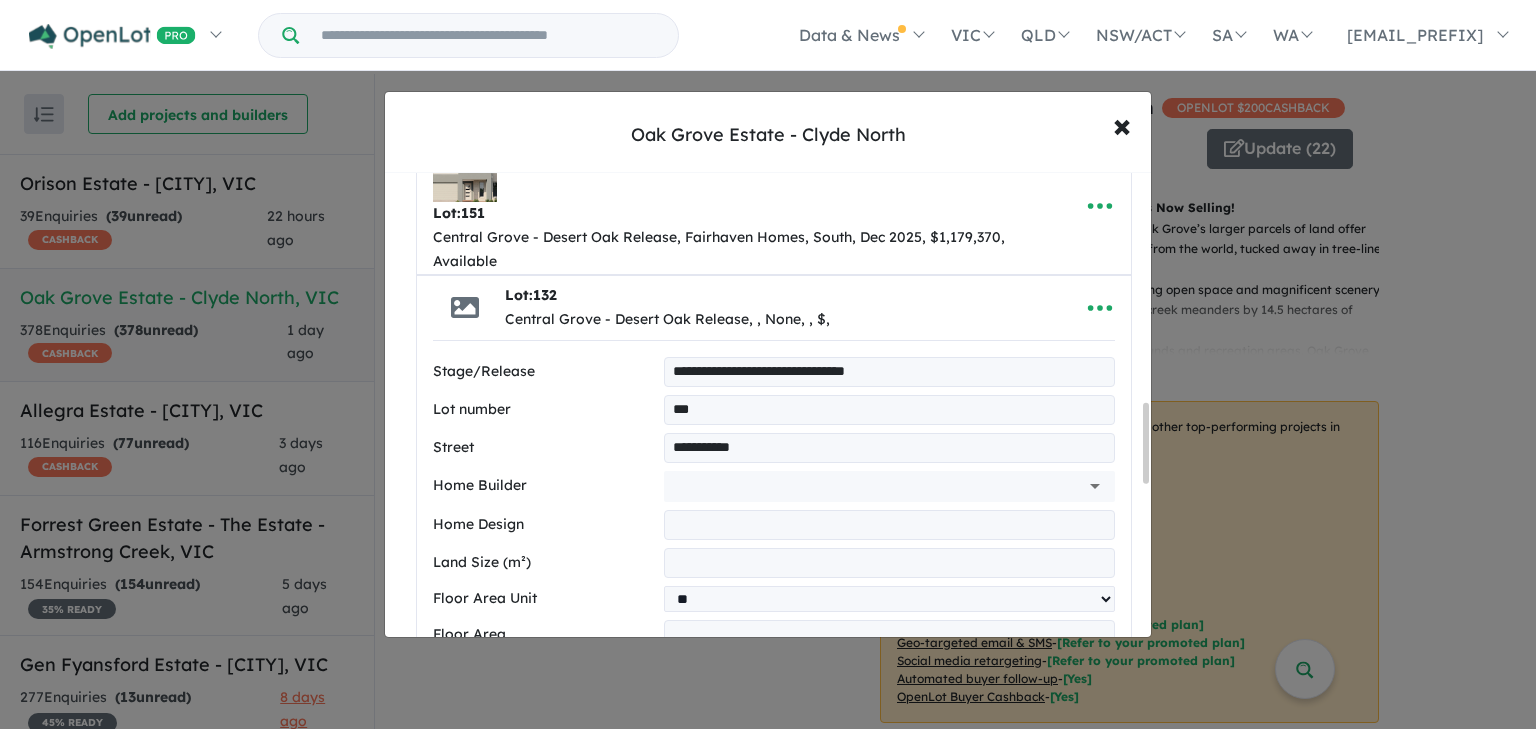 scroll, scrollTop: 1331, scrollLeft: 0, axis: vertical 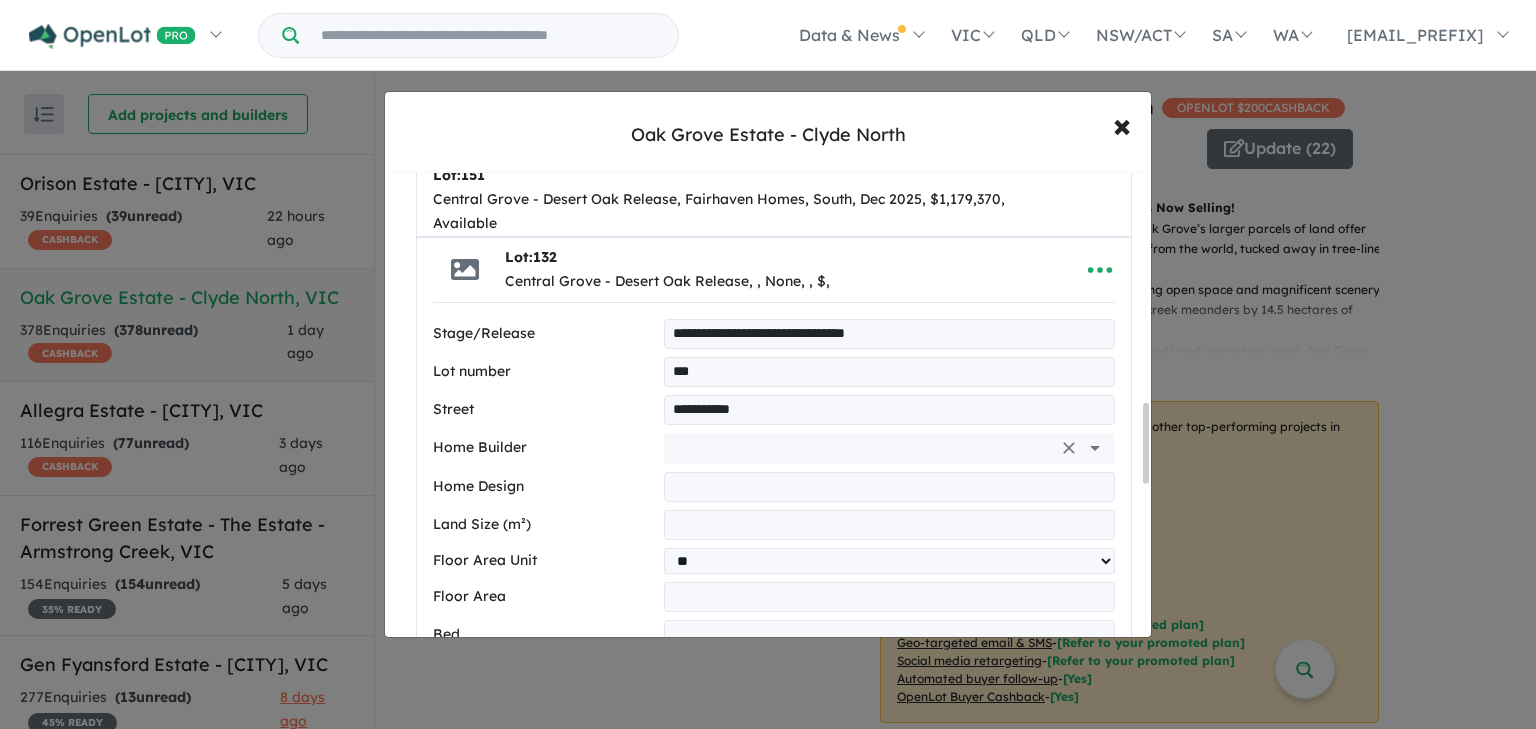 click at bounding box center (861, 448) 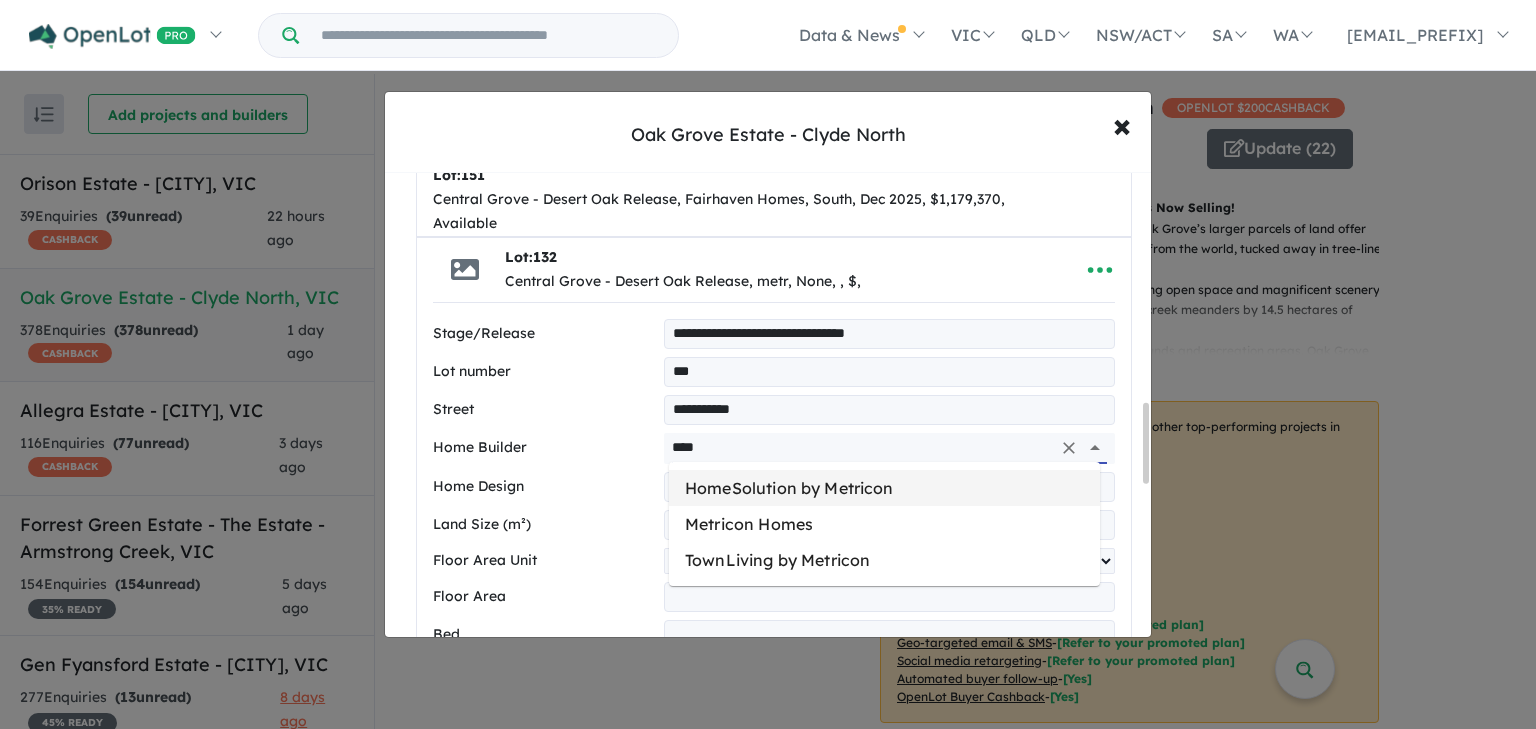 click on "HomeSolution by Metricon" at bounding box center (884, 488) 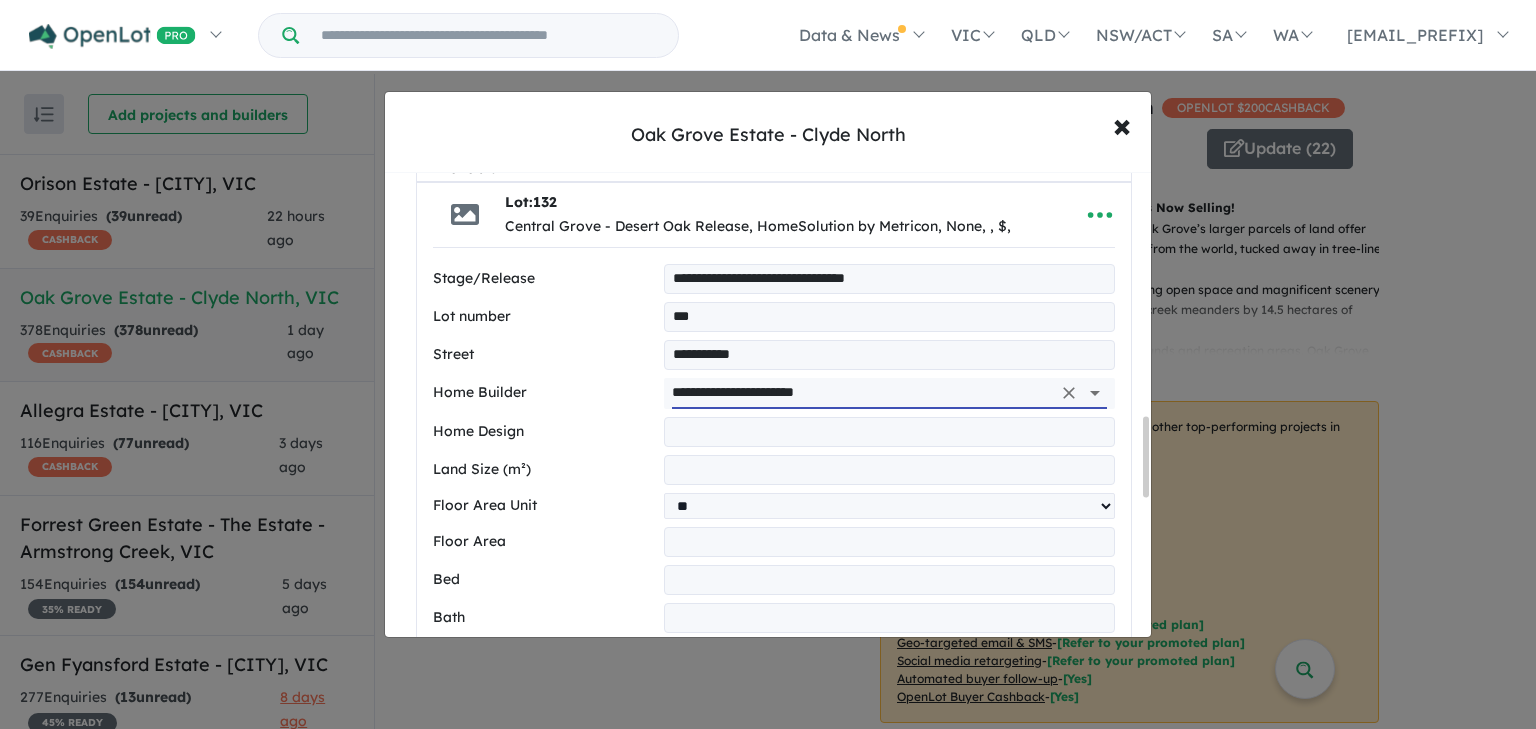 scroll, scrollTop: 1411, scrollLeft: 0, axis: vertical 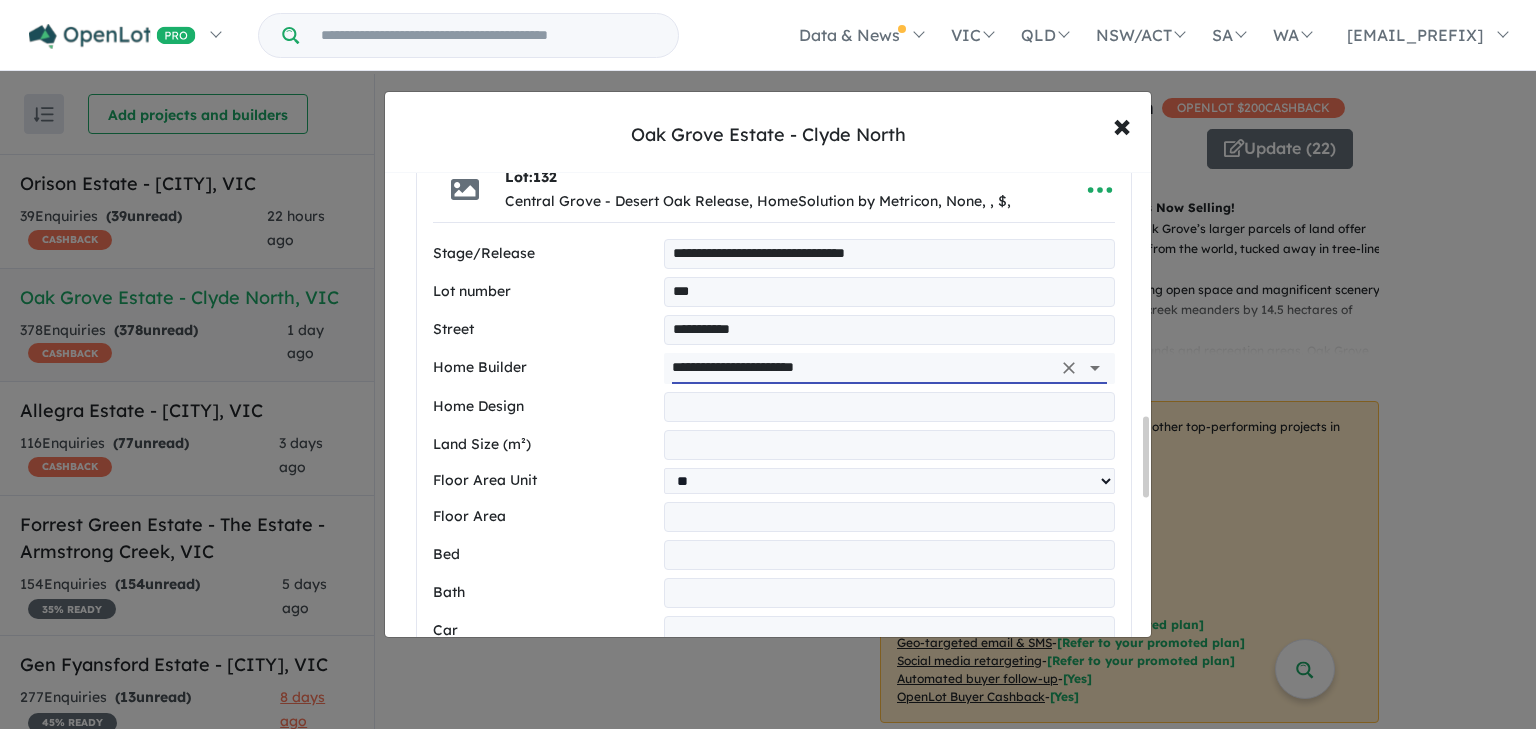 type on "**********" 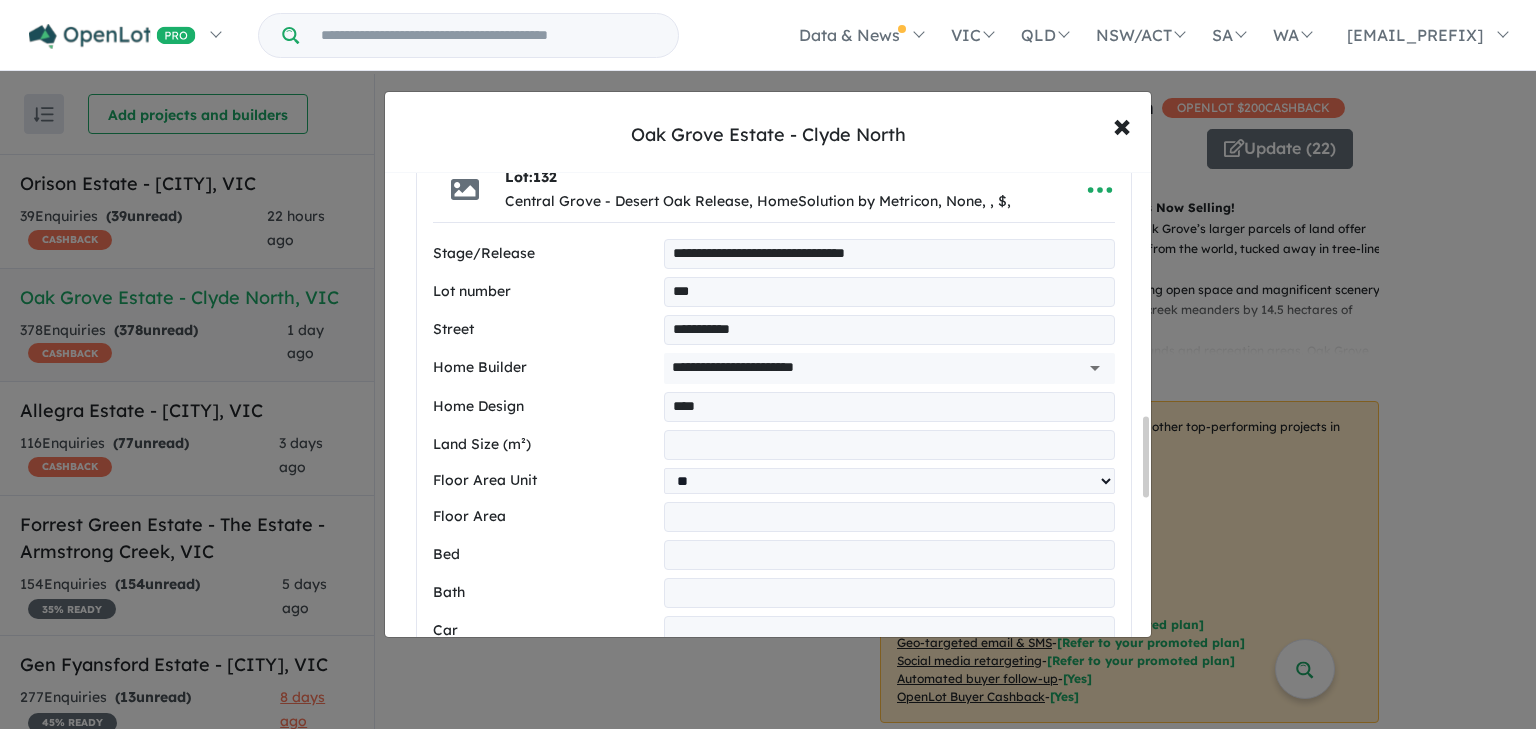 click on "****" at bounding box center [889, 407] 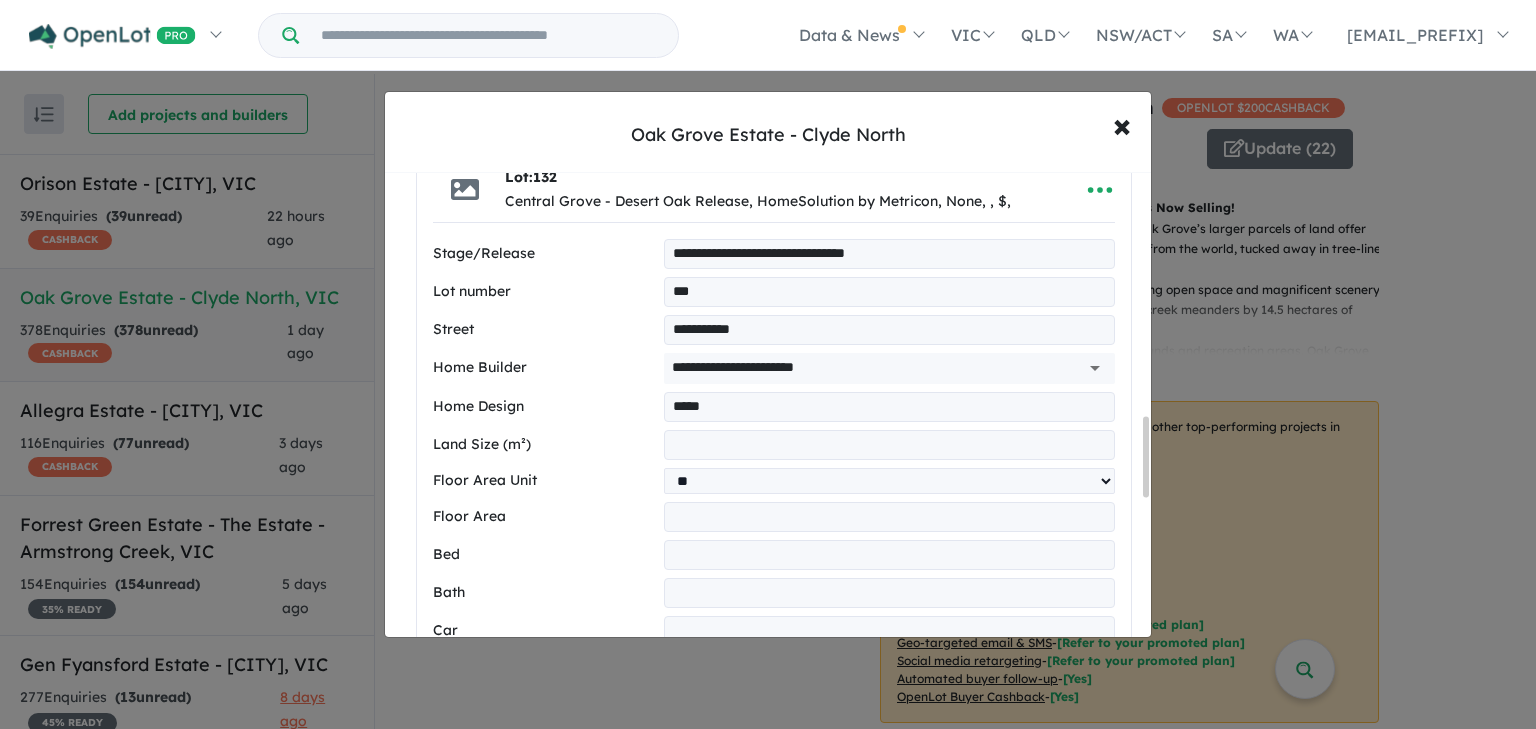 click on "****" at bounding box center (889, 407) 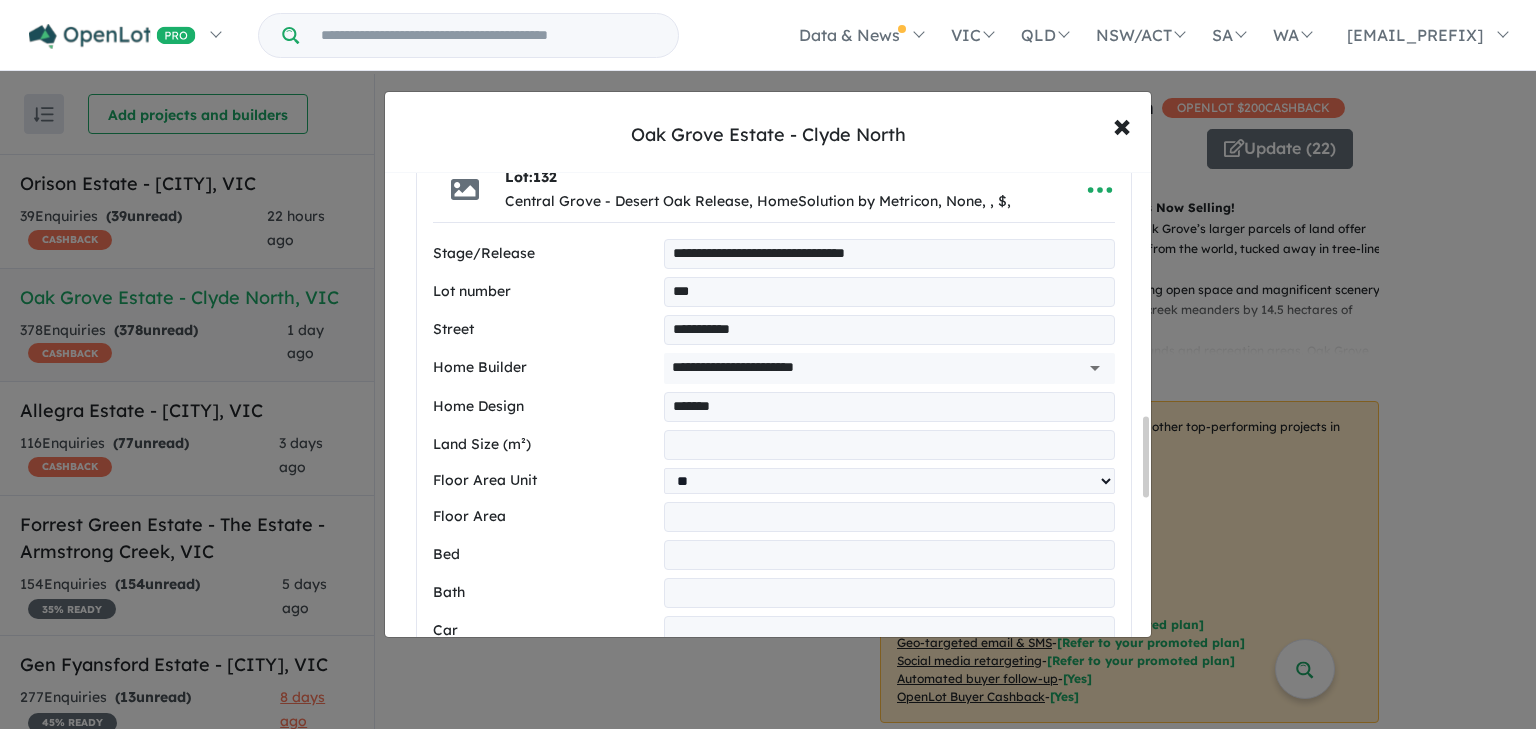 type on "*******" 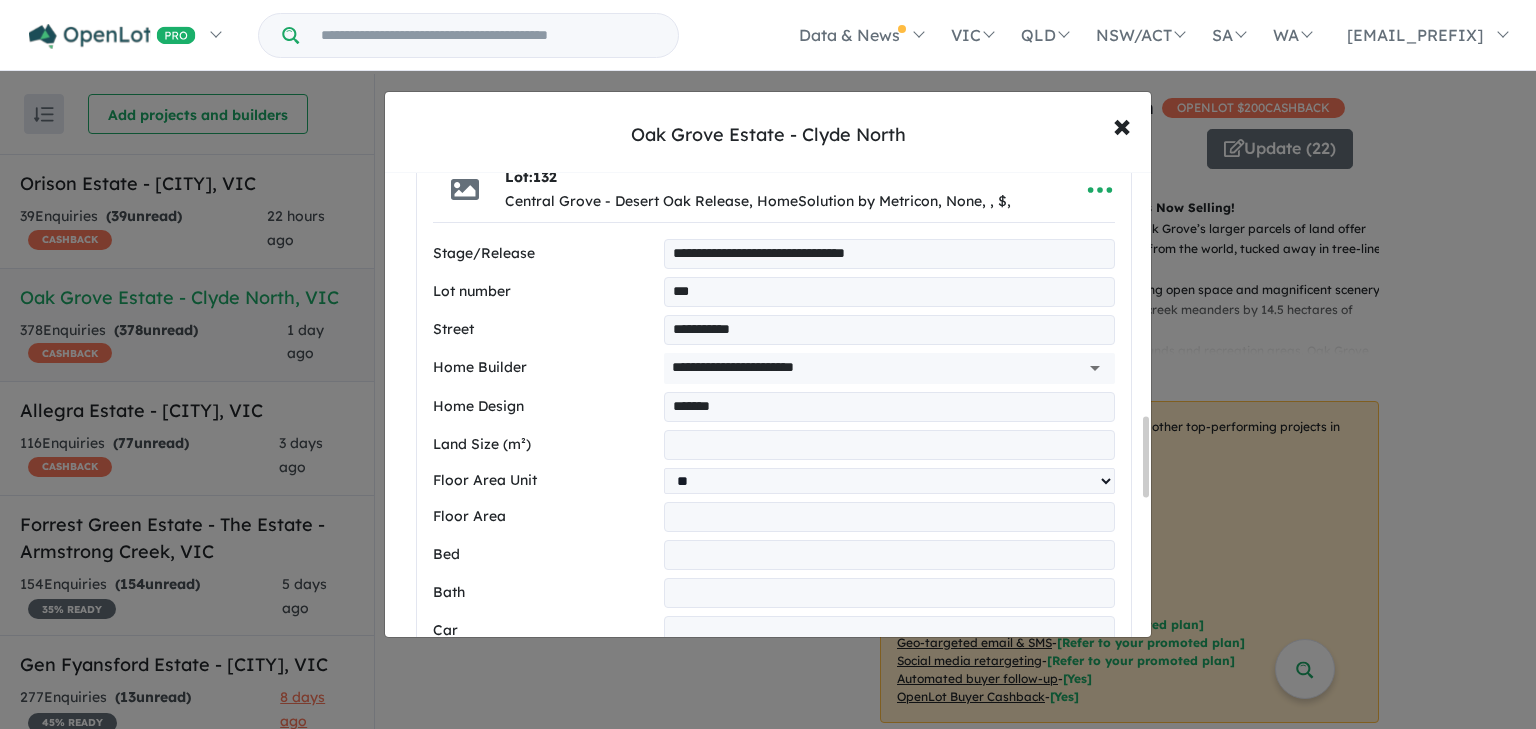 click at bounding box center (889, 593) 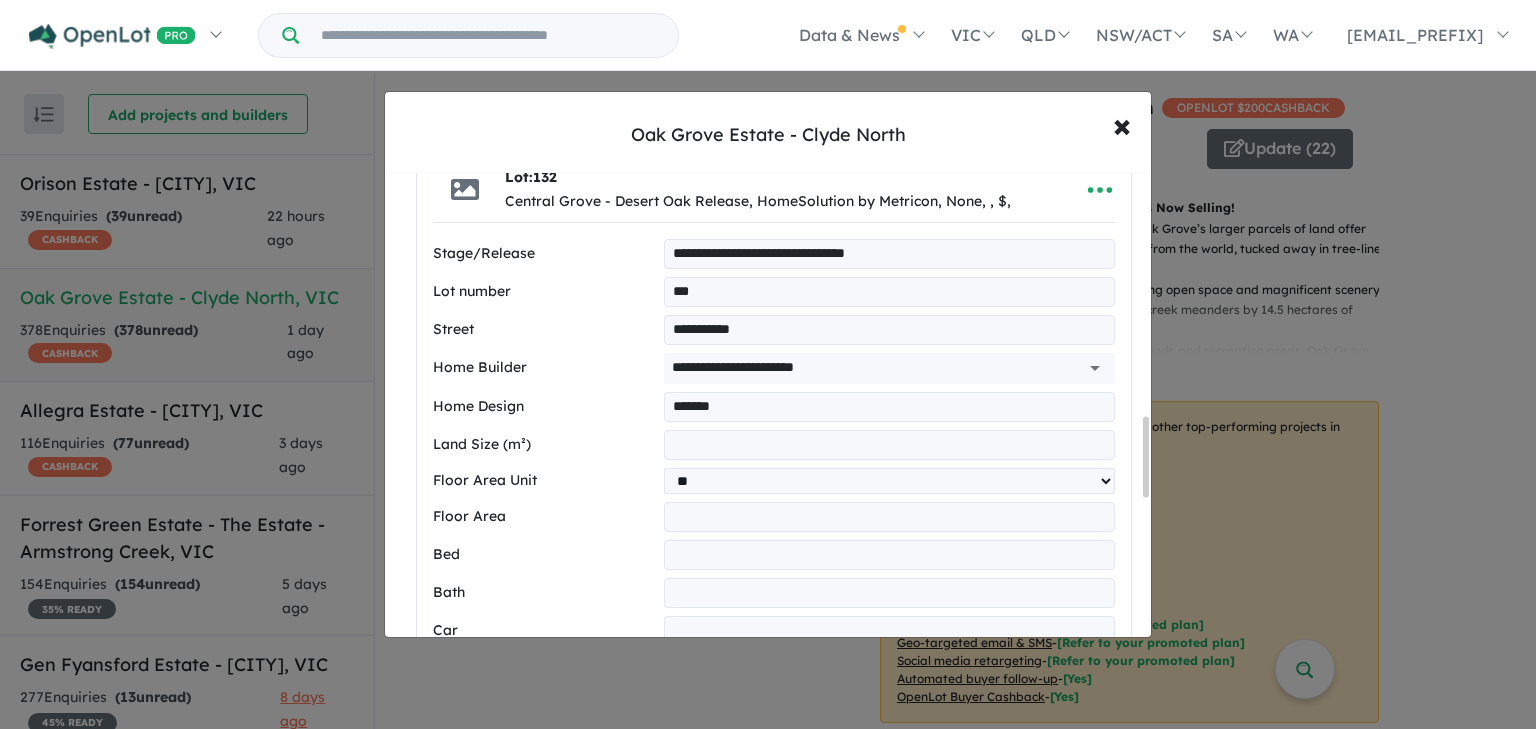 click on "**********" at bounding box center (774, 727) 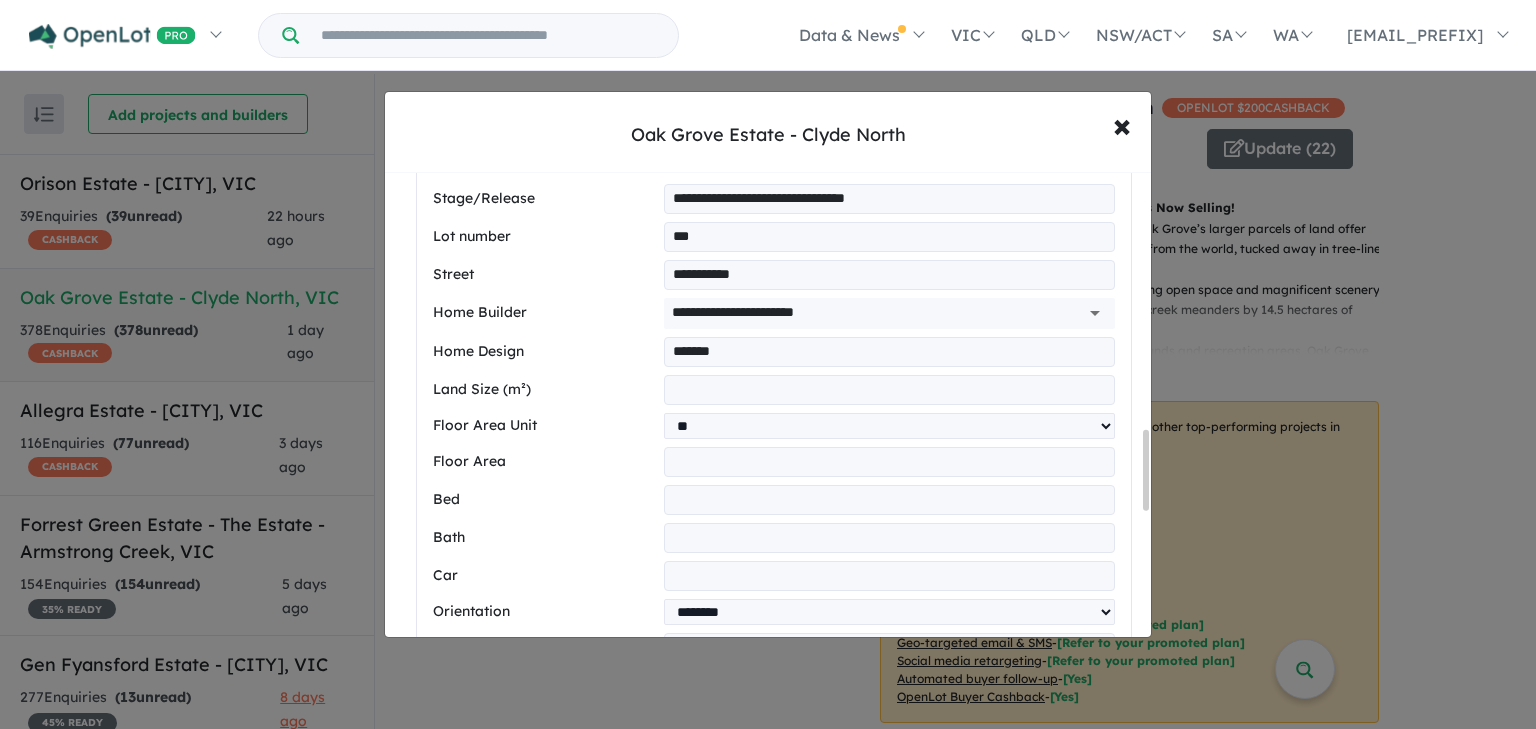 scroll, scrollTop: 1491, scrollLeft: 0, axis: vertical 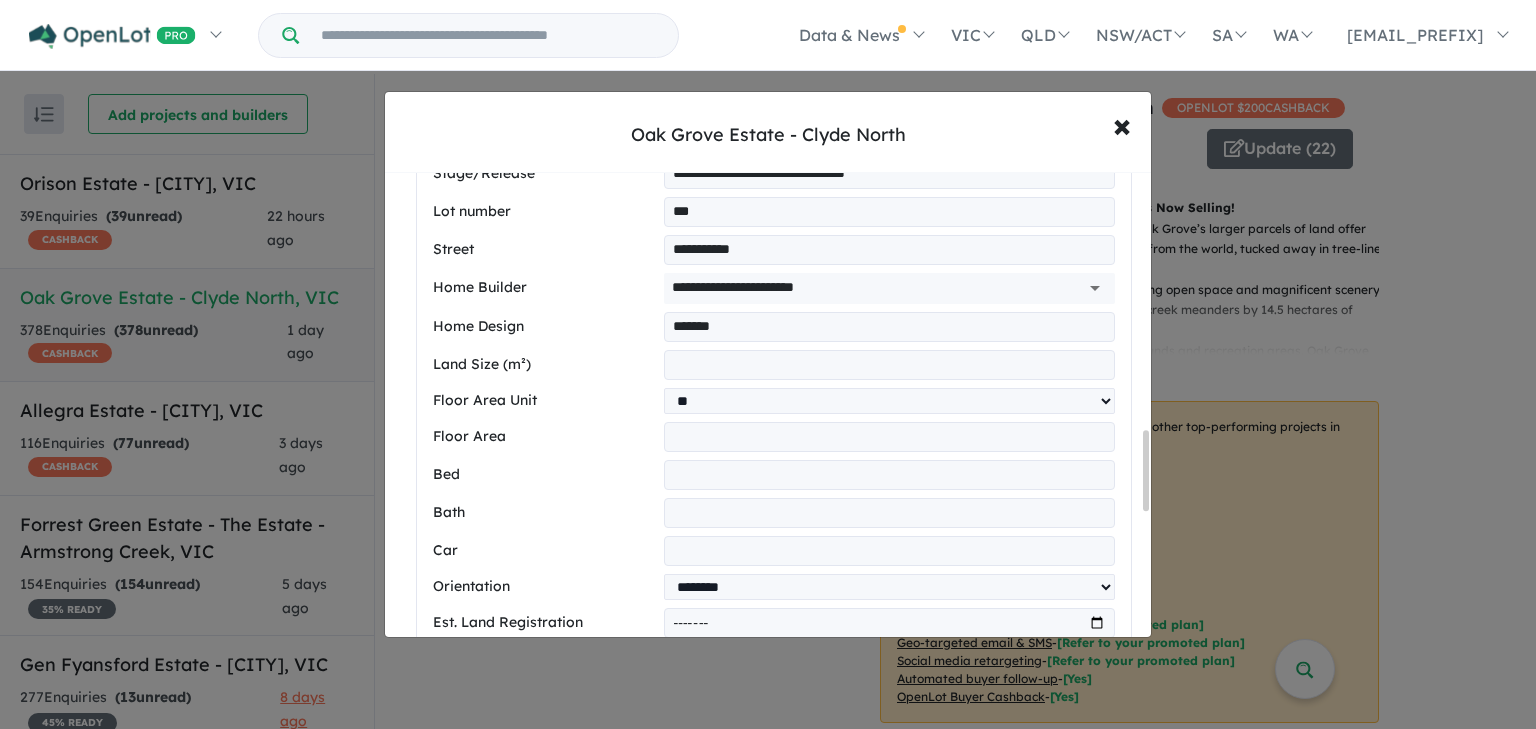 drag, startPoint x: 719, startPoint y: 525, endPoint x: 717, endPoint y: 540, distance: 15.132746 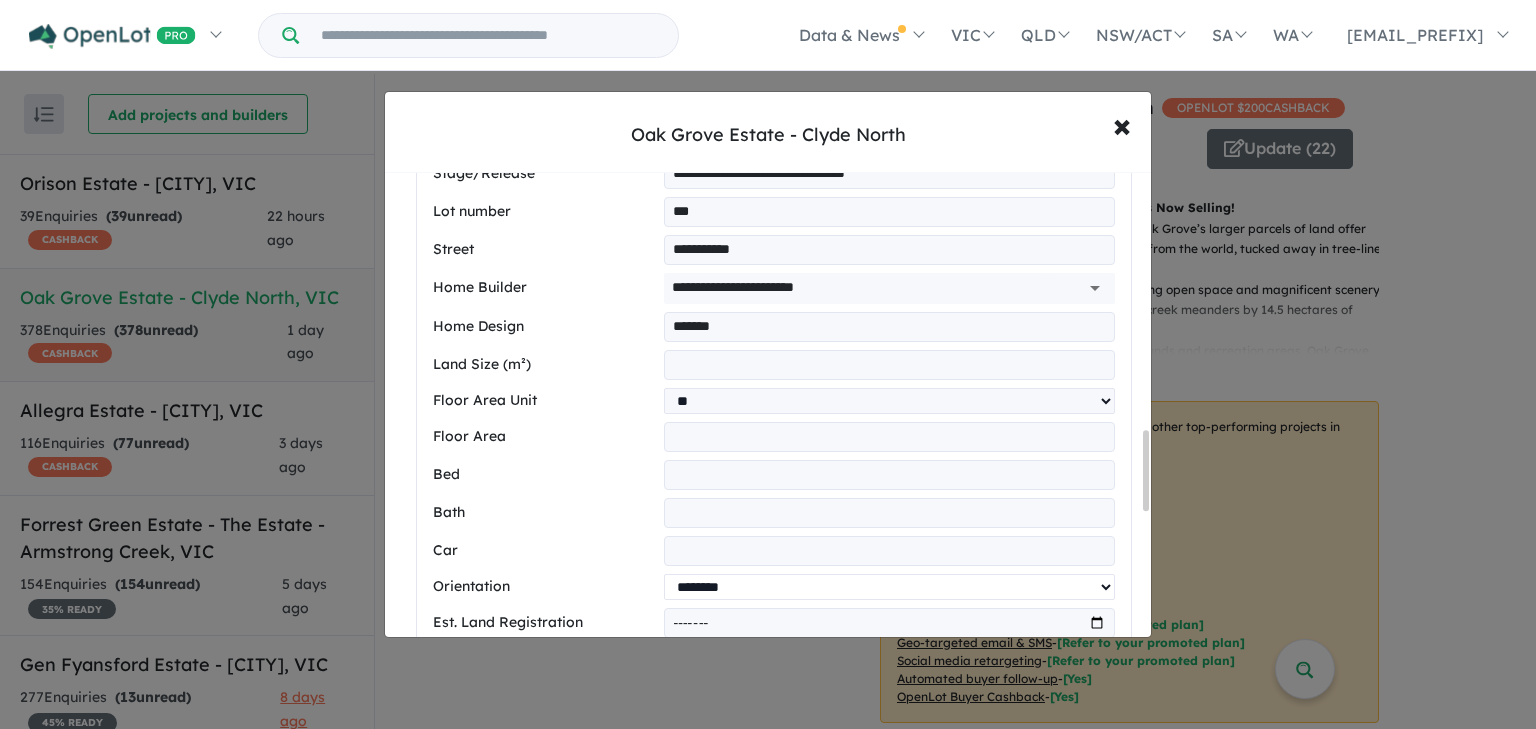 click on "**********" at bounding box center [889, 587] 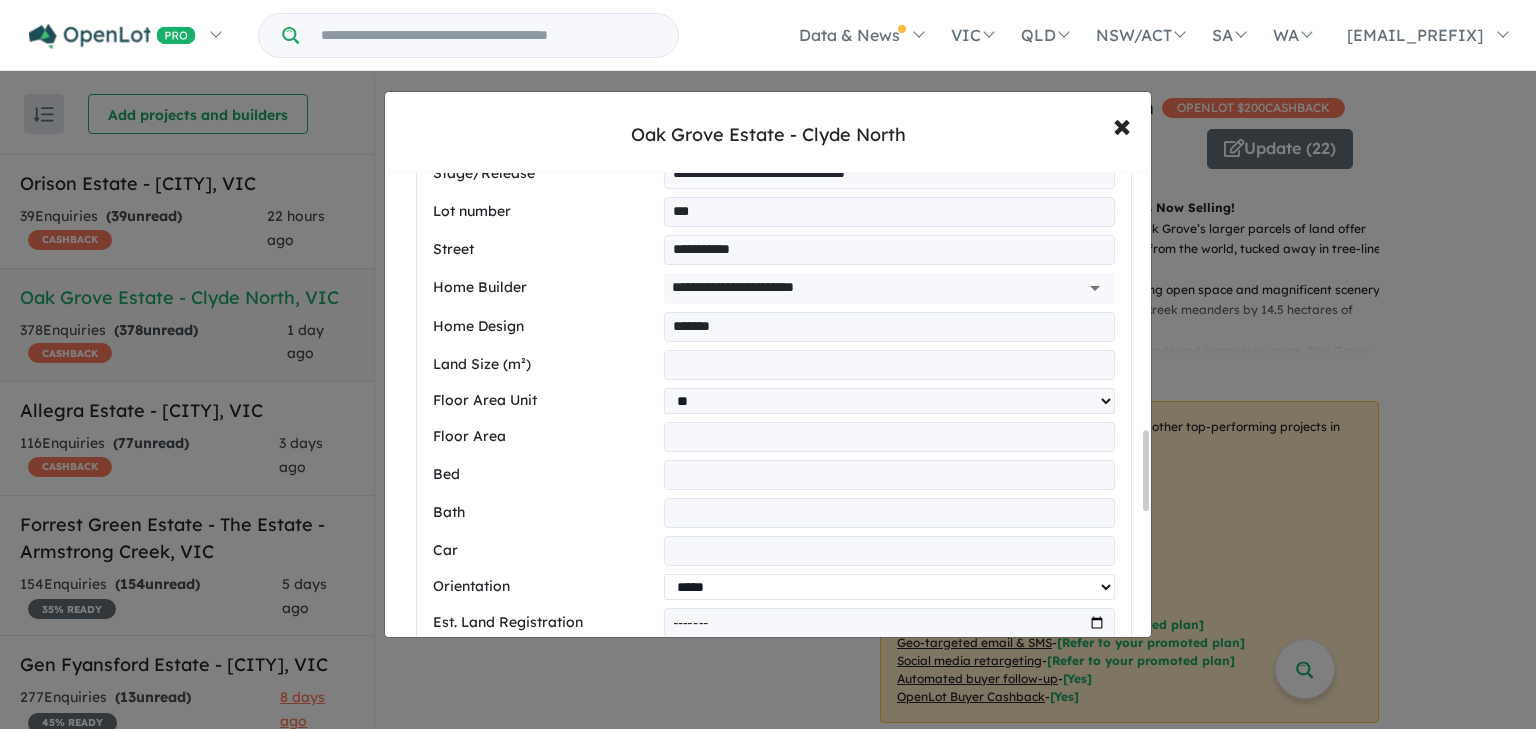 click on "**********" at bounding box center [889, 587] 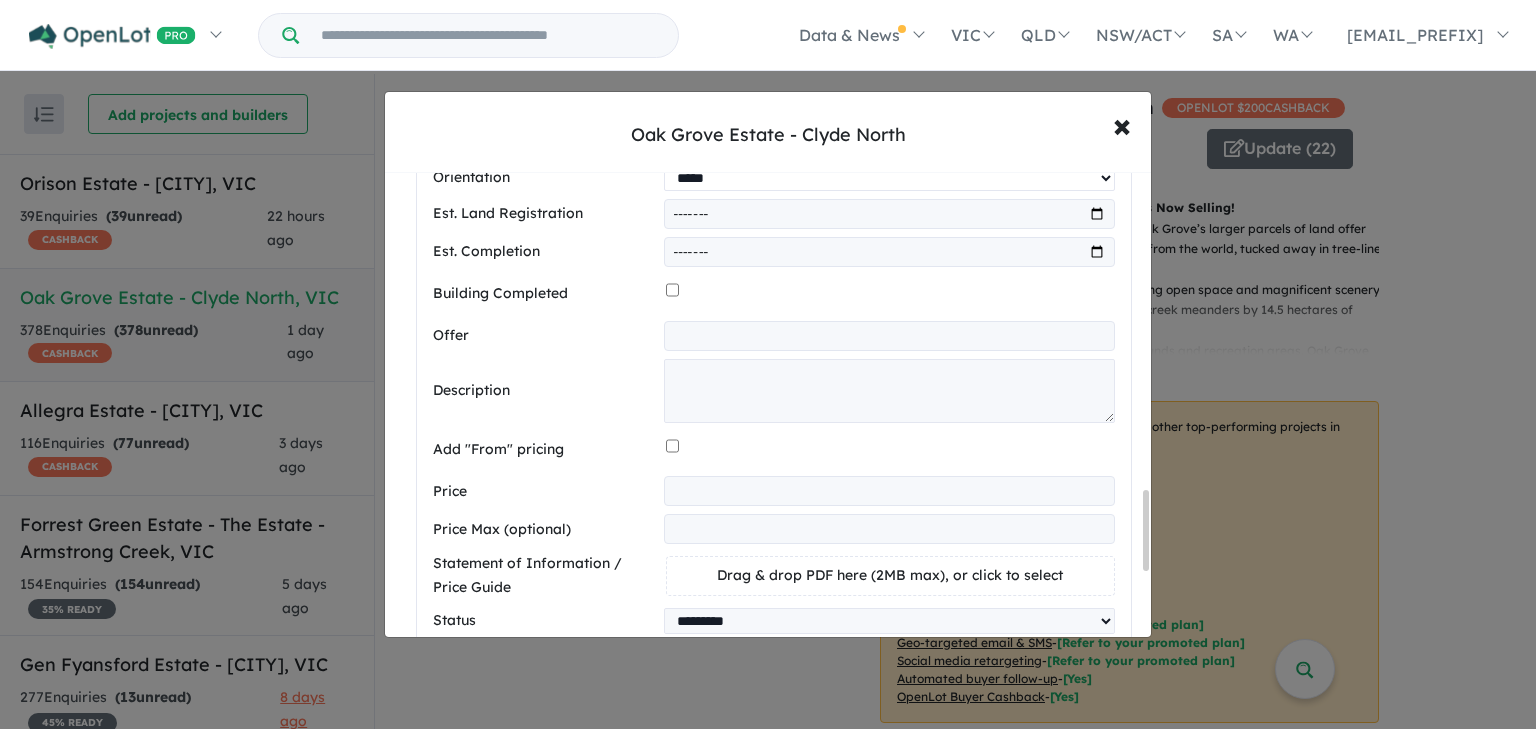 scroll, scrollTop: 1811, scrollLeft: 0, axis: vertical 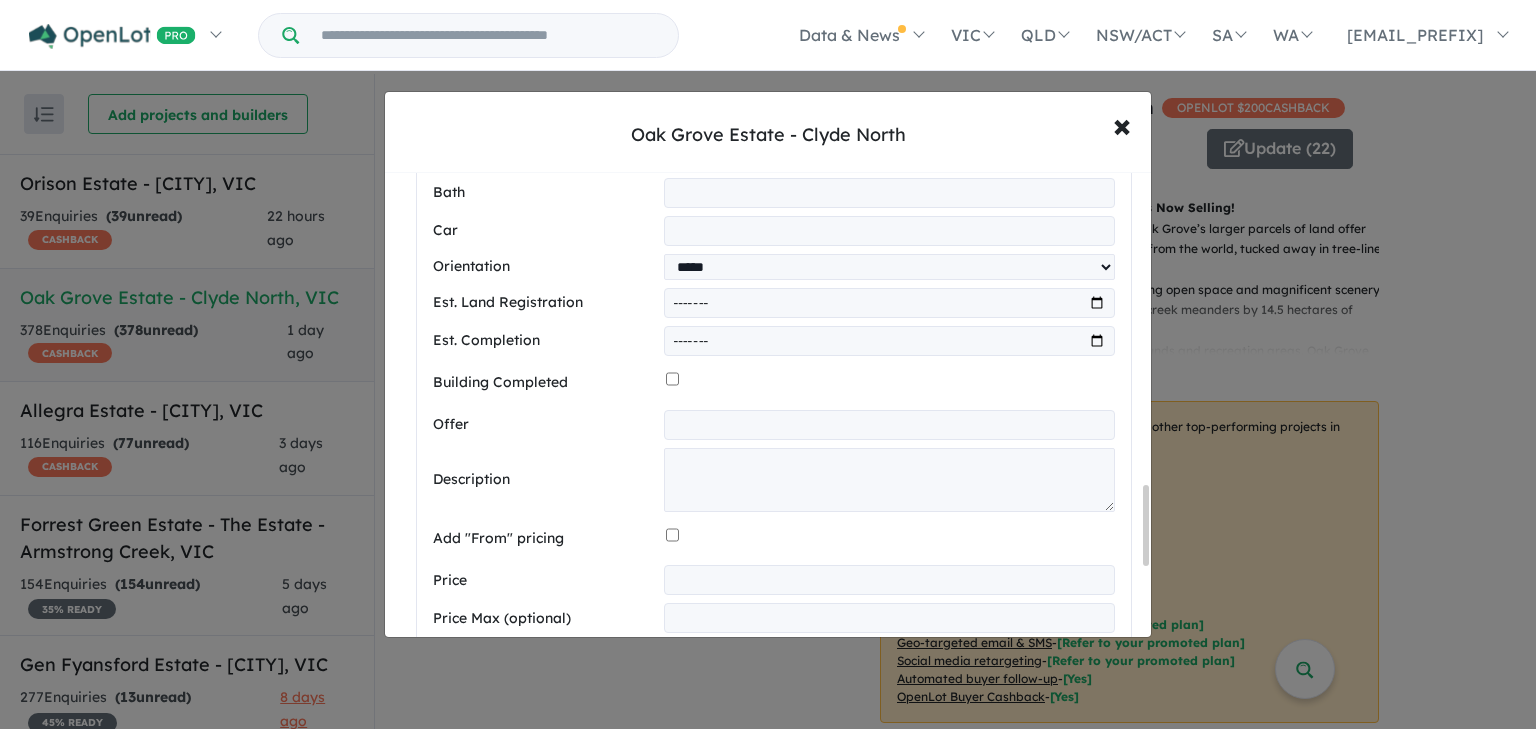 click at bounding box center [889, 303] 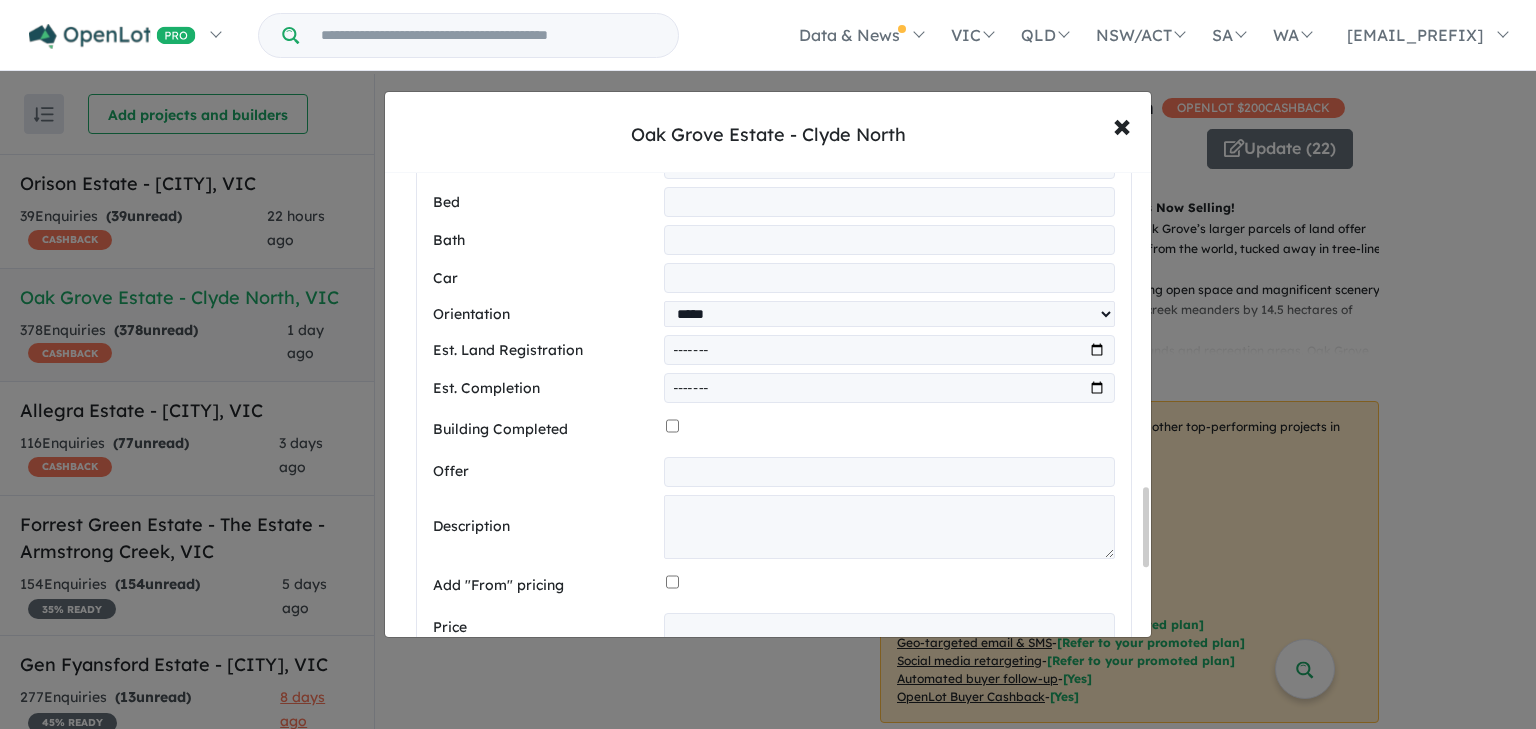 scroll, scrollTop: 1858, scrollLeft: 0, axis: vertical 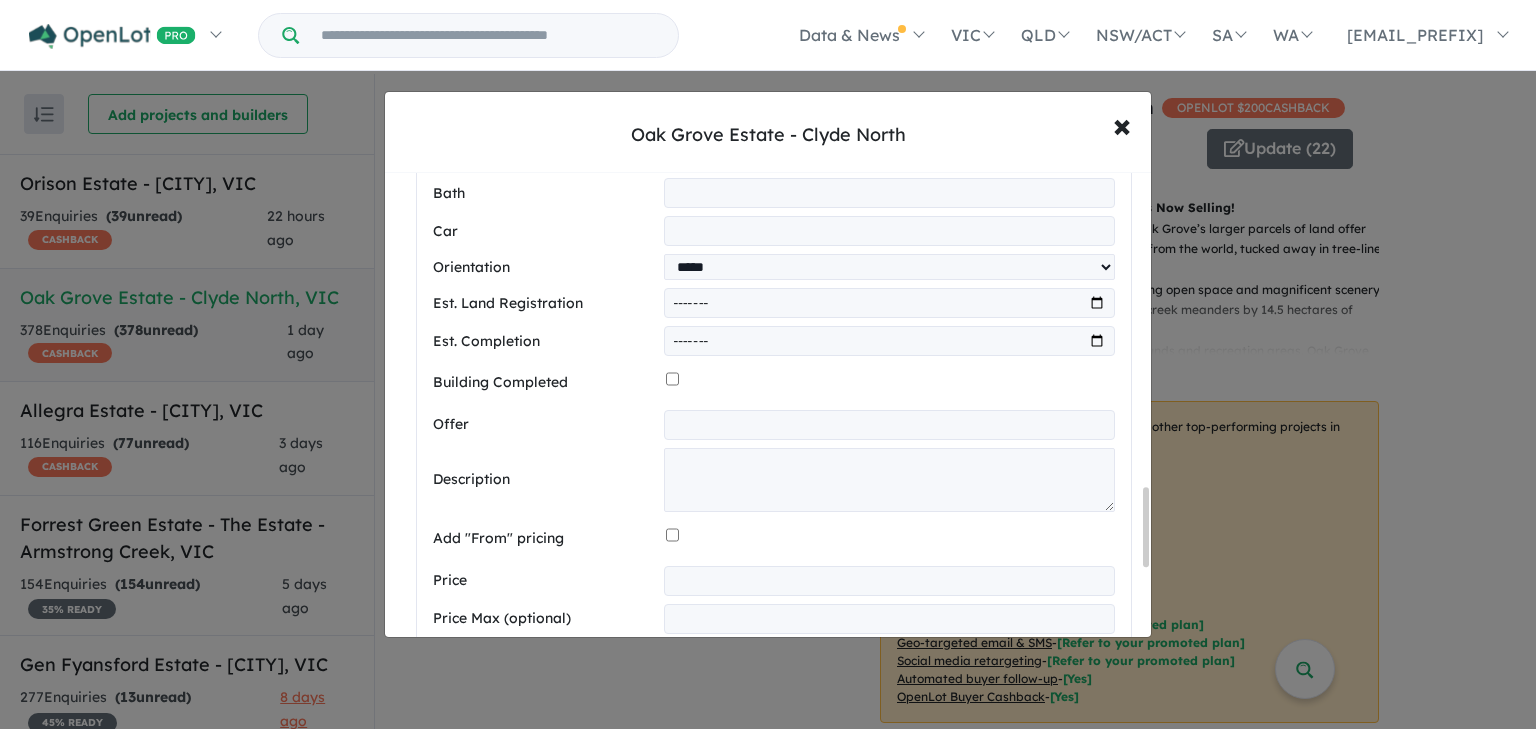 click at bounding box center [889, 341] 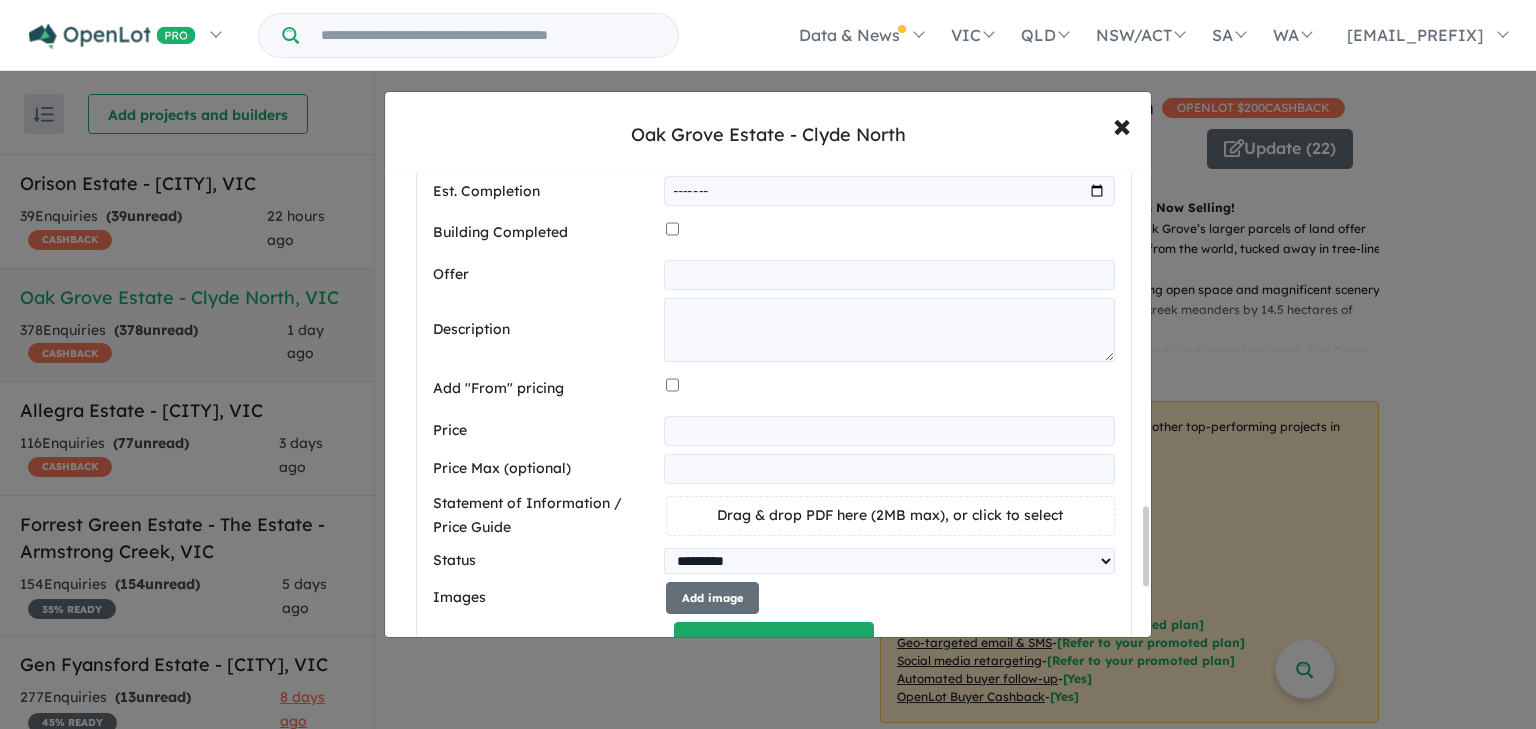 scroll, scrollTop: 2098, scrollLeft: 0, axis: vertical 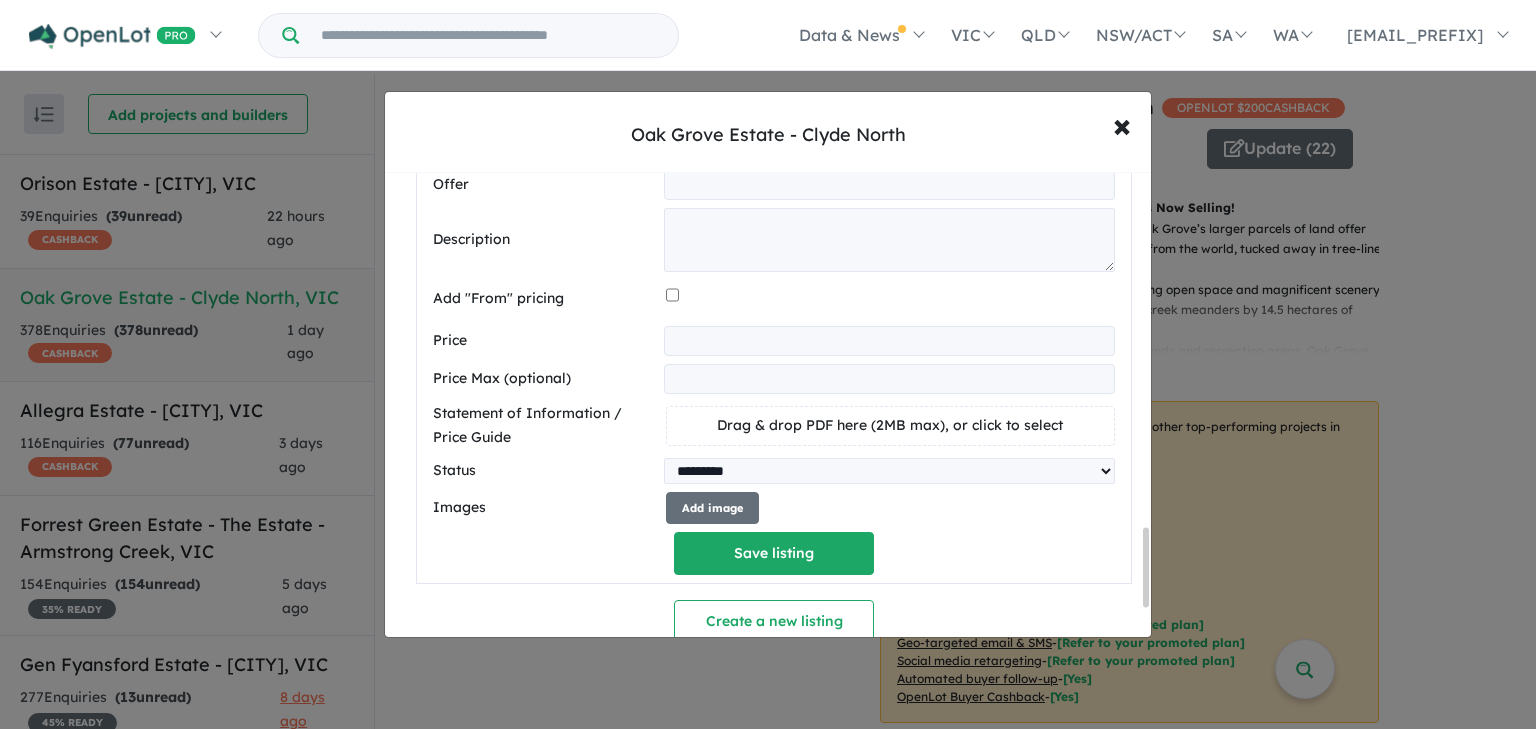 click at bounding box center [889, 341] 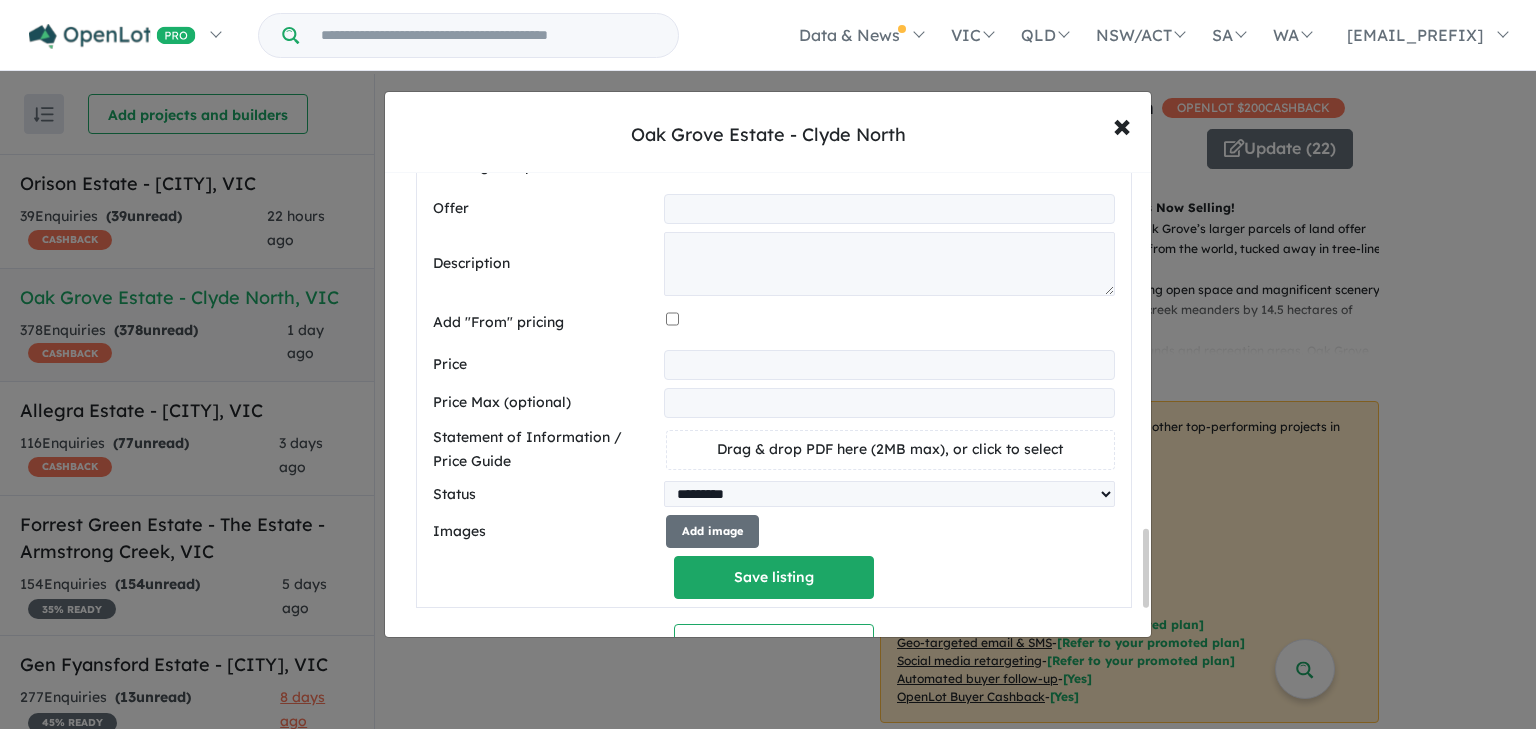 scroll, scrollTop: 2122, scrollLeft: 0, axis: vertical 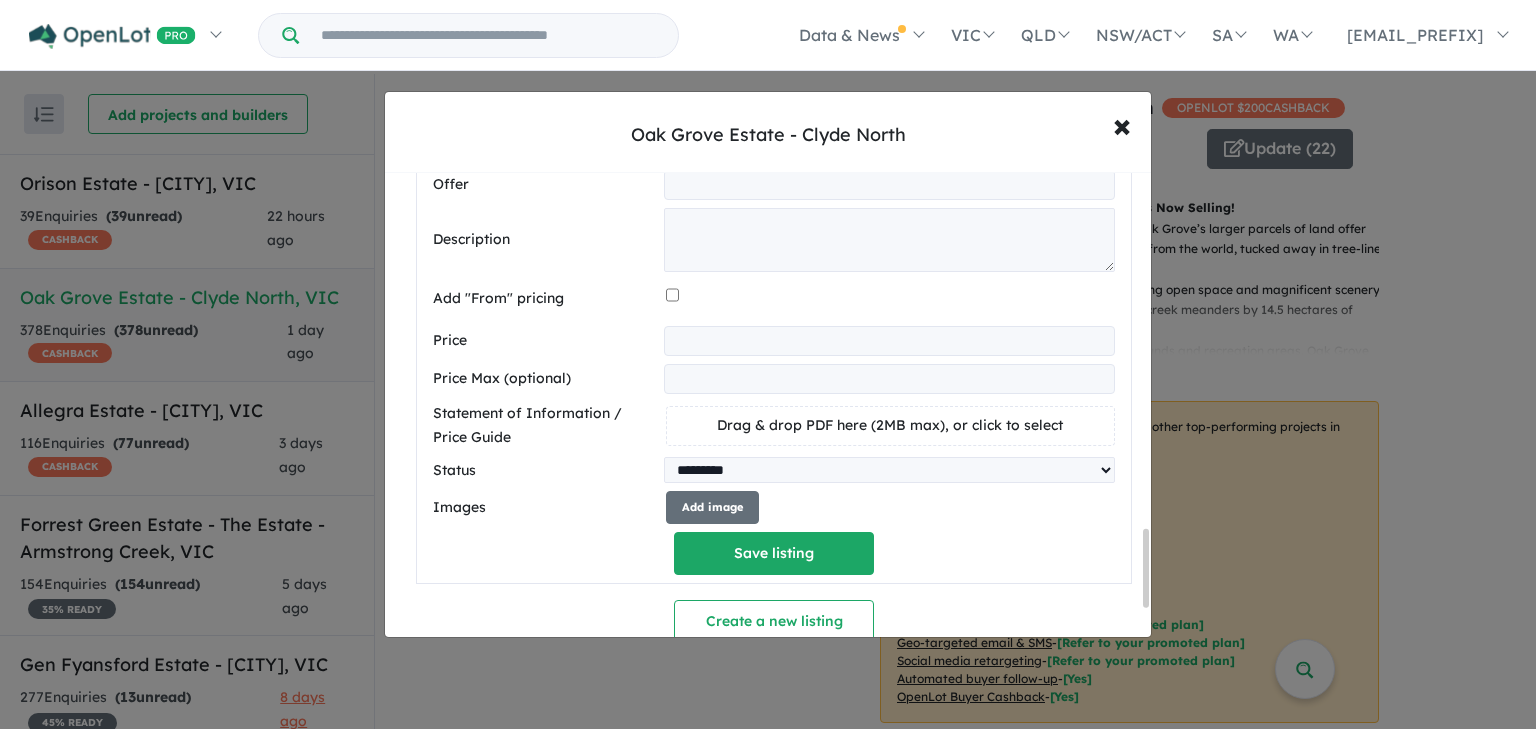 type on "******" 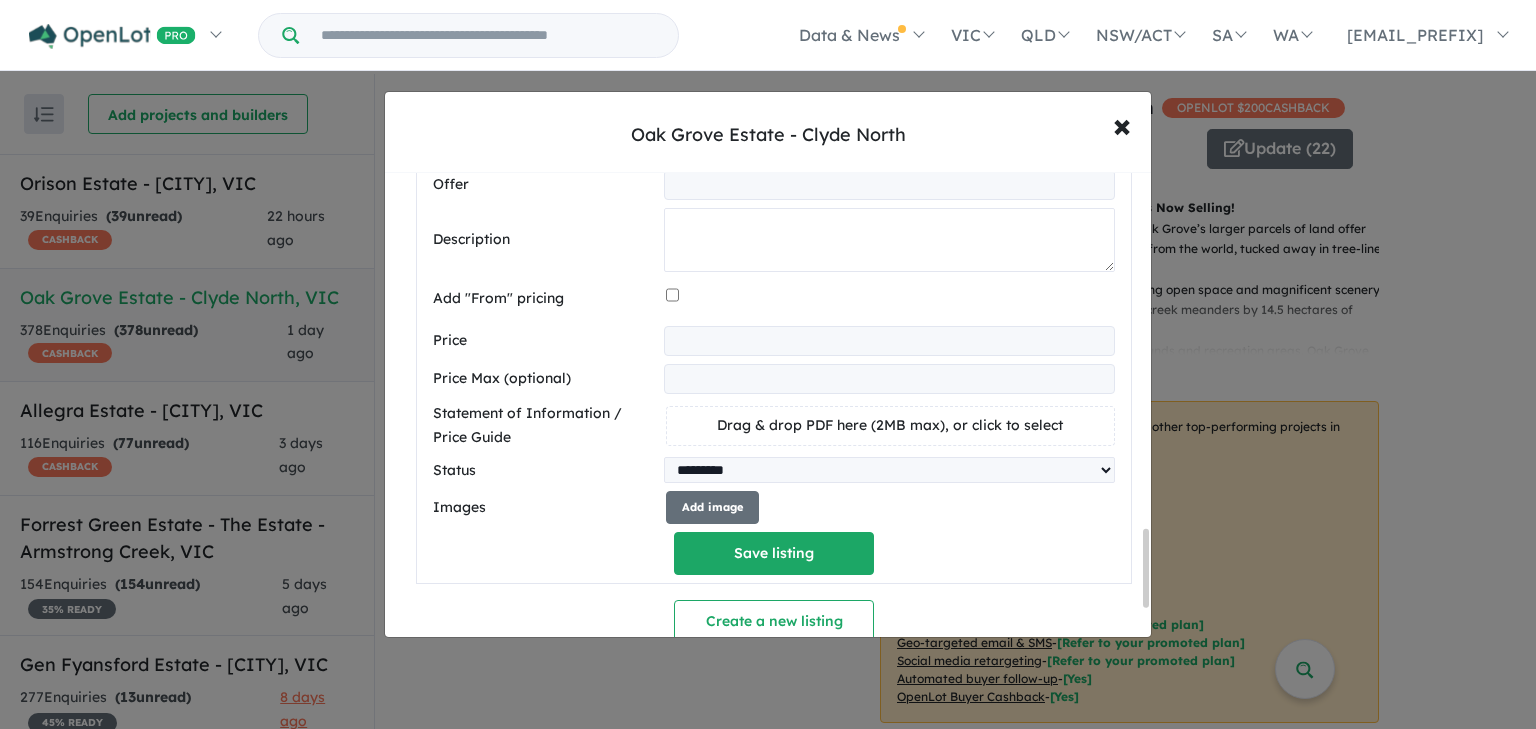 click at bounding box center [889, 240] 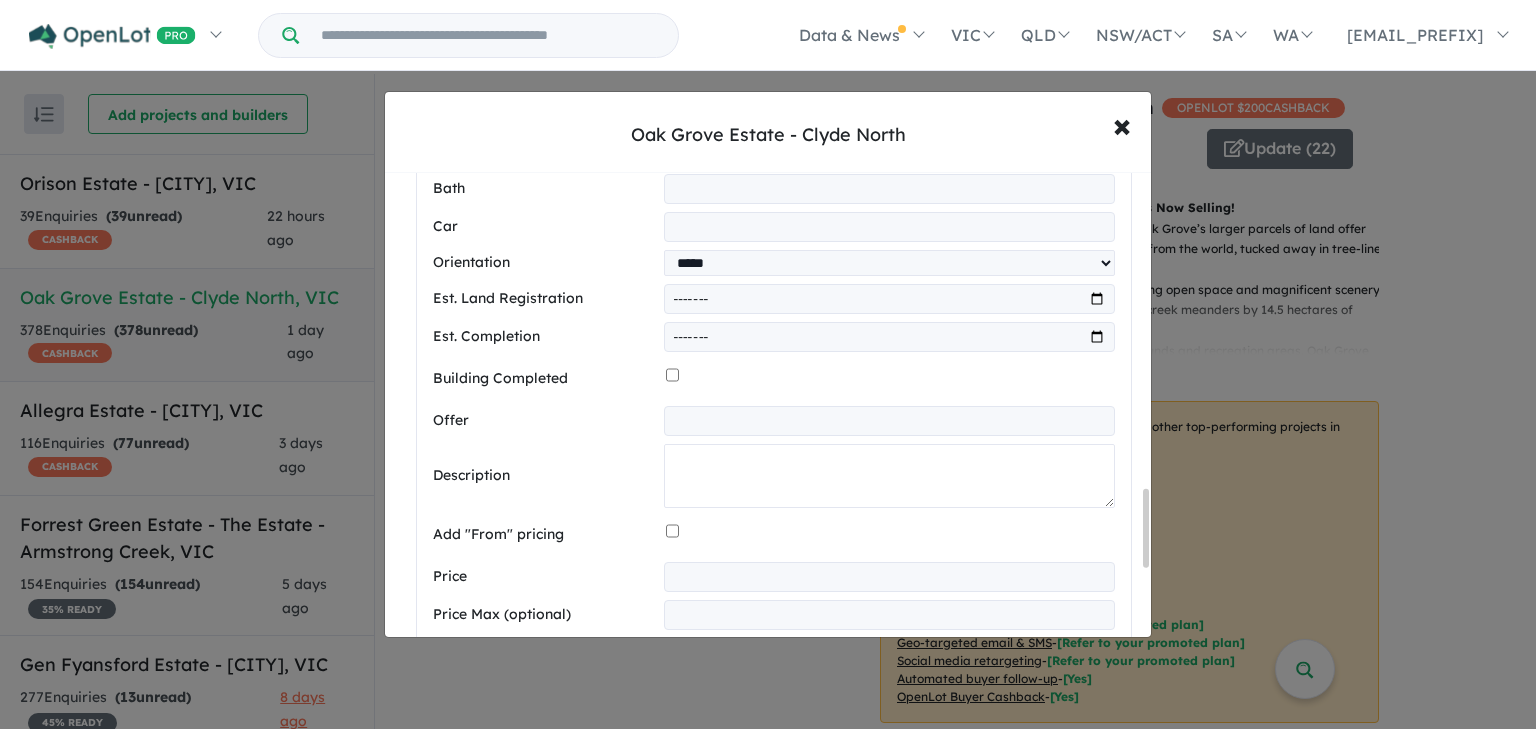scroll, scrollTop: 1882, scrollLeft: 0, axis: vertical 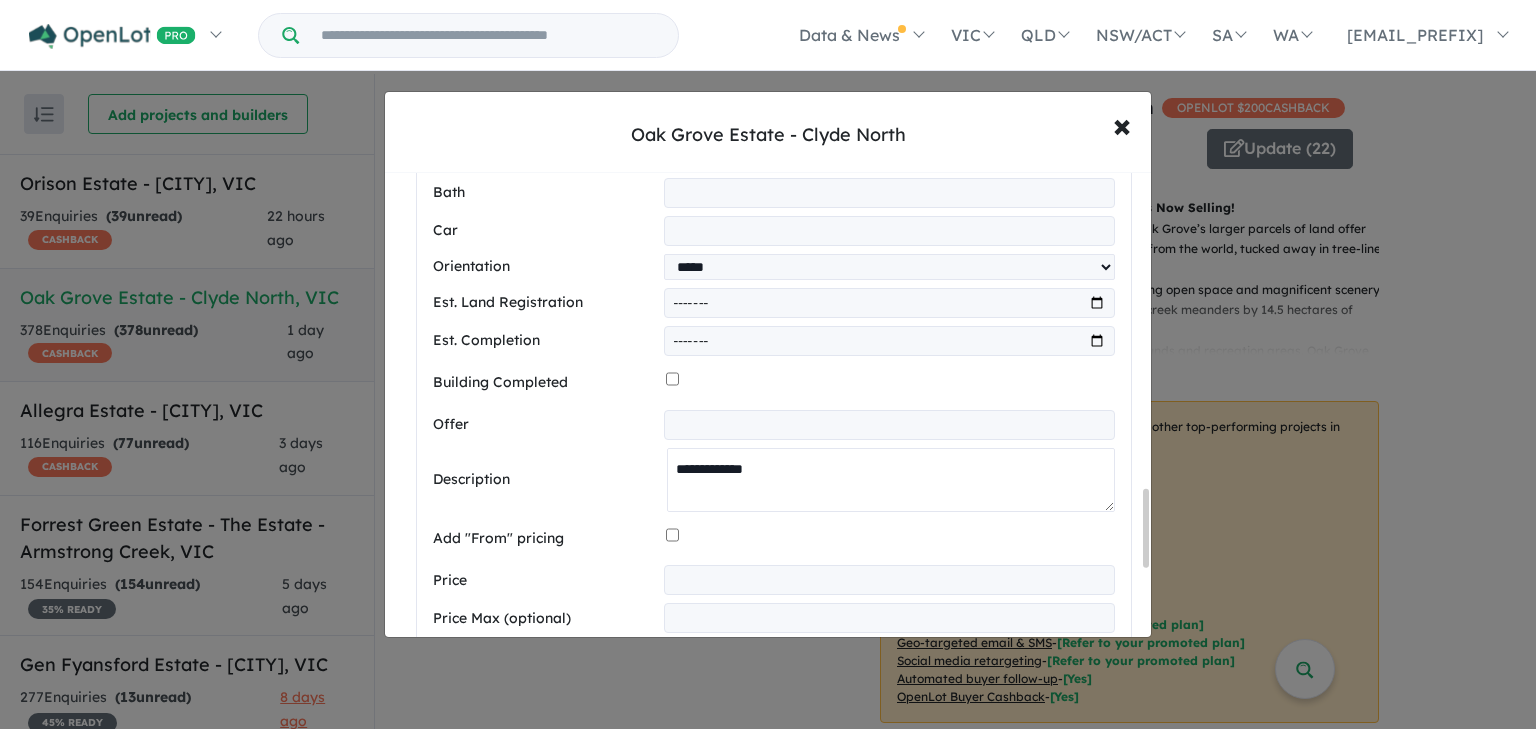click on "**********" at bounding box center (891, 480) 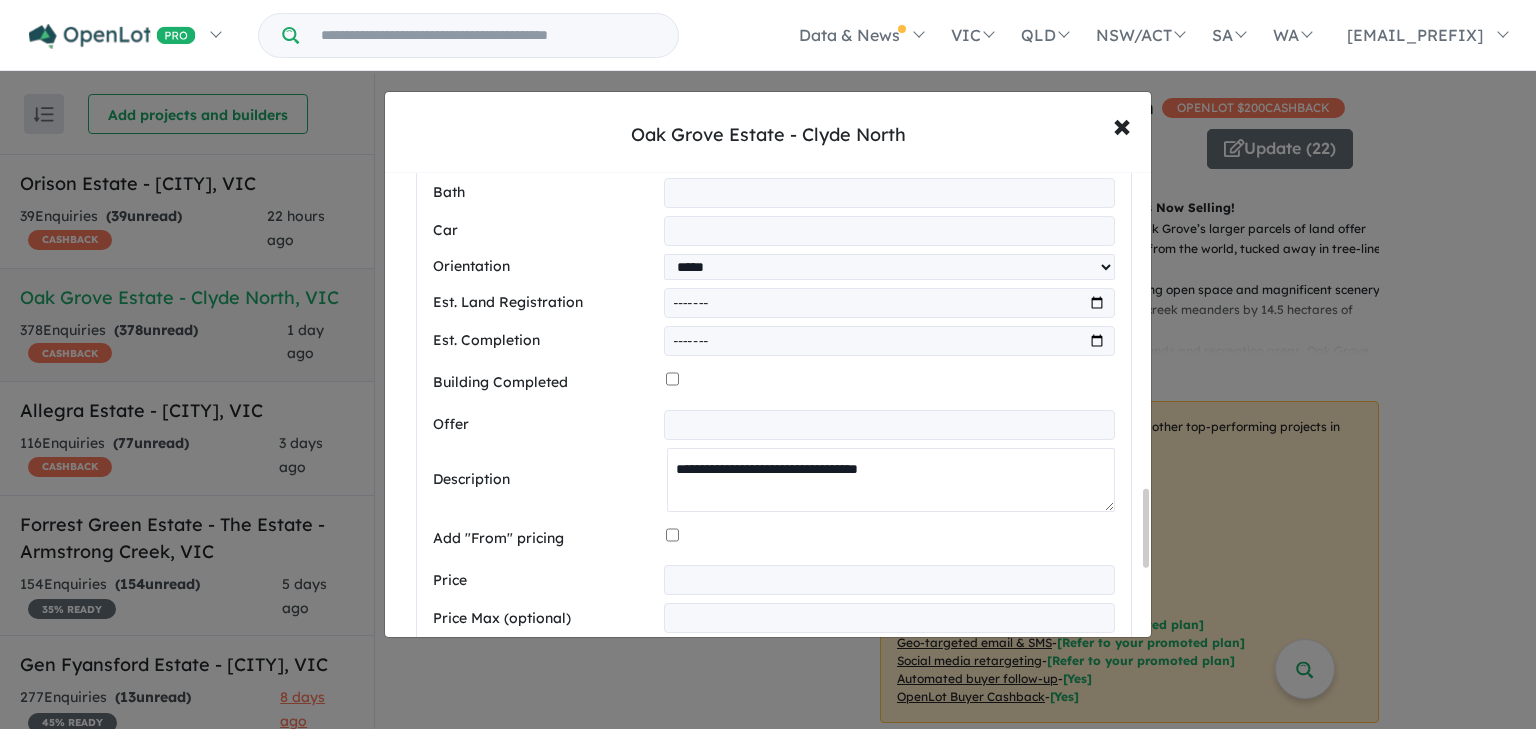 paste on "**********" 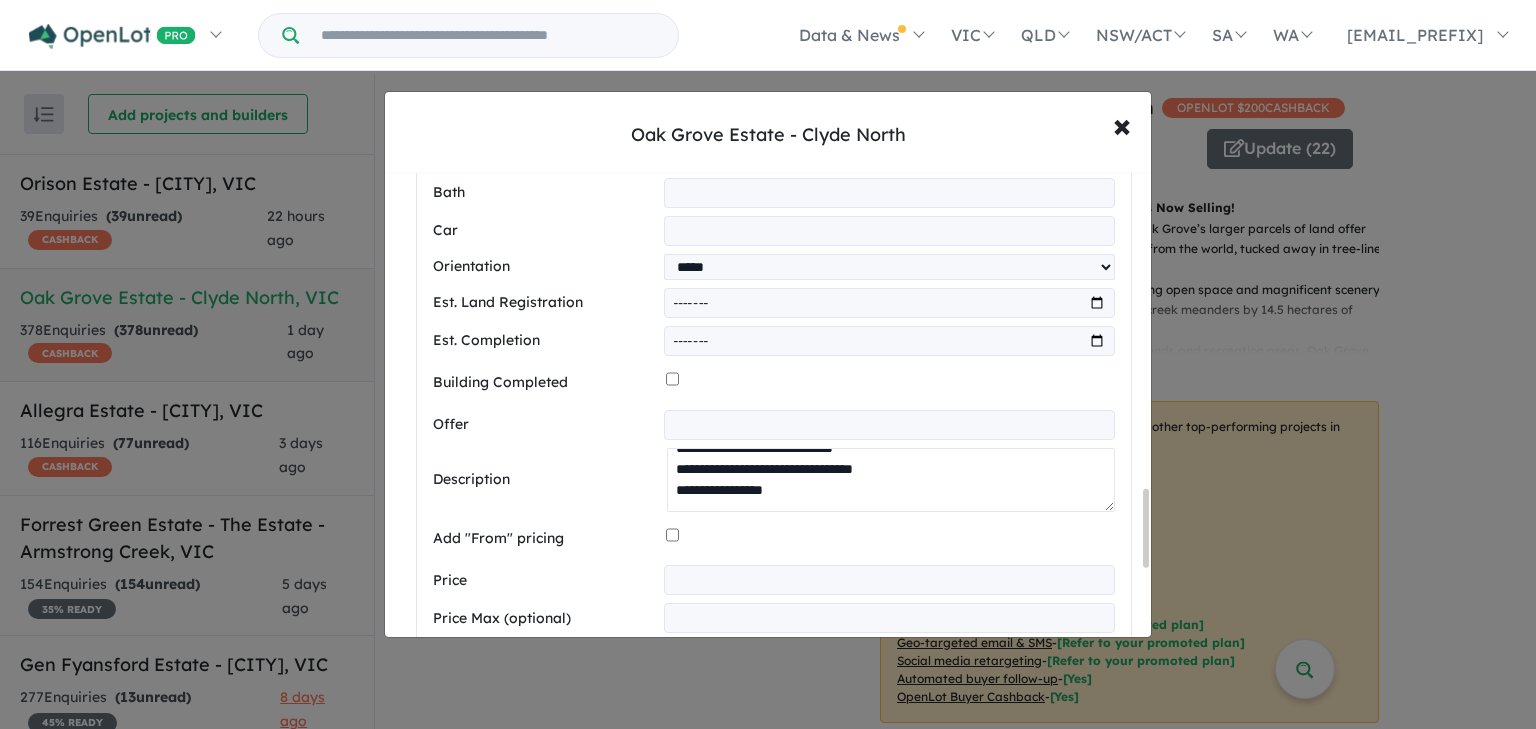 scroll, scrollTop: 293, scrollLeft: 0, axis: vertical 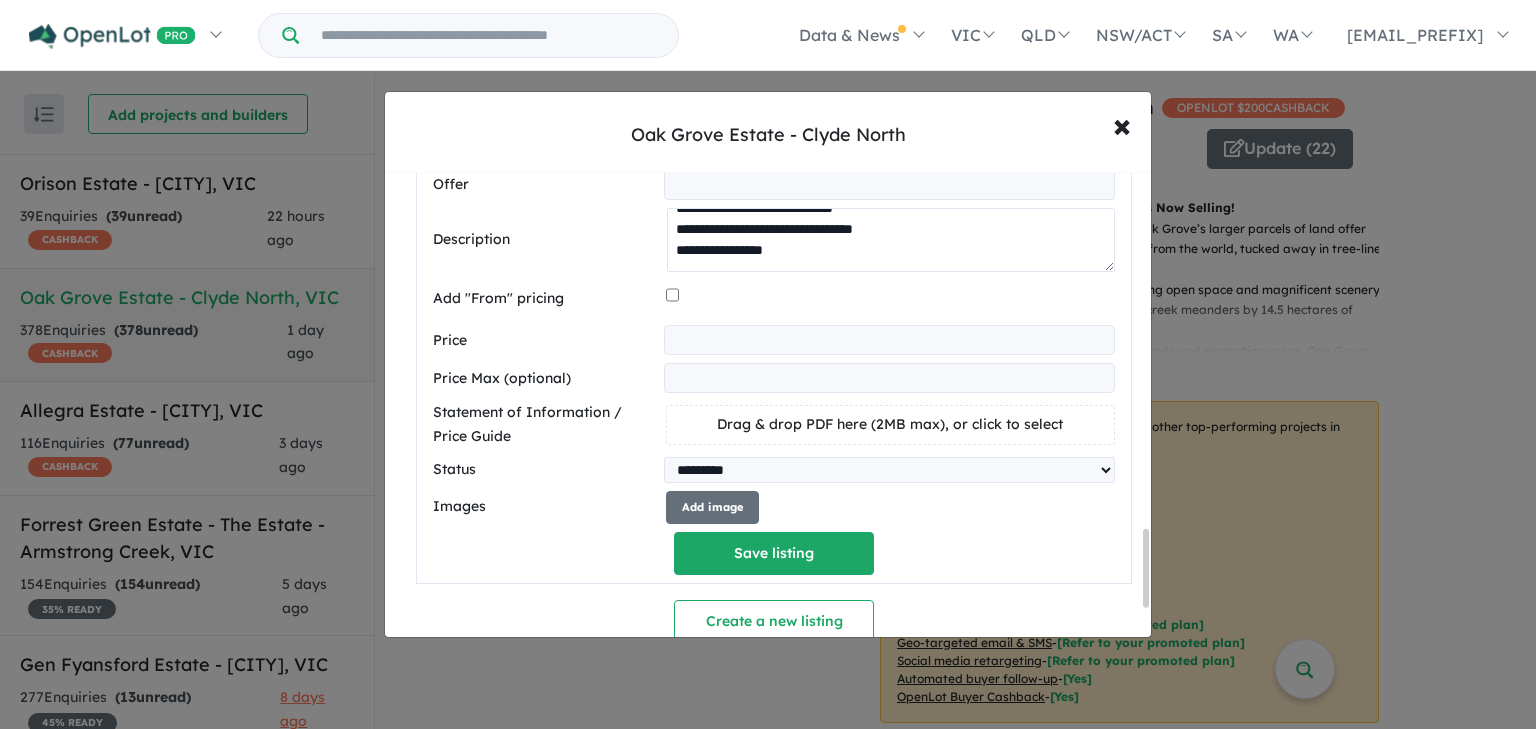 click on "**********" at bounding box center [891, 240] 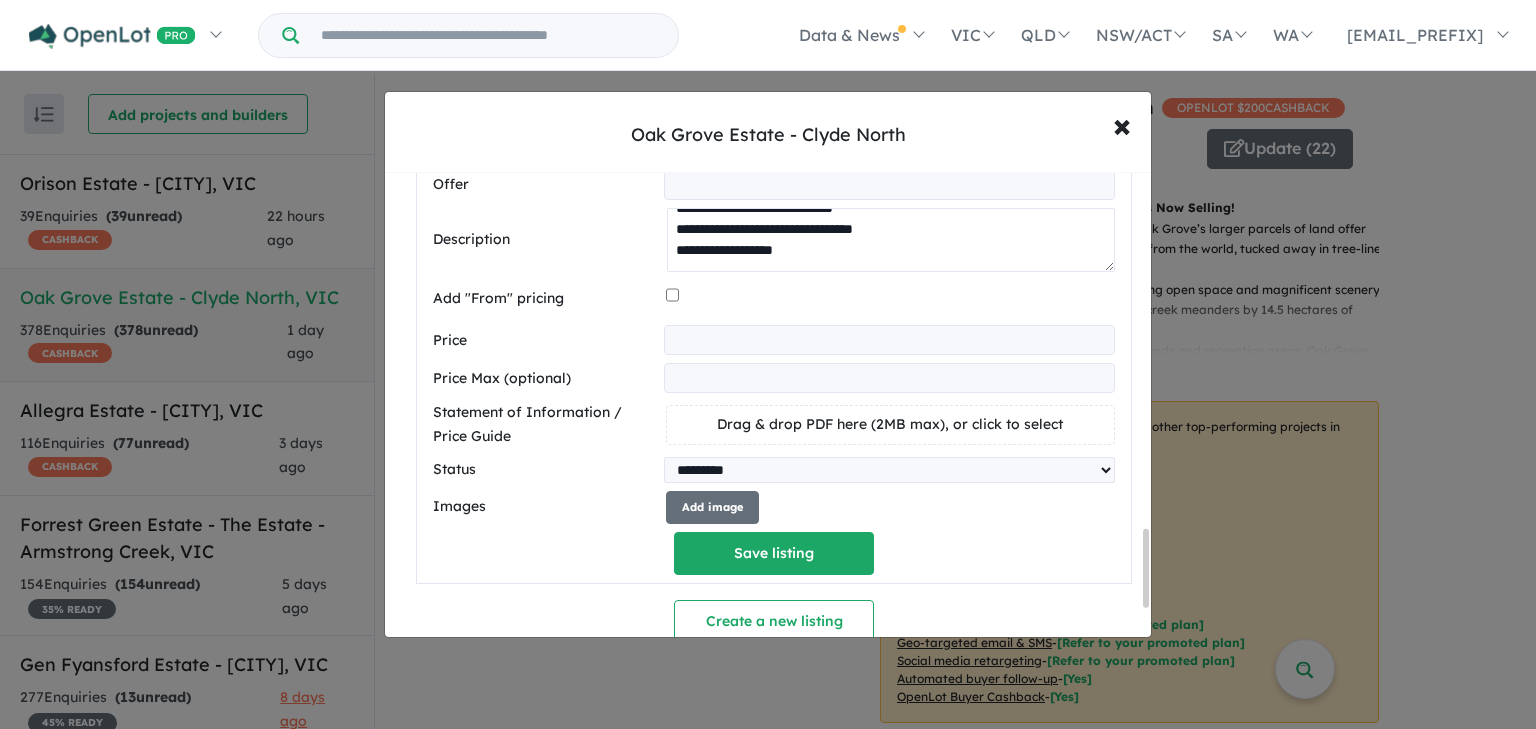 paste on "**********" 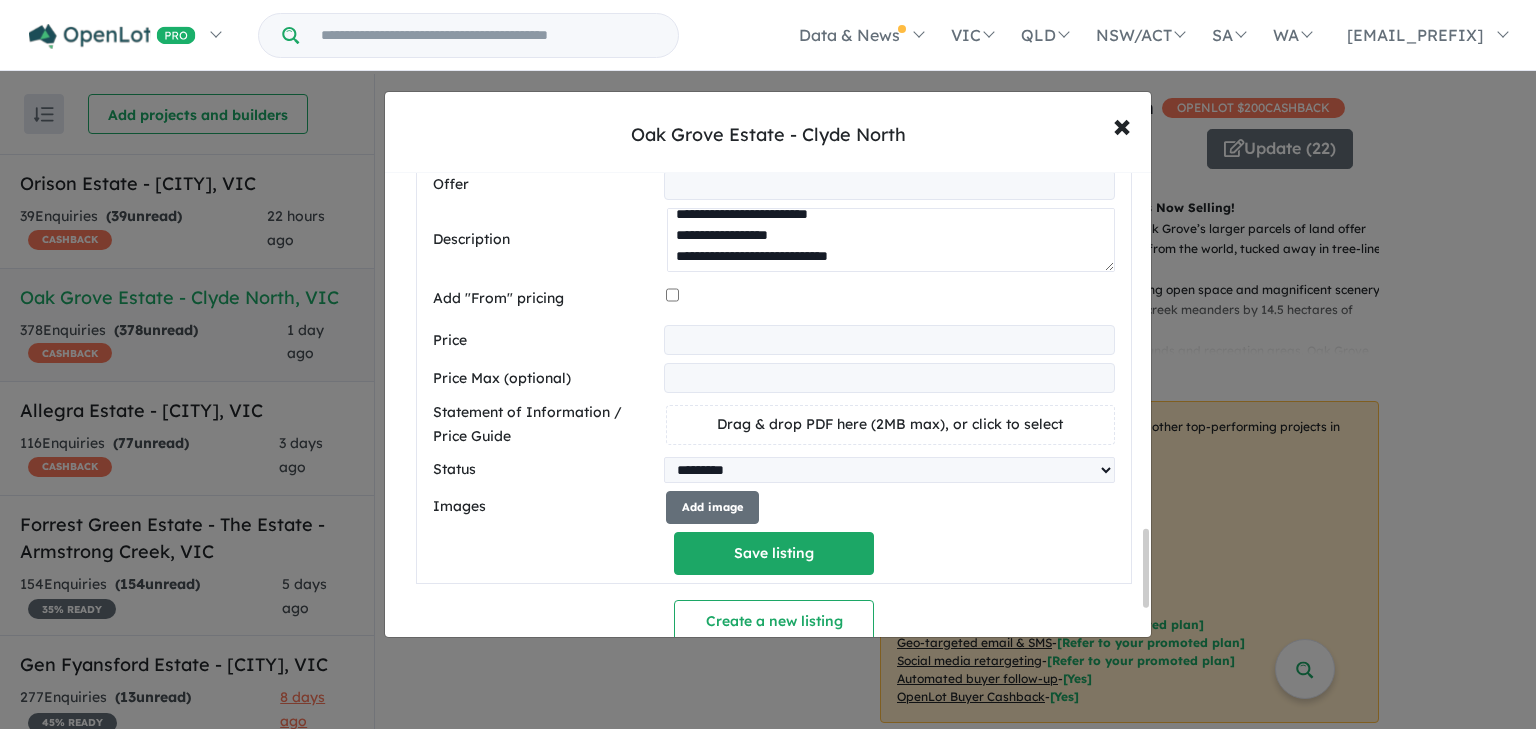 scroll, scrollTop: 137, scrollLeft: 0, axis: vertical 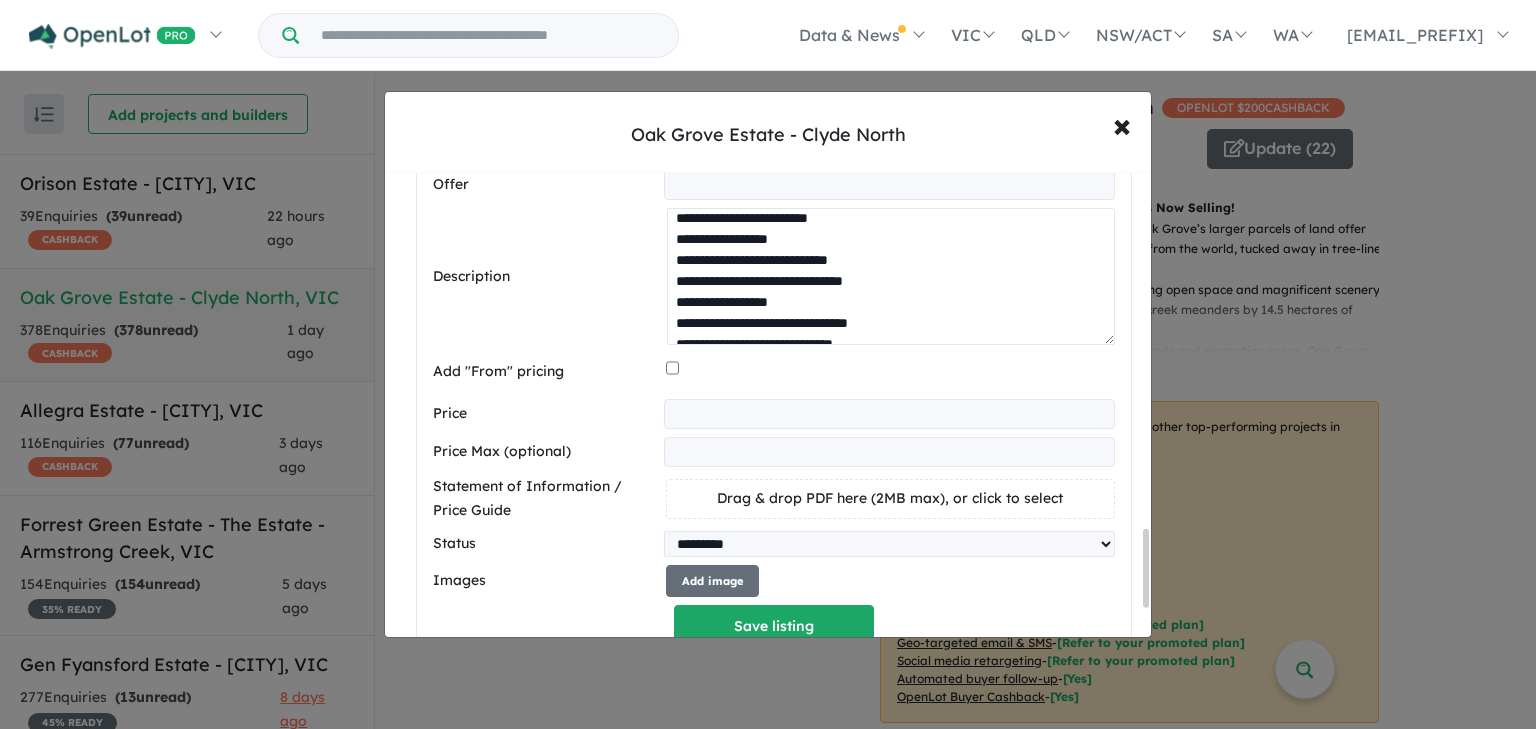 drag, startPoint x: 1104, startPoint y: 264, endPoint x: 1104, endPoint y: 567, distance: 303 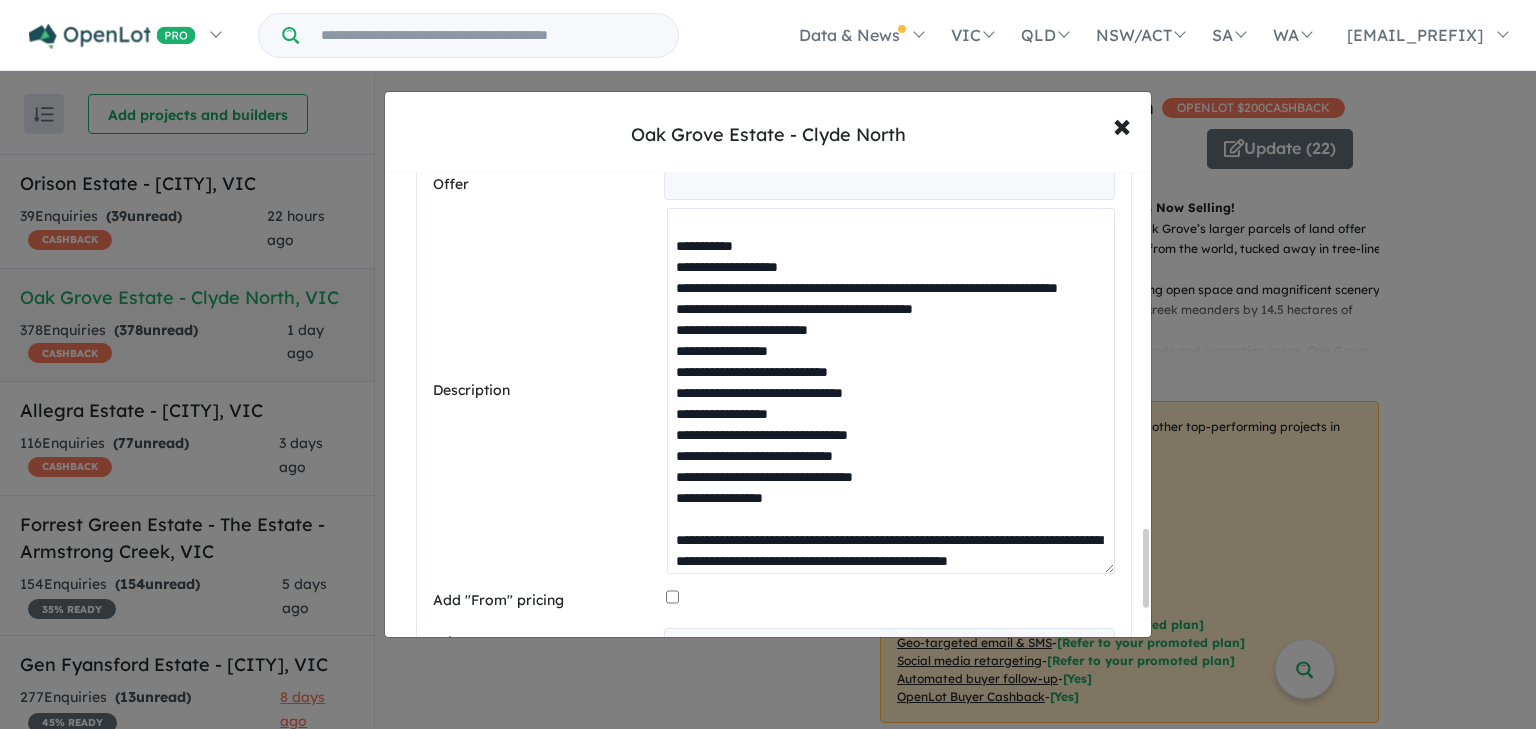 scroll, scrollTop: 0, scrollLeft: 0, axis: both 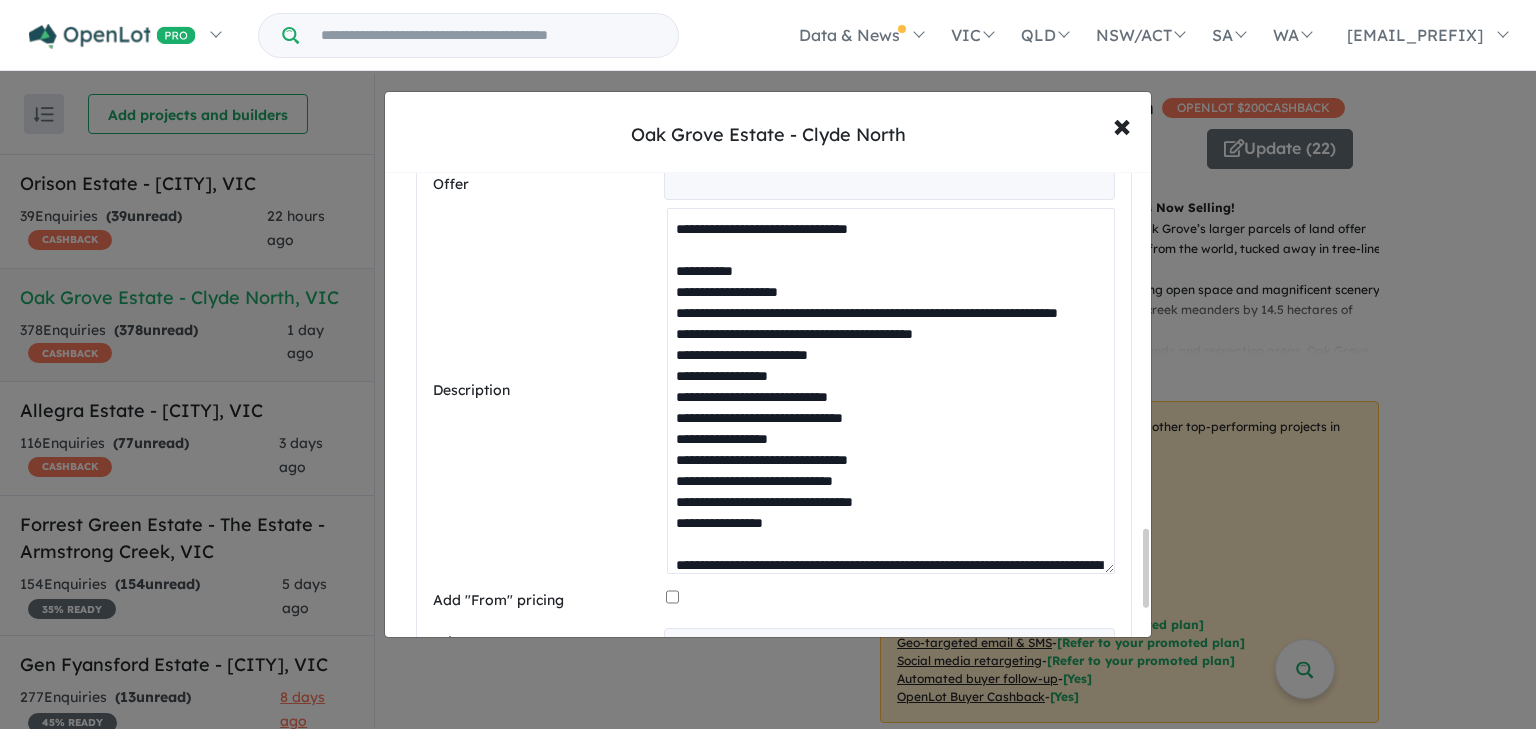 click on "**********" at bounding box center (891, 391) 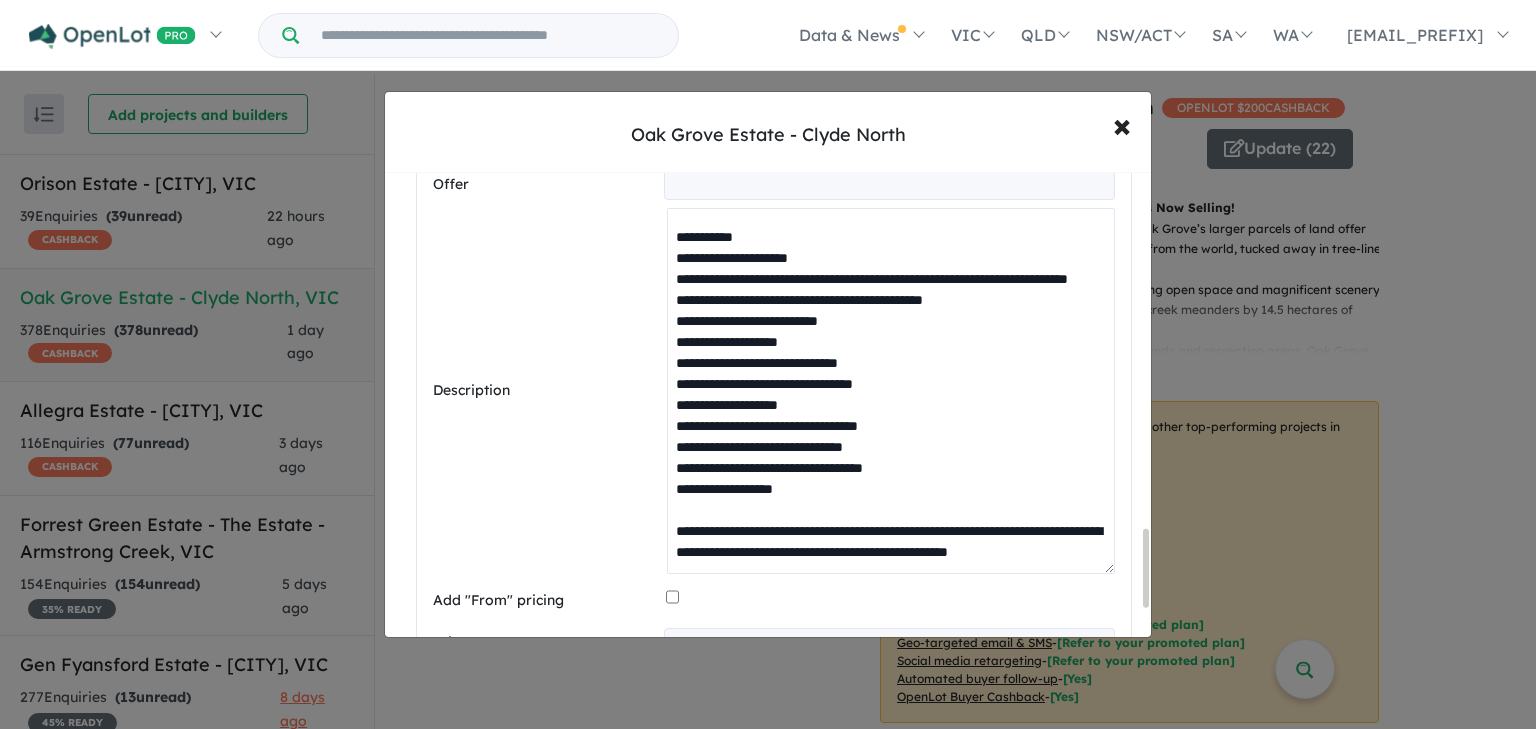 scroll, scrollTop: 75, scrollLeft: 0, axis: vertical 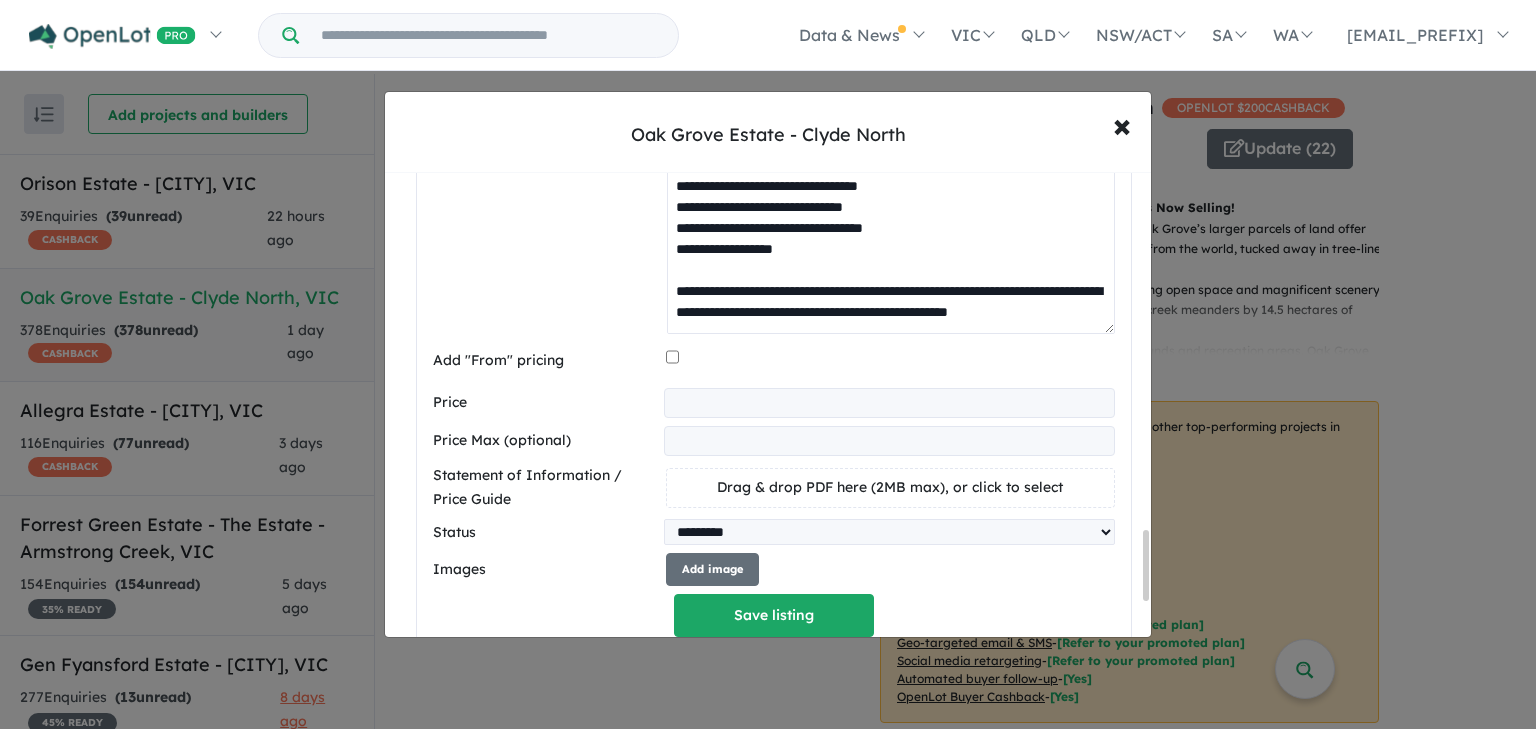 type on "**********" 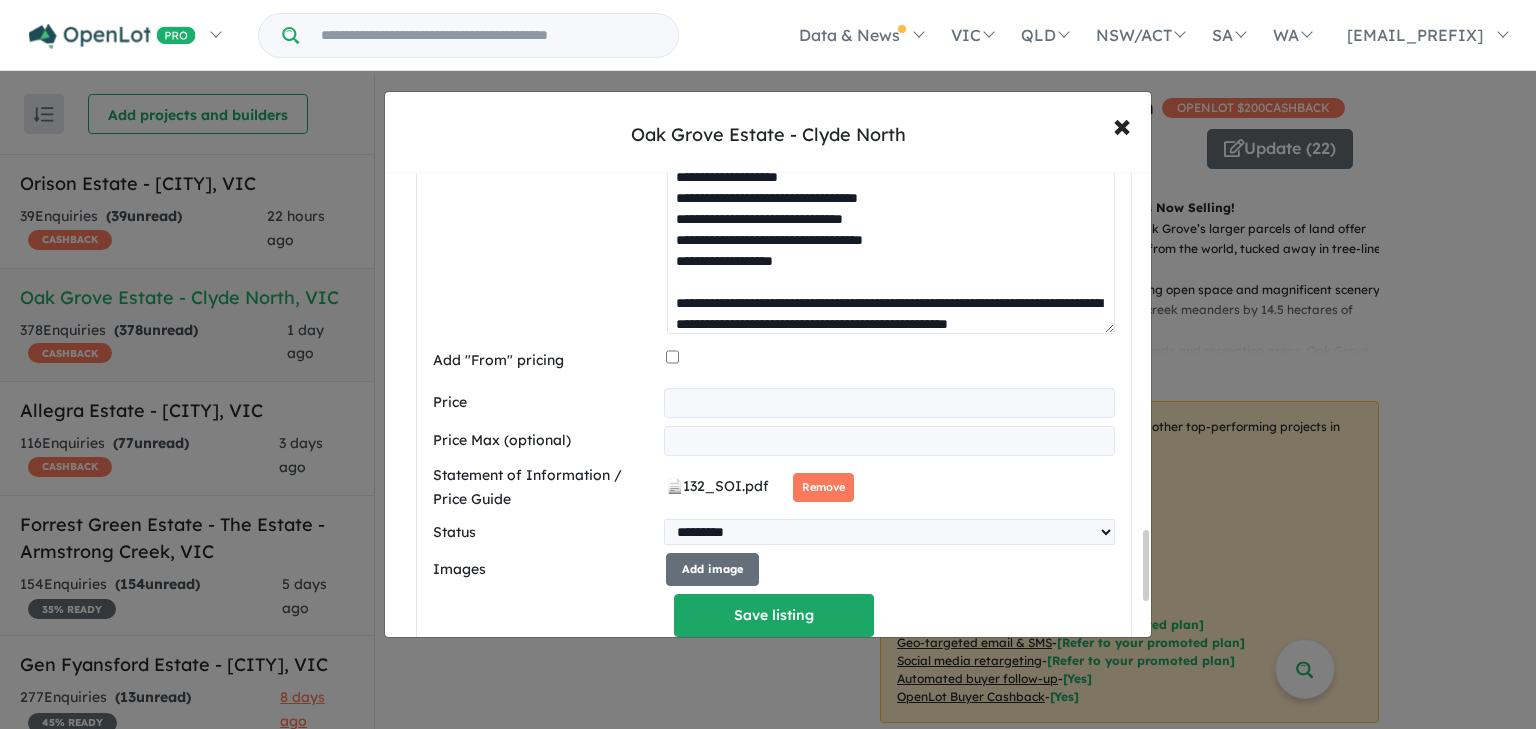 scroll, scrollTop: 0, scrollLeft: 0, axis: both 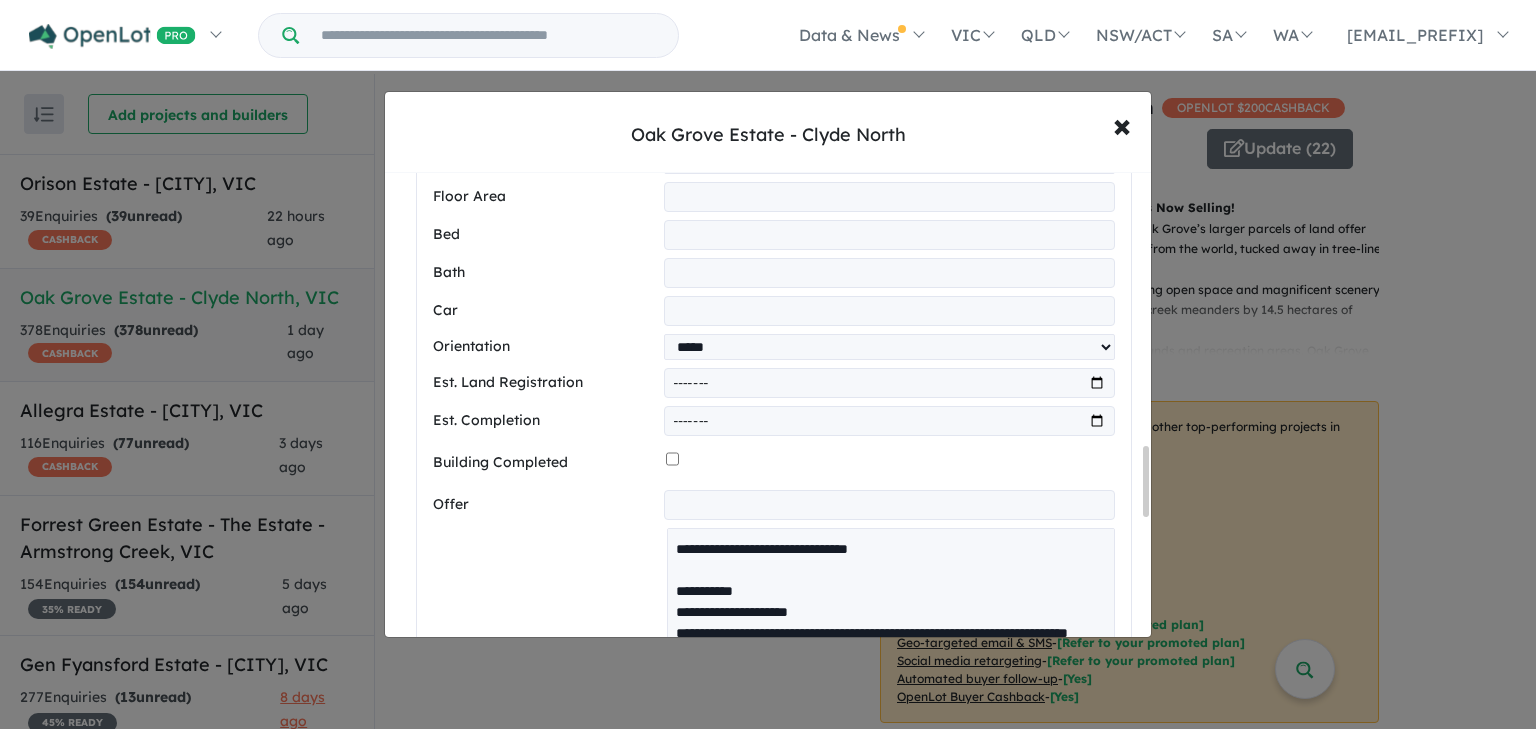 click at bounding box center [889, 505] 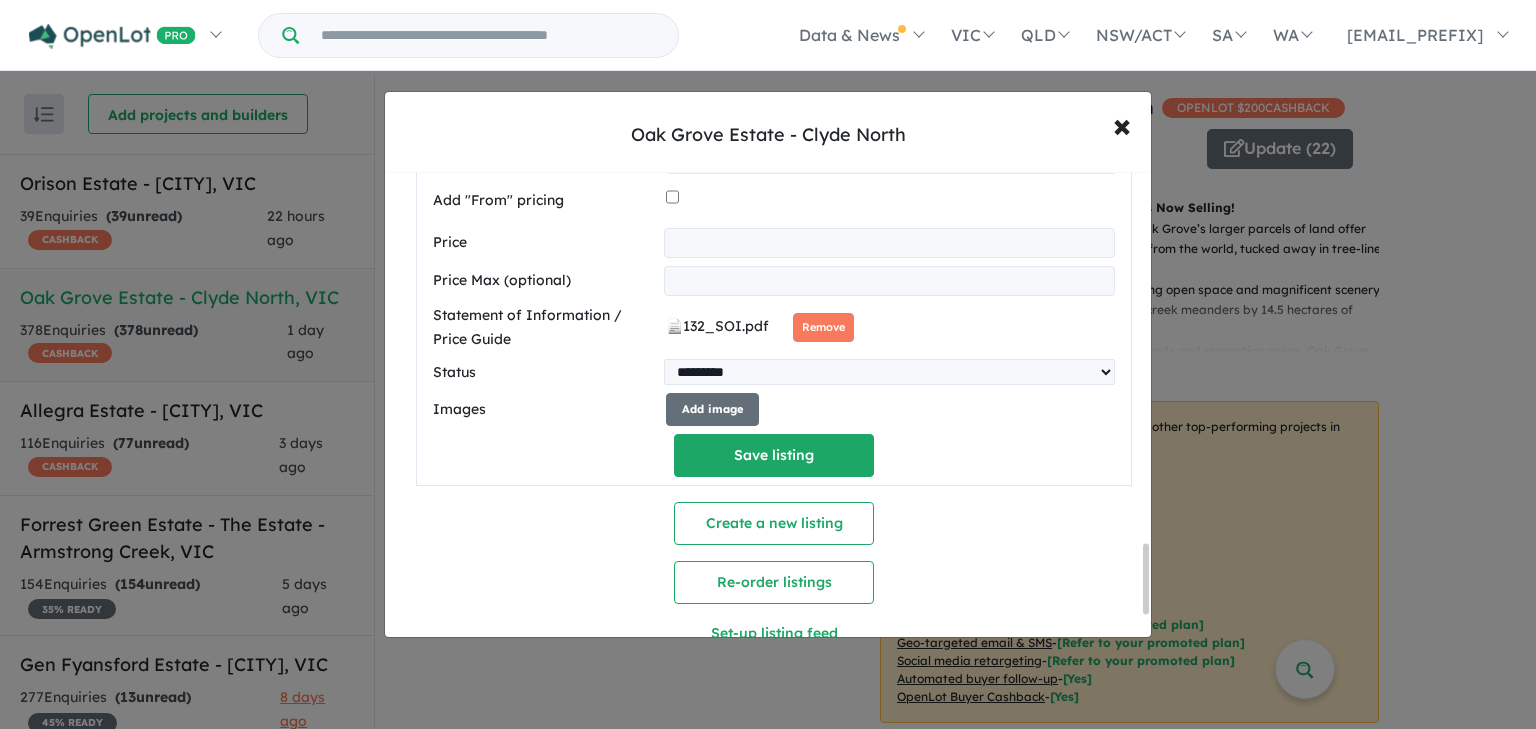 scroll, scrollTop: 2122, scrollLeft: 0, axis: vertical 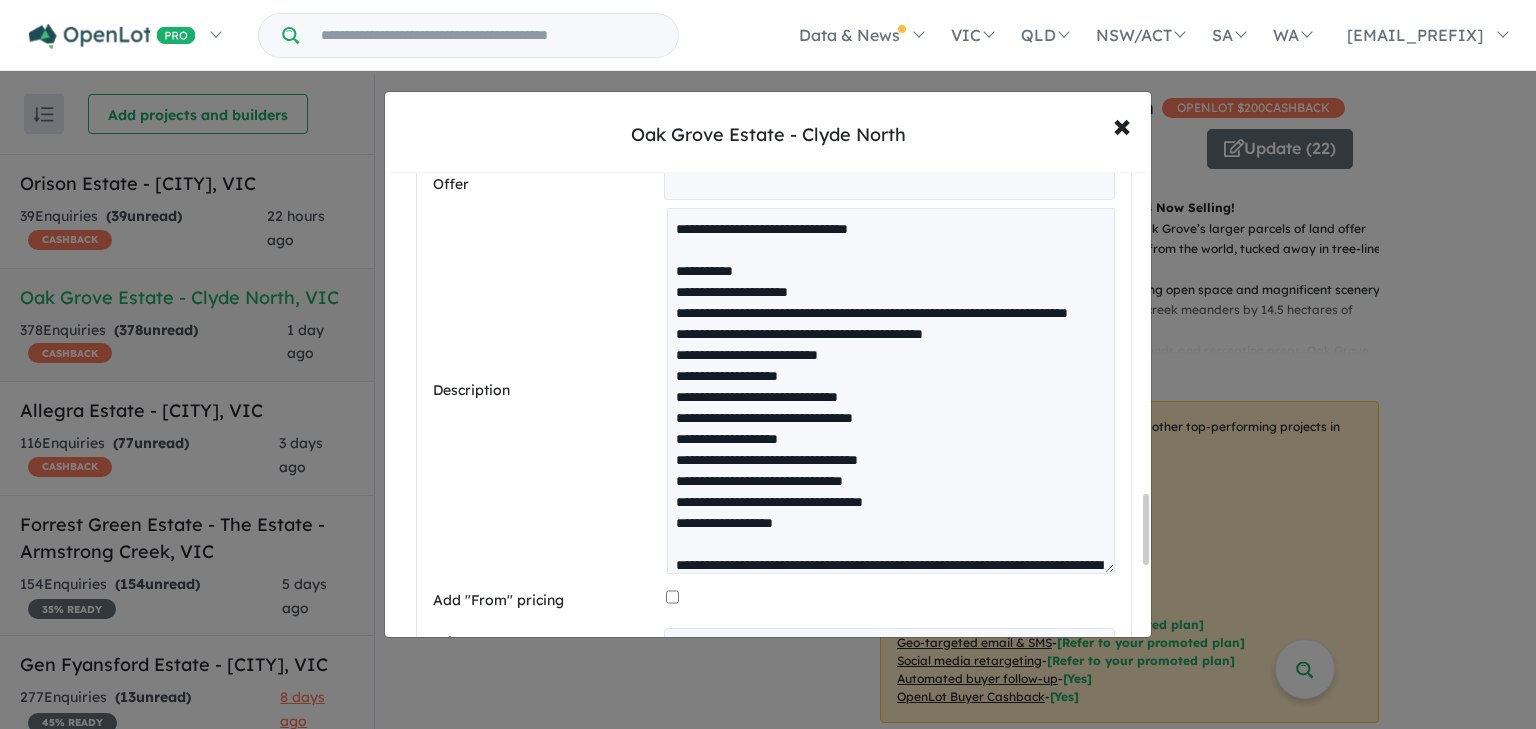 click at bounding box center [889, 185] 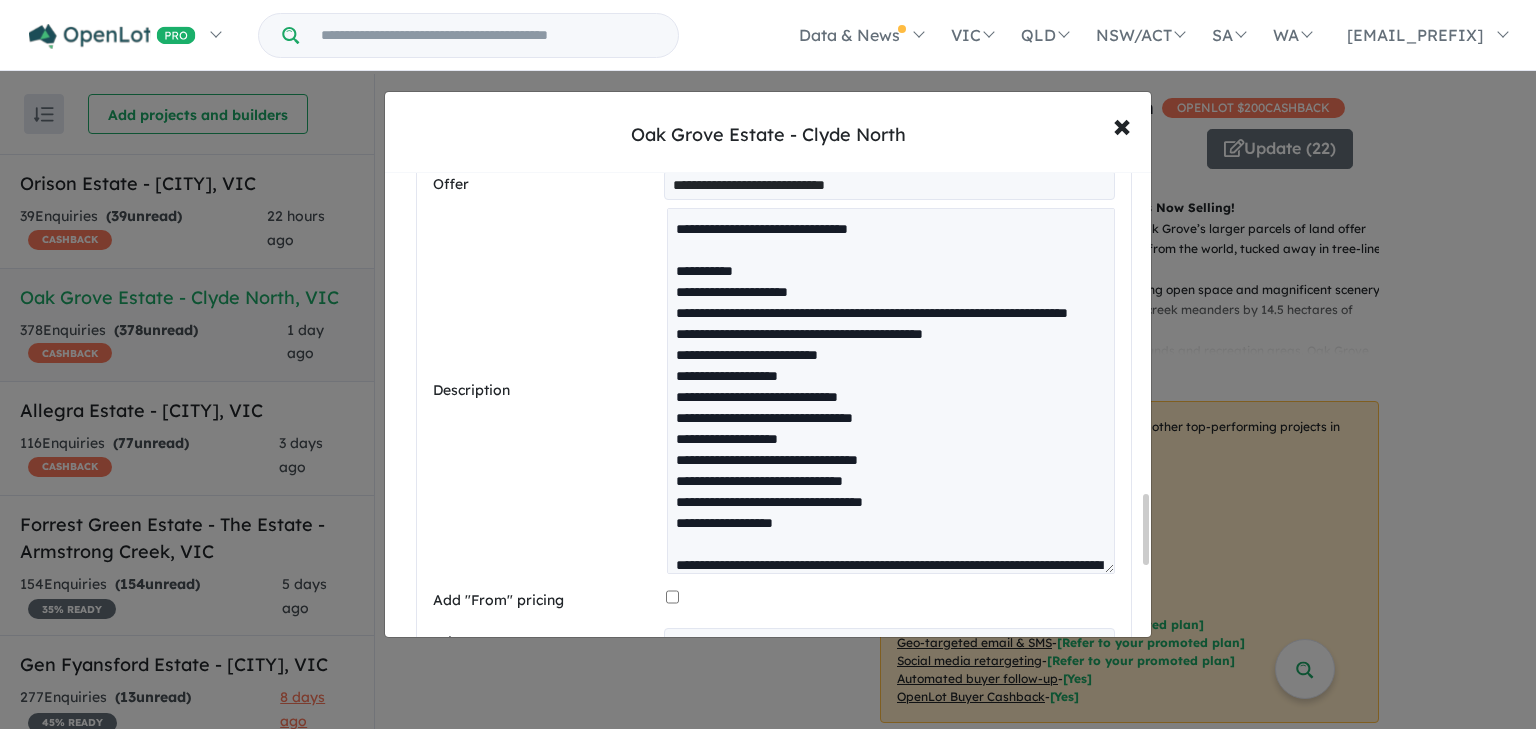 scroll, scrollTop: 2117, scrollLeft: 0, axis: vertical 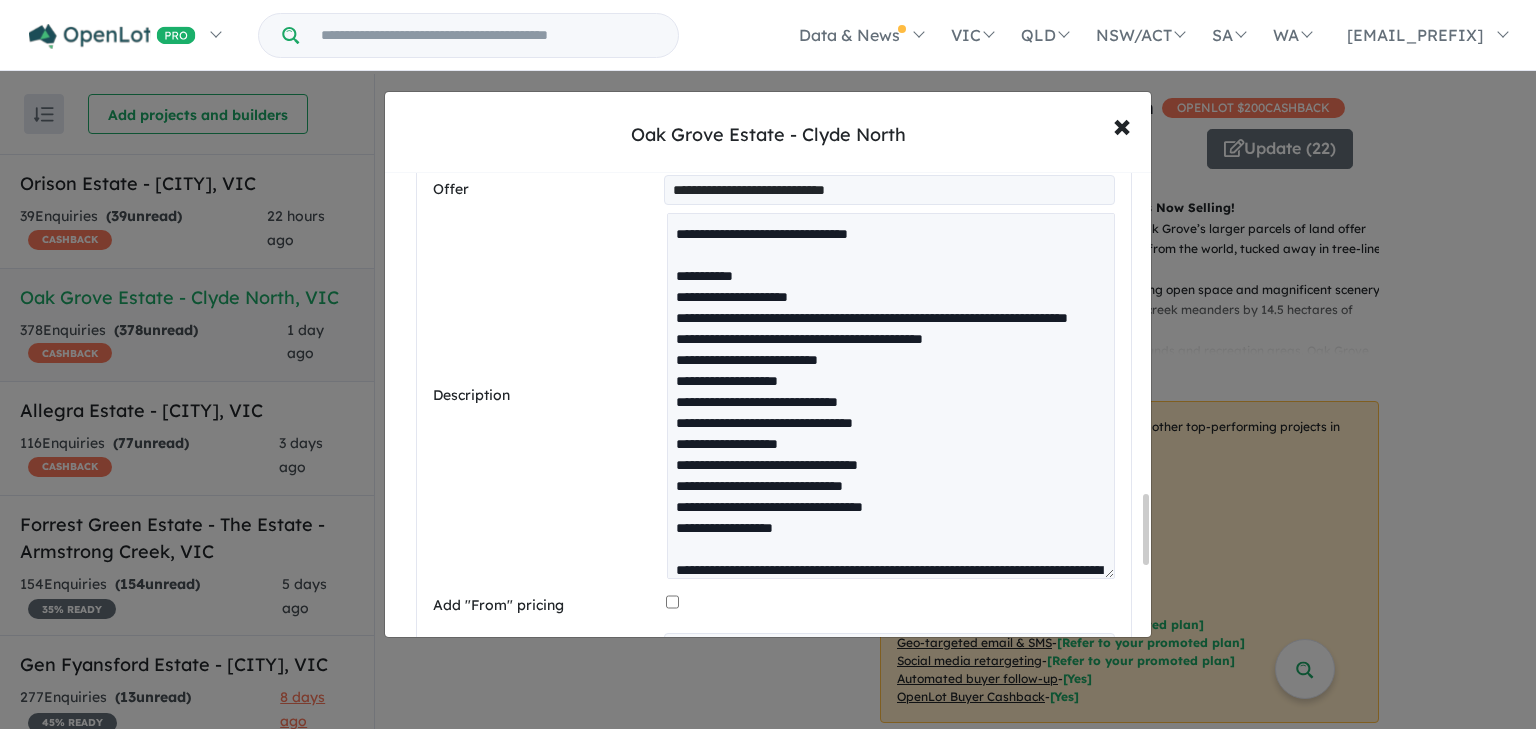 drag, startPoint x: 708, startPoint y: 187, endPoint x: 608, endPoint y: 188, distance: 100.005 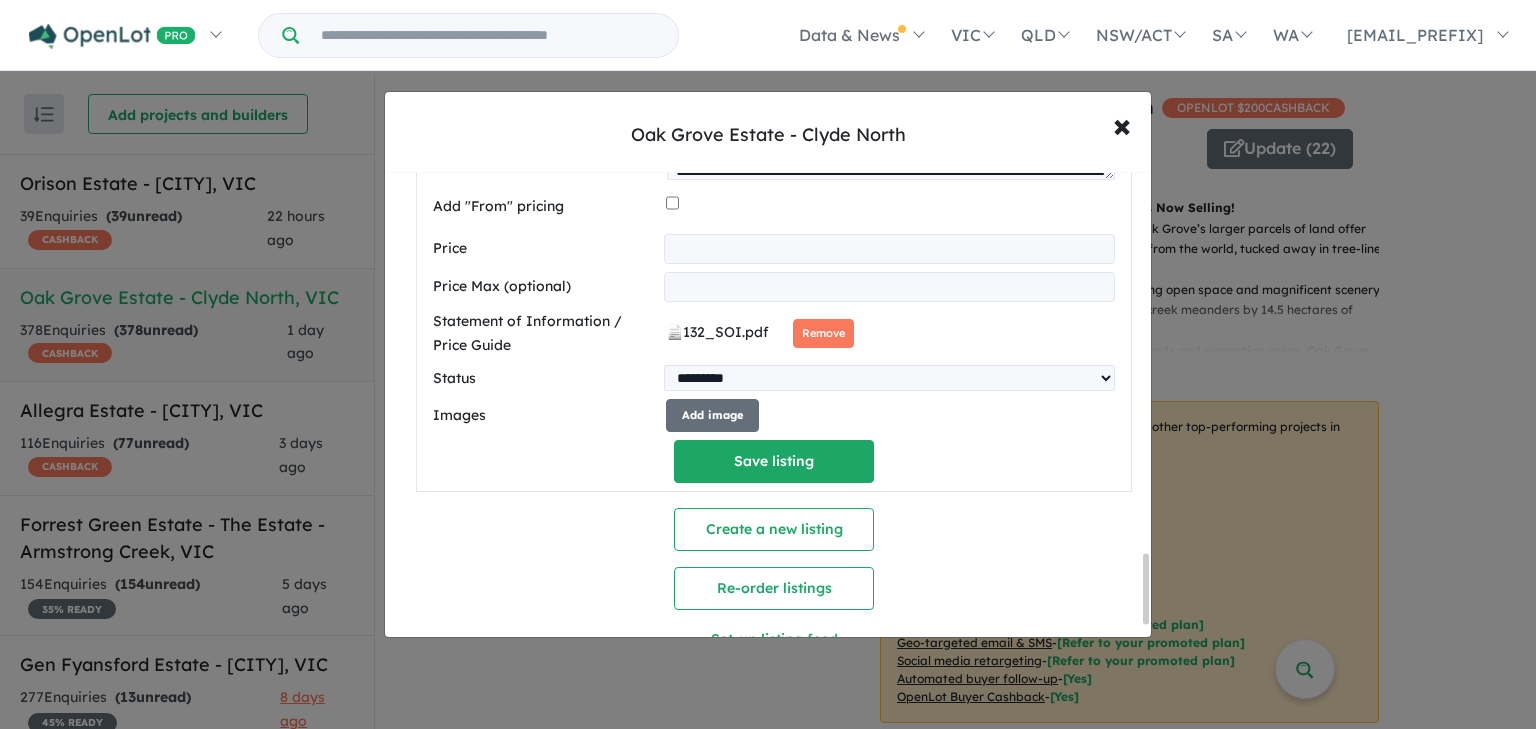 scroll, scrollTop: 2517, scrollLeft: 0, axis: vertical 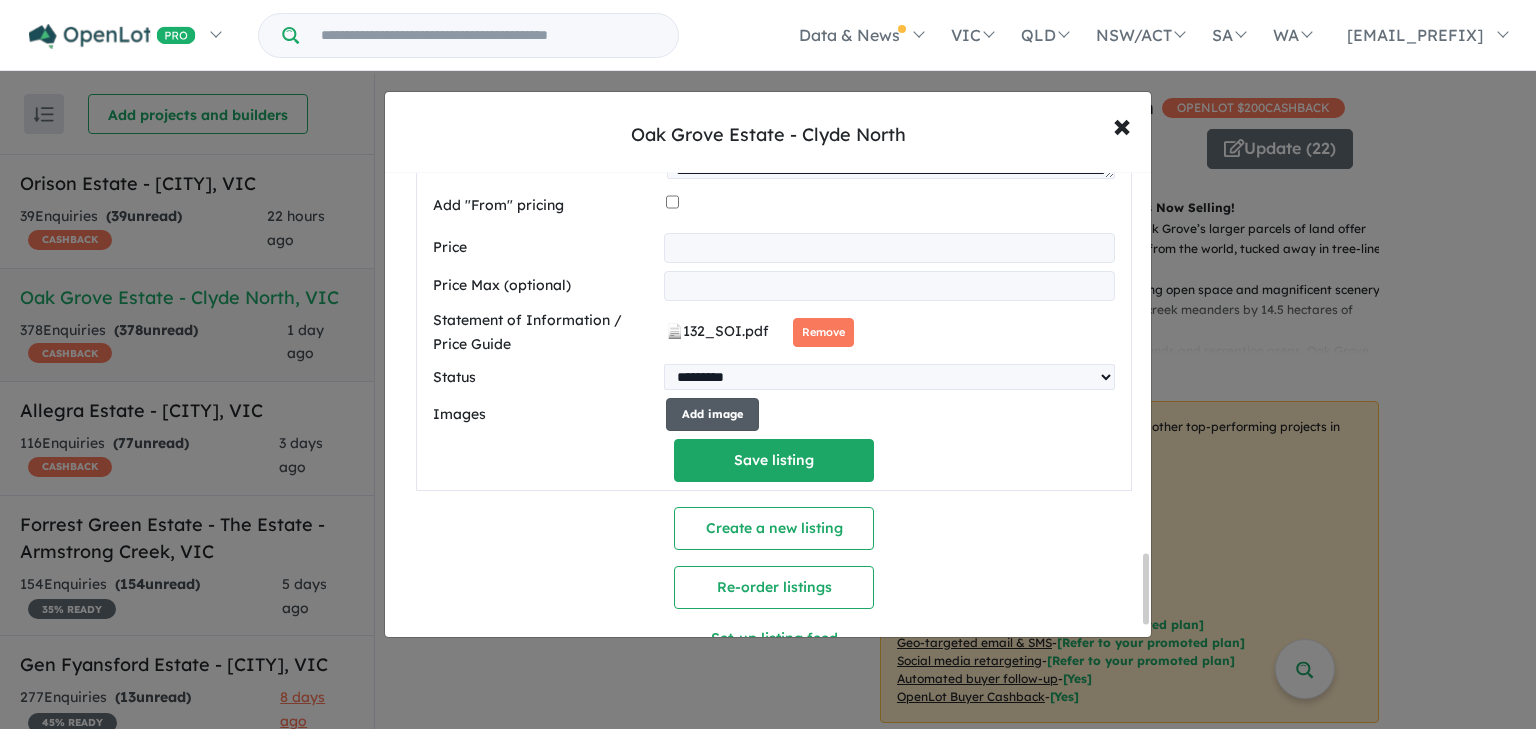 type on "**********" 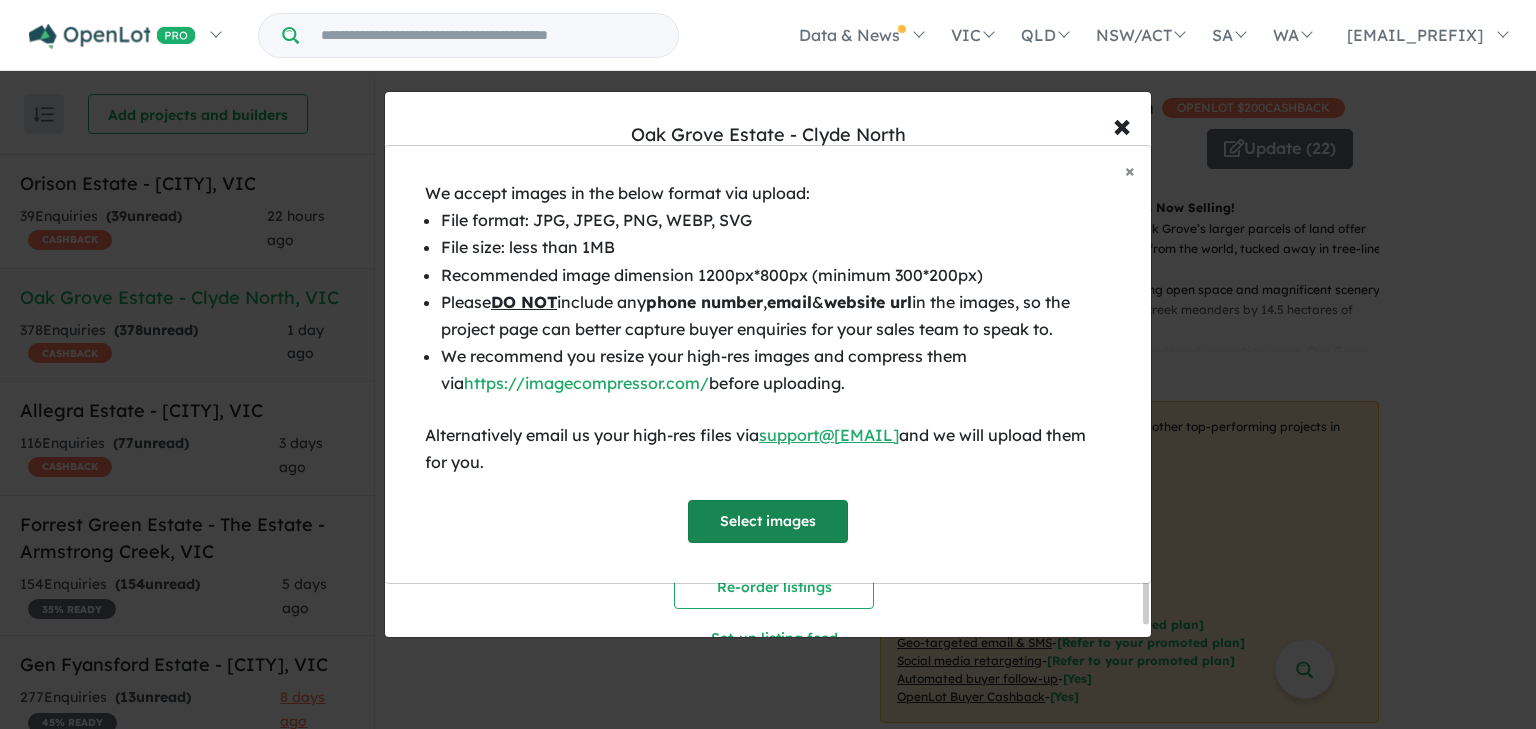 click on "Select images" at bounding box center [768, 521] 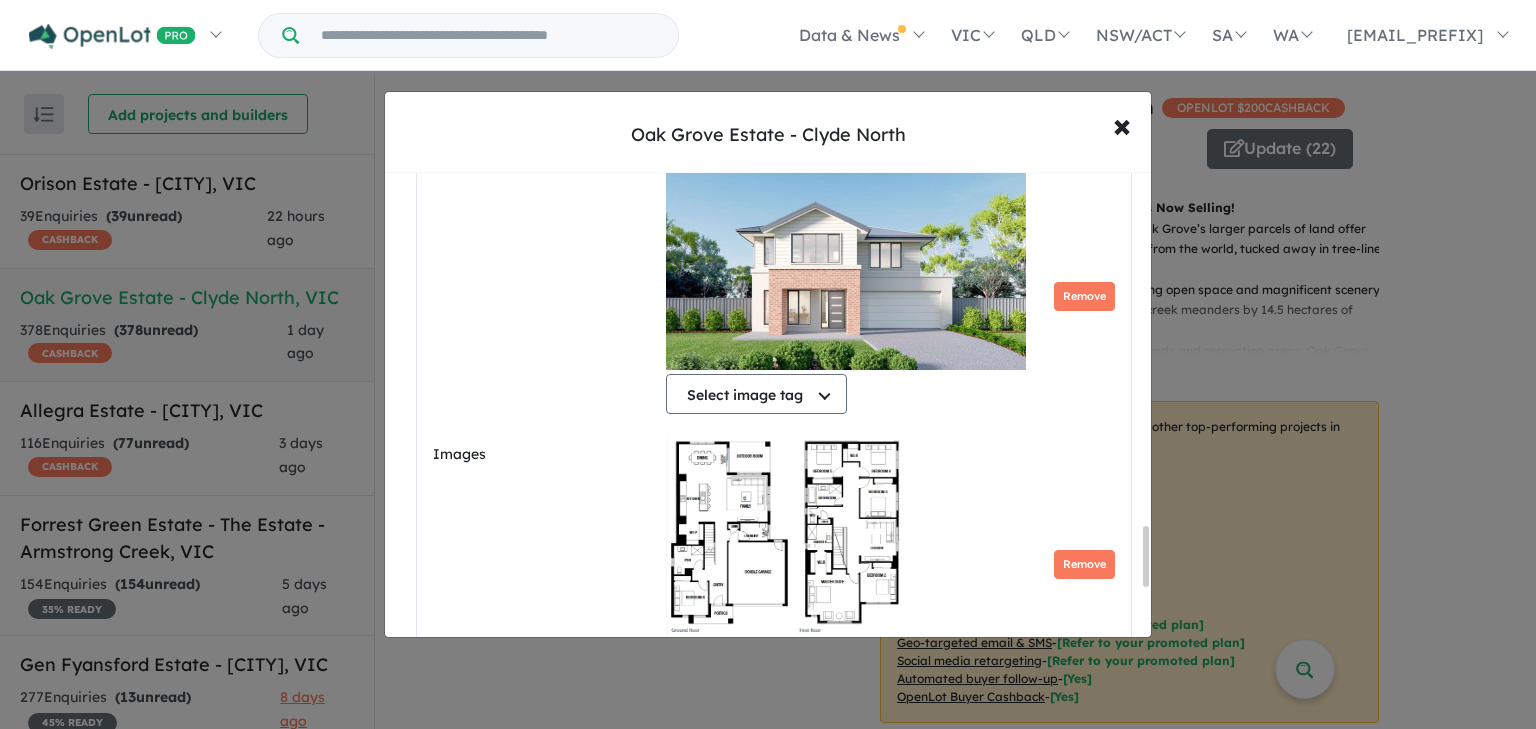 scroll, scrollTop: 2985, scrollLeft: 0, axis: vertical 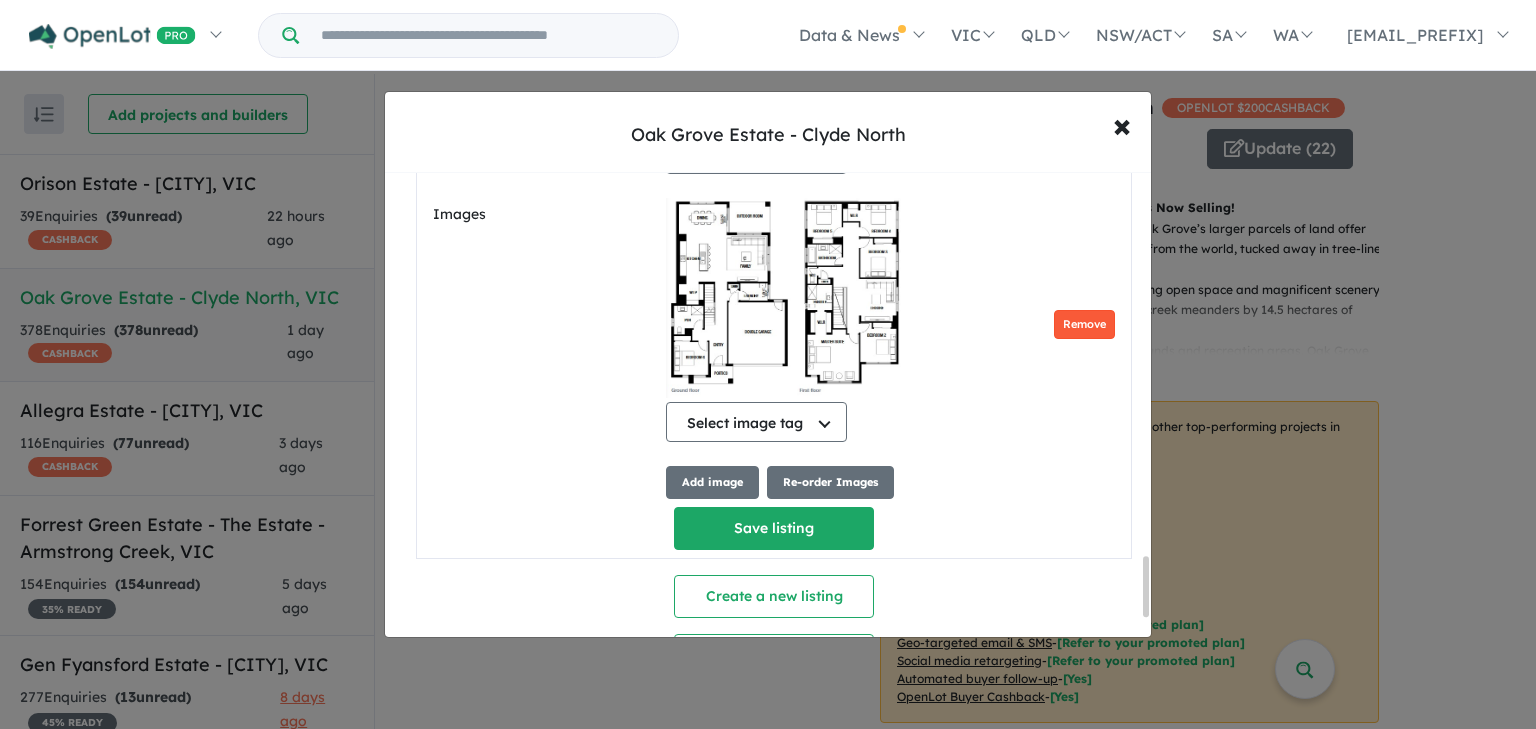 click on "Remove" at bounding box center [1084, 324] 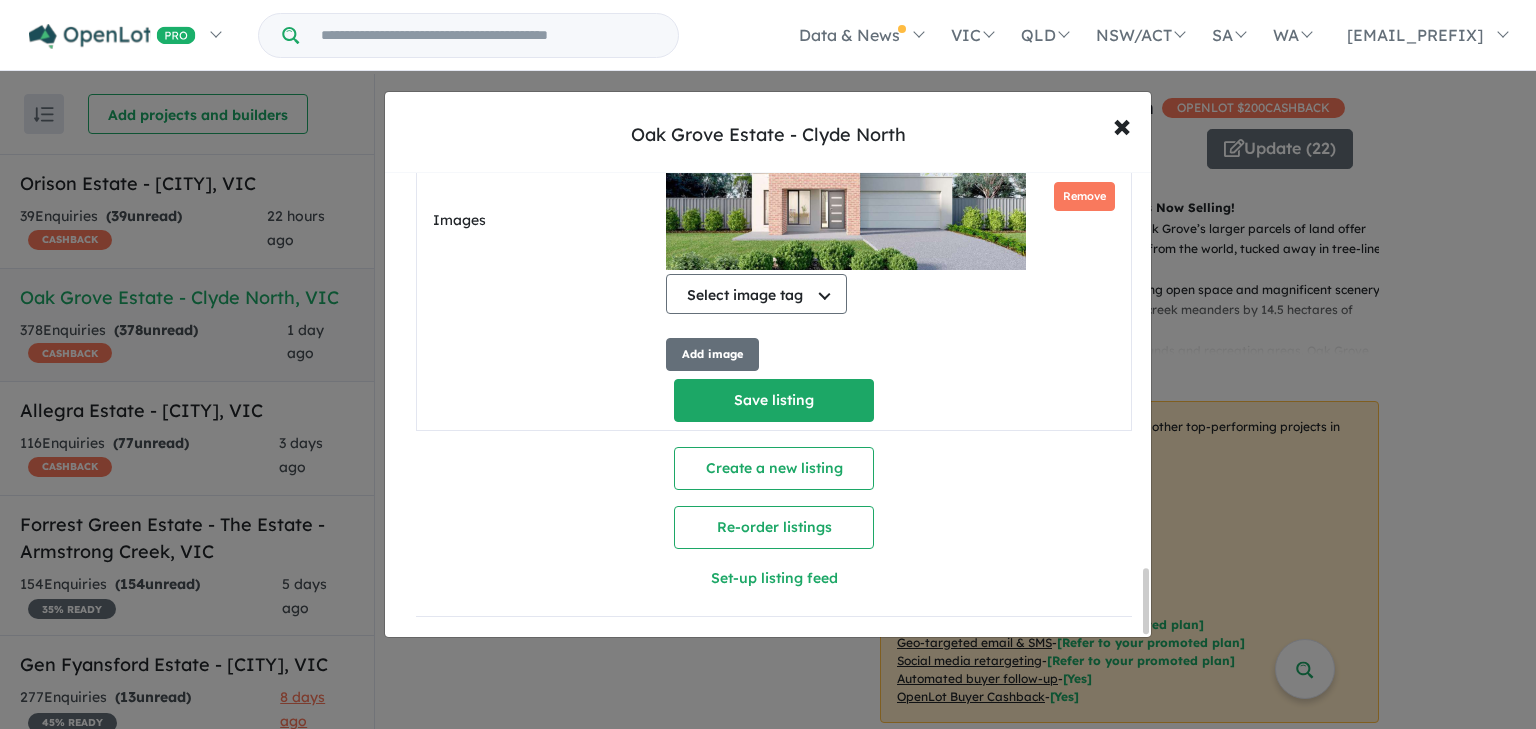 scroll, scrollTop: 2851, scrollLeft: 0, axis: vertical 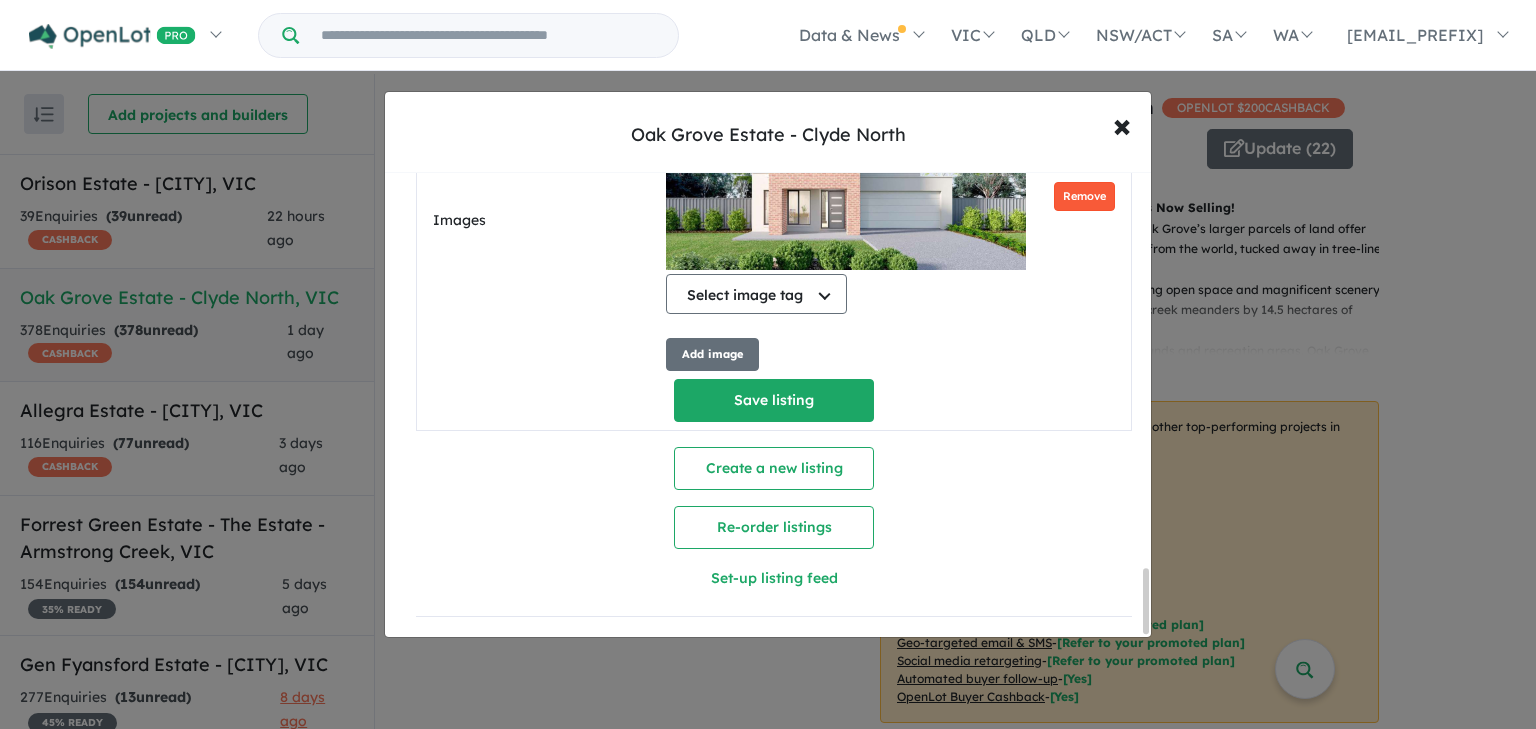 click on "Remove" at bounding box center (1084, 196) 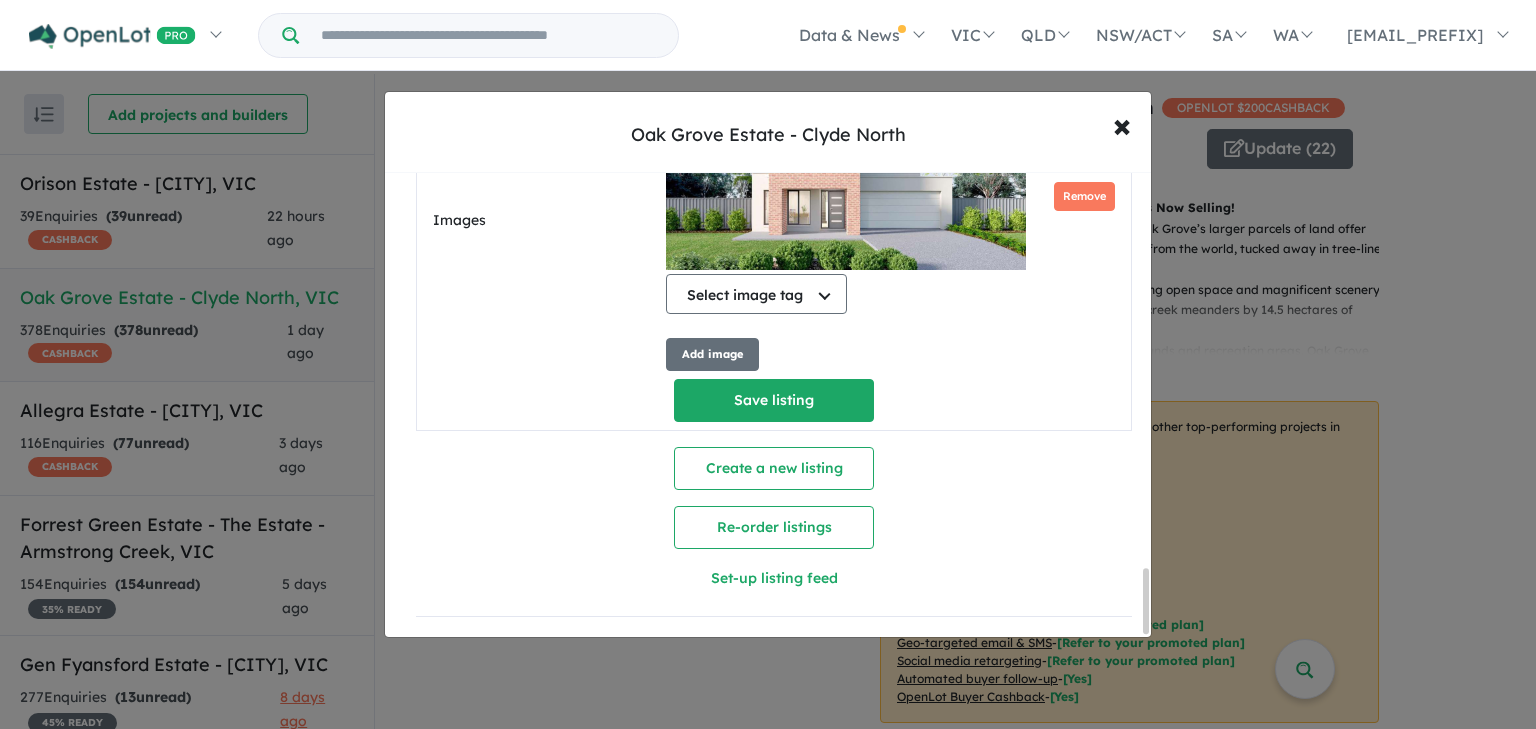 scroll, scrollTop: 2588, scrollLeft: 0, axis: vertical 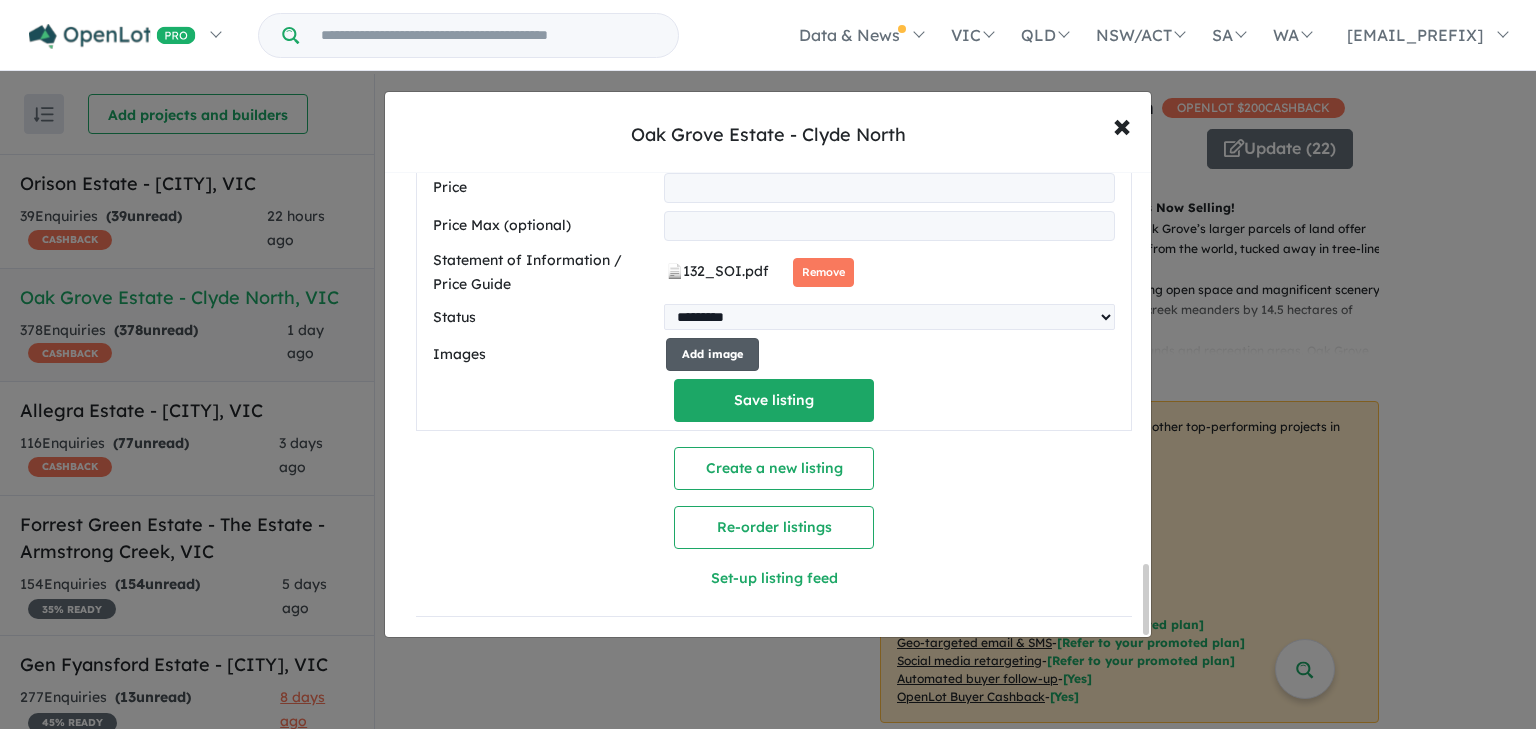 click on "Add image" at bounding box center (712, 354) 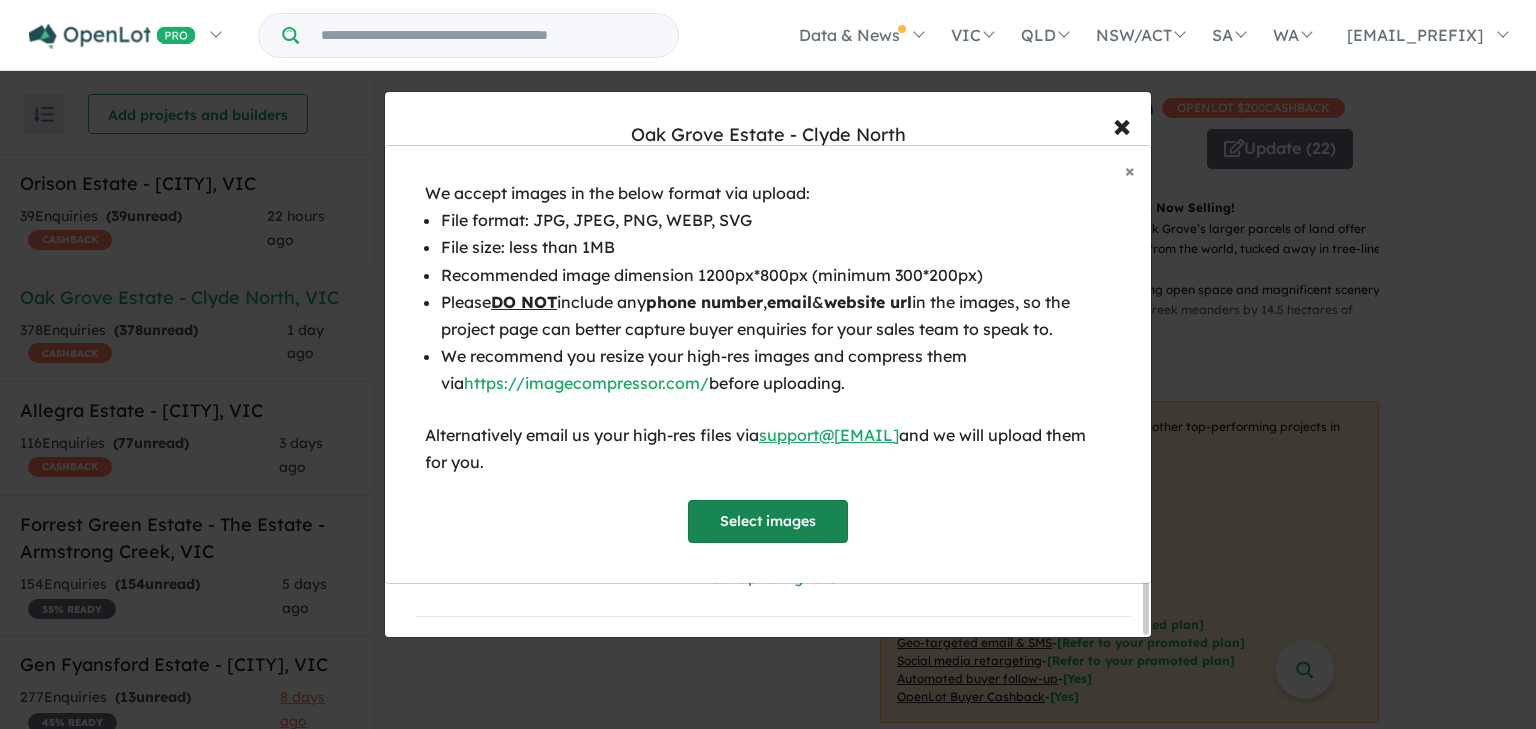 click on "Select images" at bounding box center [768, 521] 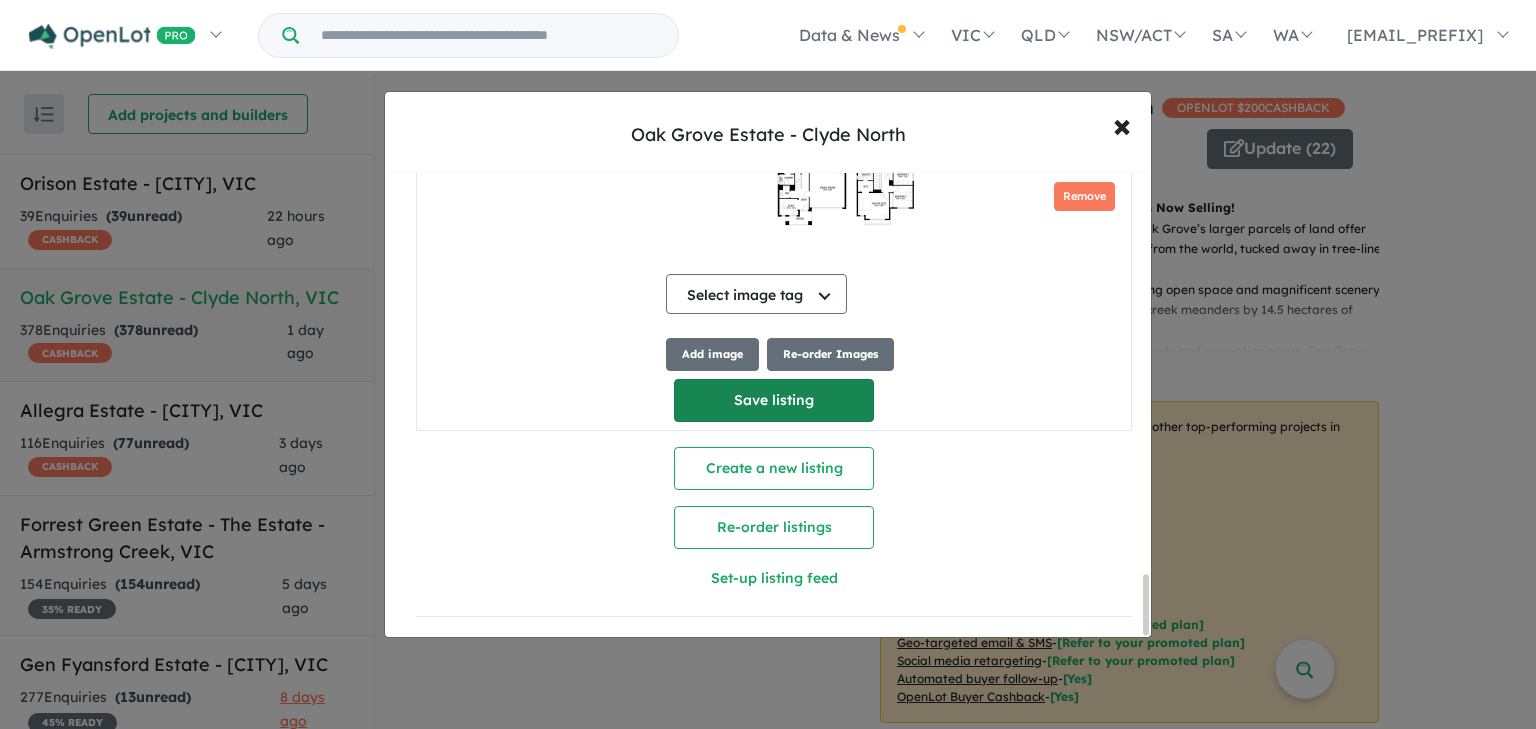 click on "Save listing" at bounding box center (774, 400) 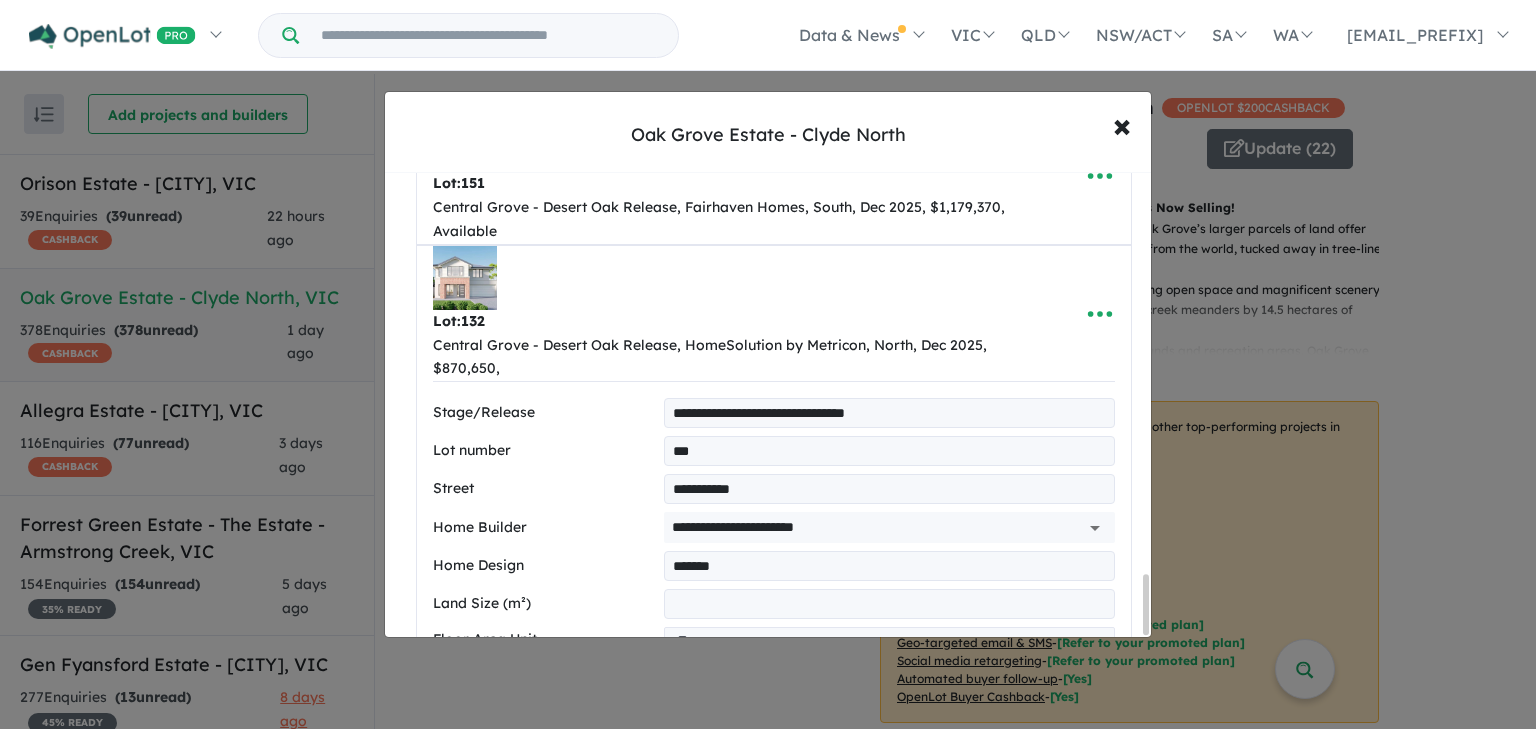 select on "*****" 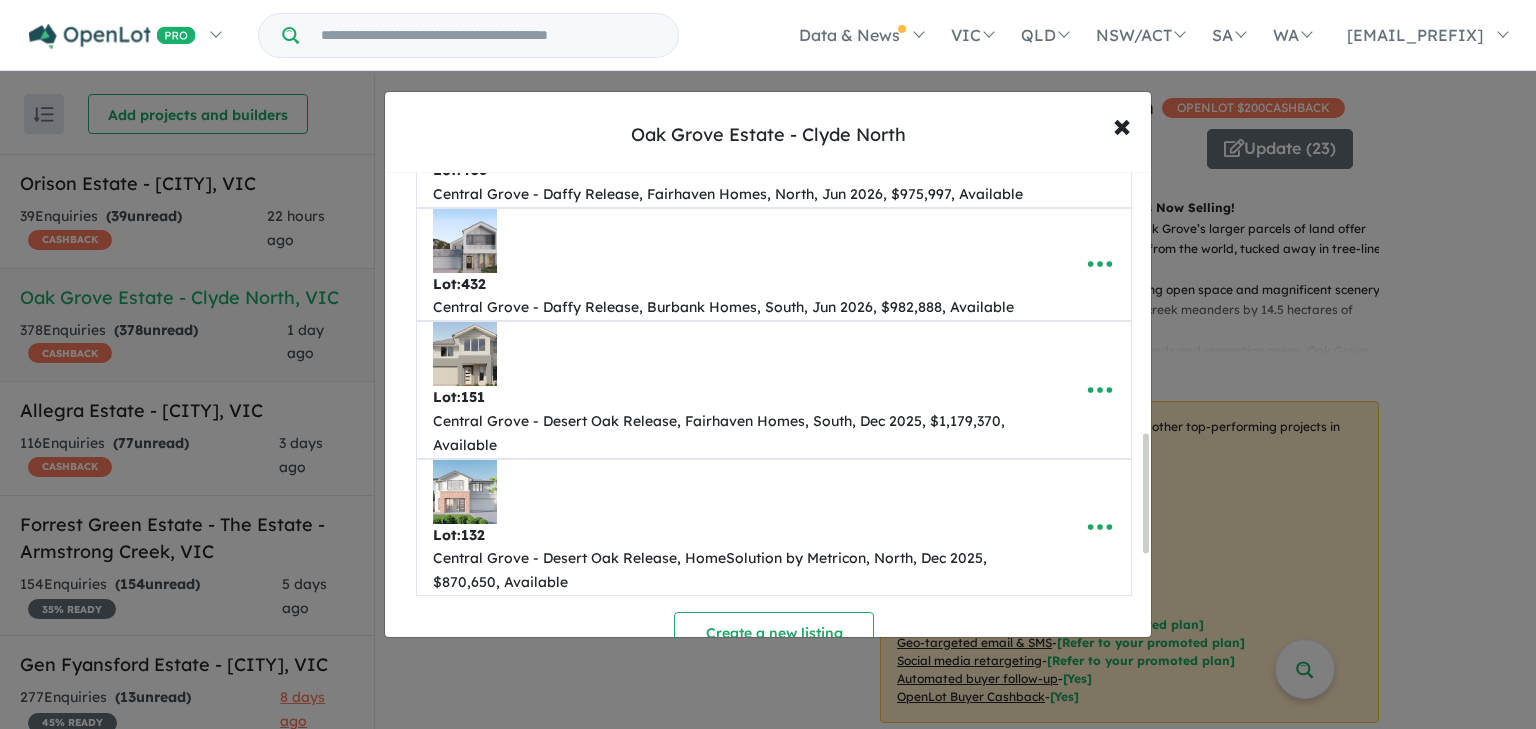 scroll, scrollTop: 1220, scrollLeft: 0, axis: vertical 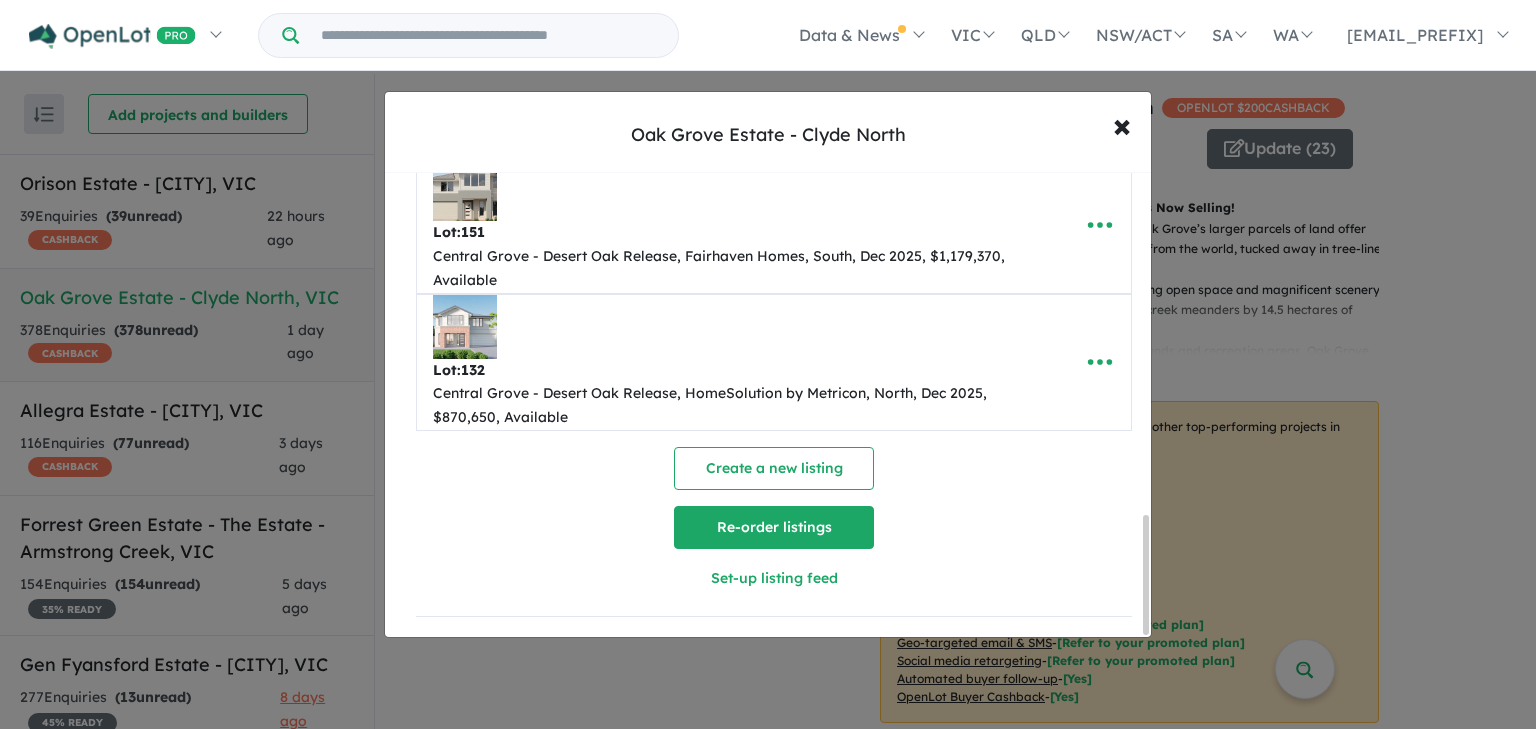 click on "Re-order listings" at bounding box center (774, 527) 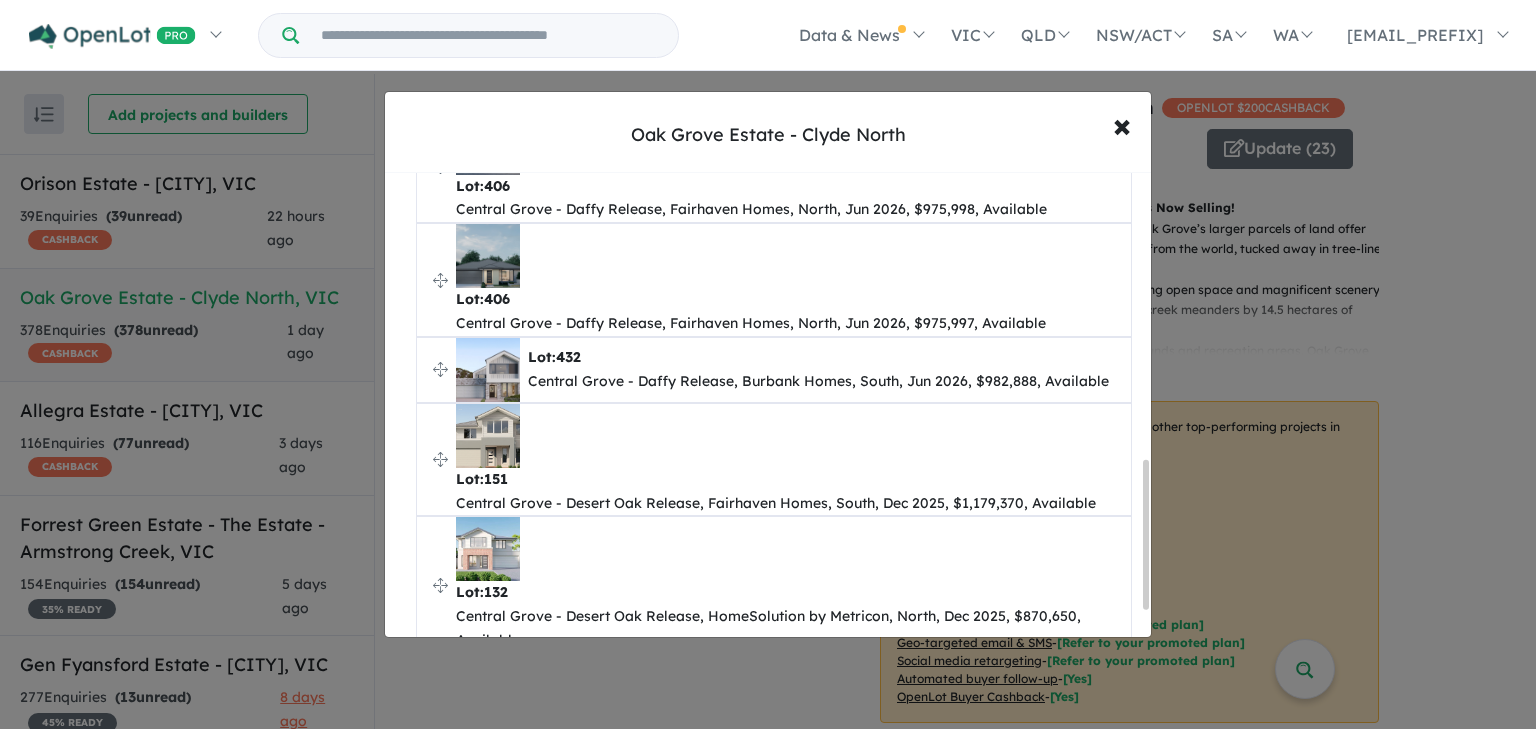 scroll, scrollTop: 898, scrollLeft: 0, axis: vertical 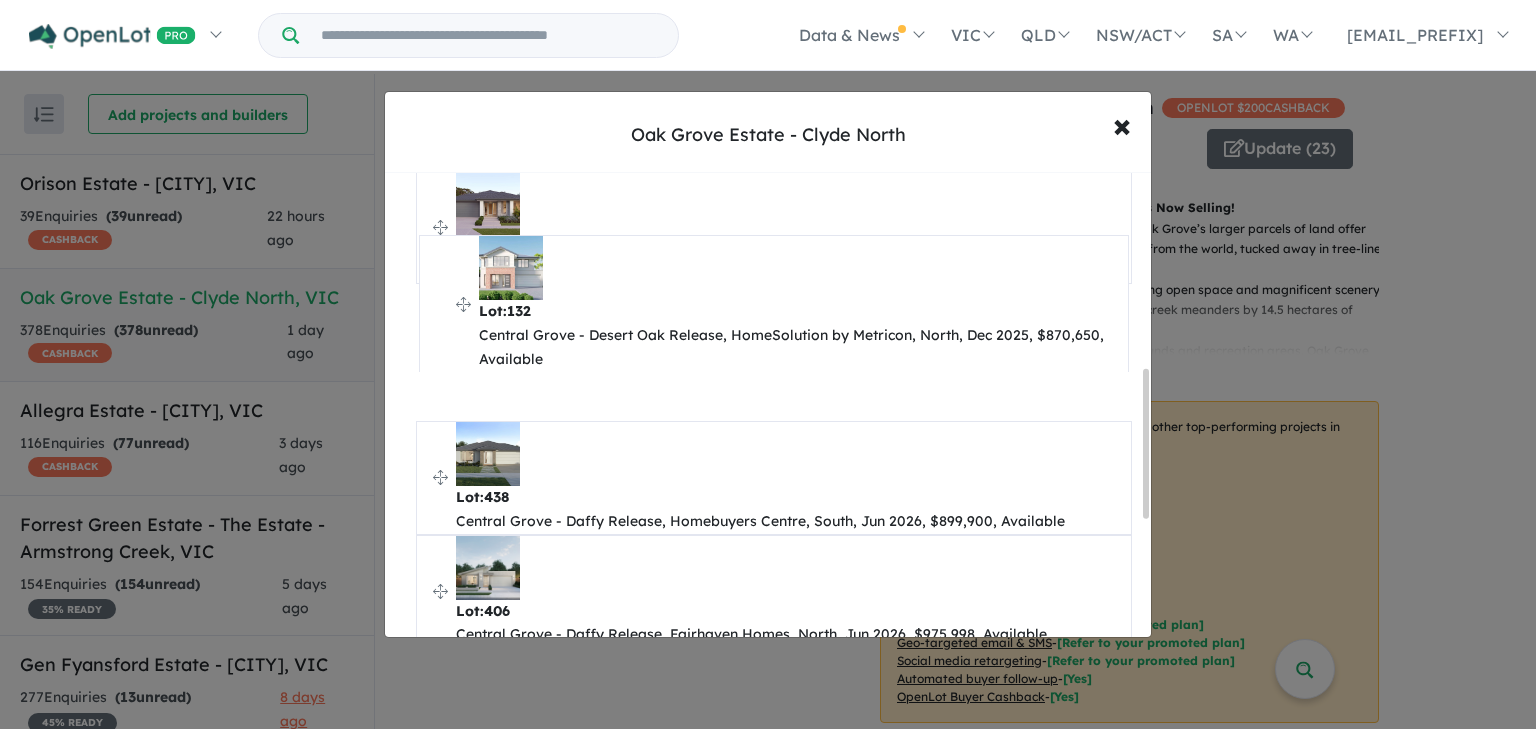 drag, startPoint x: 442, startPoint y: 486, endPoint x: 445, endPoint y: 305, distance: 181.02486 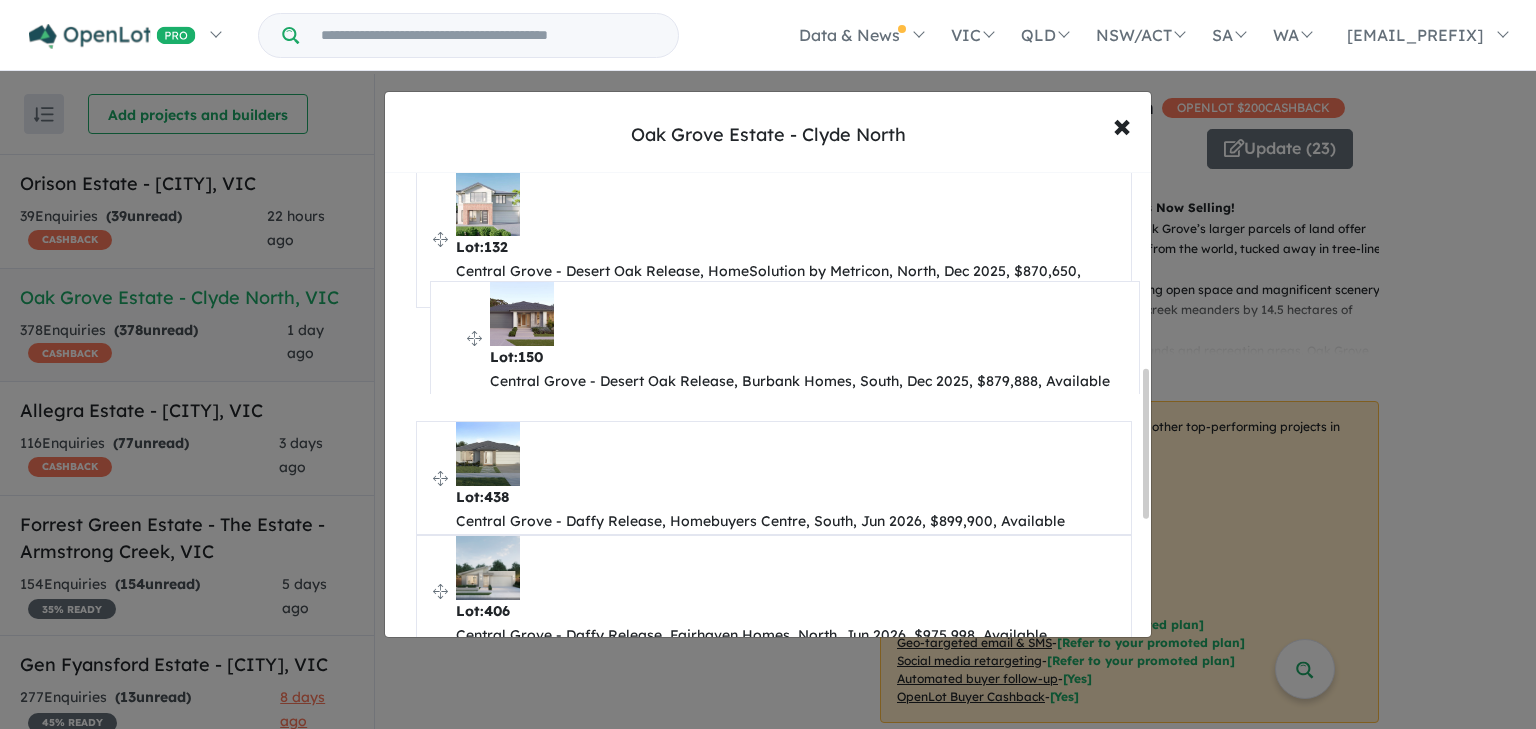 drag, startPoint x: 437, startPoint y: 267, endPoint x: 452, endPoint y: 340, distance: 74.52516 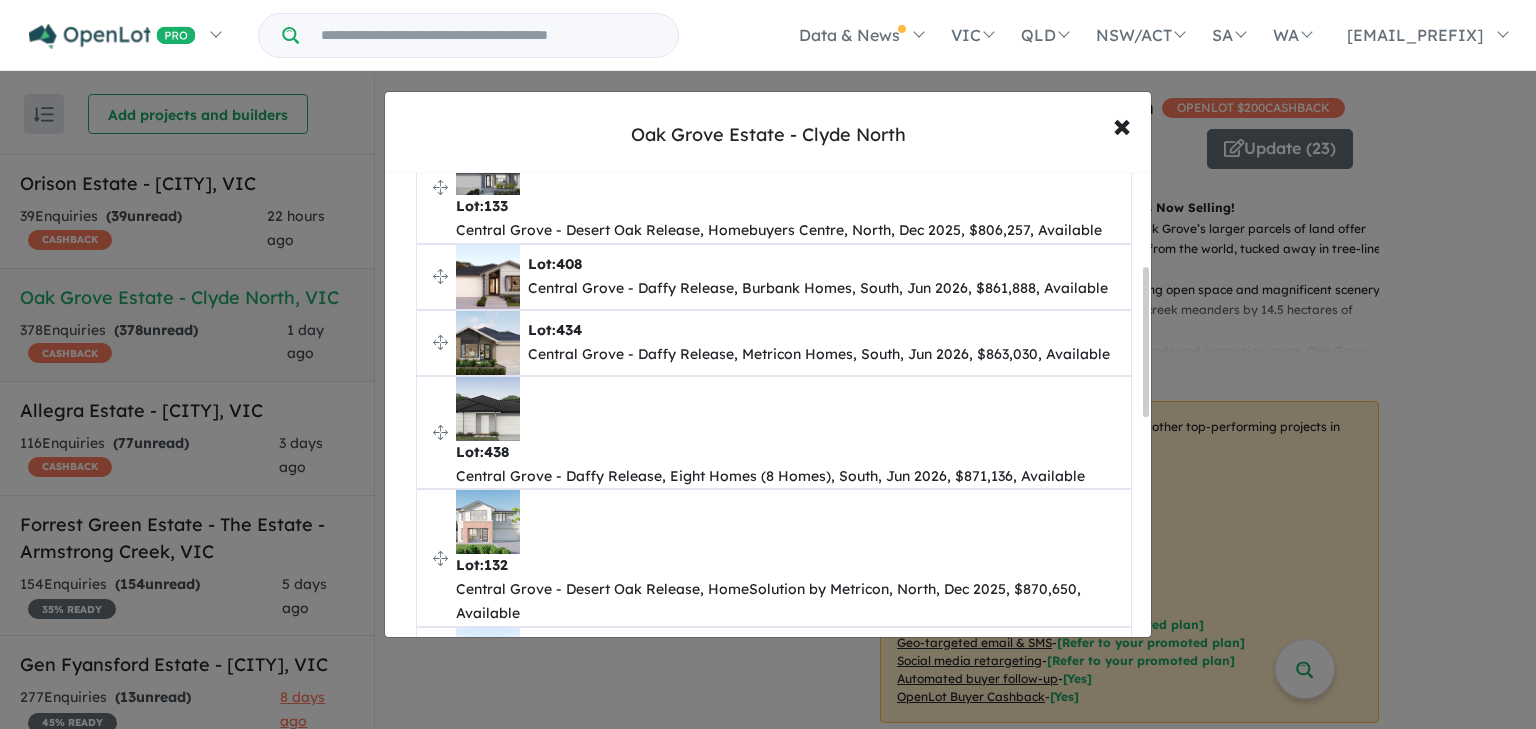 scroll, scrollTop: 291, scrollLeft: 0, axis: vertical 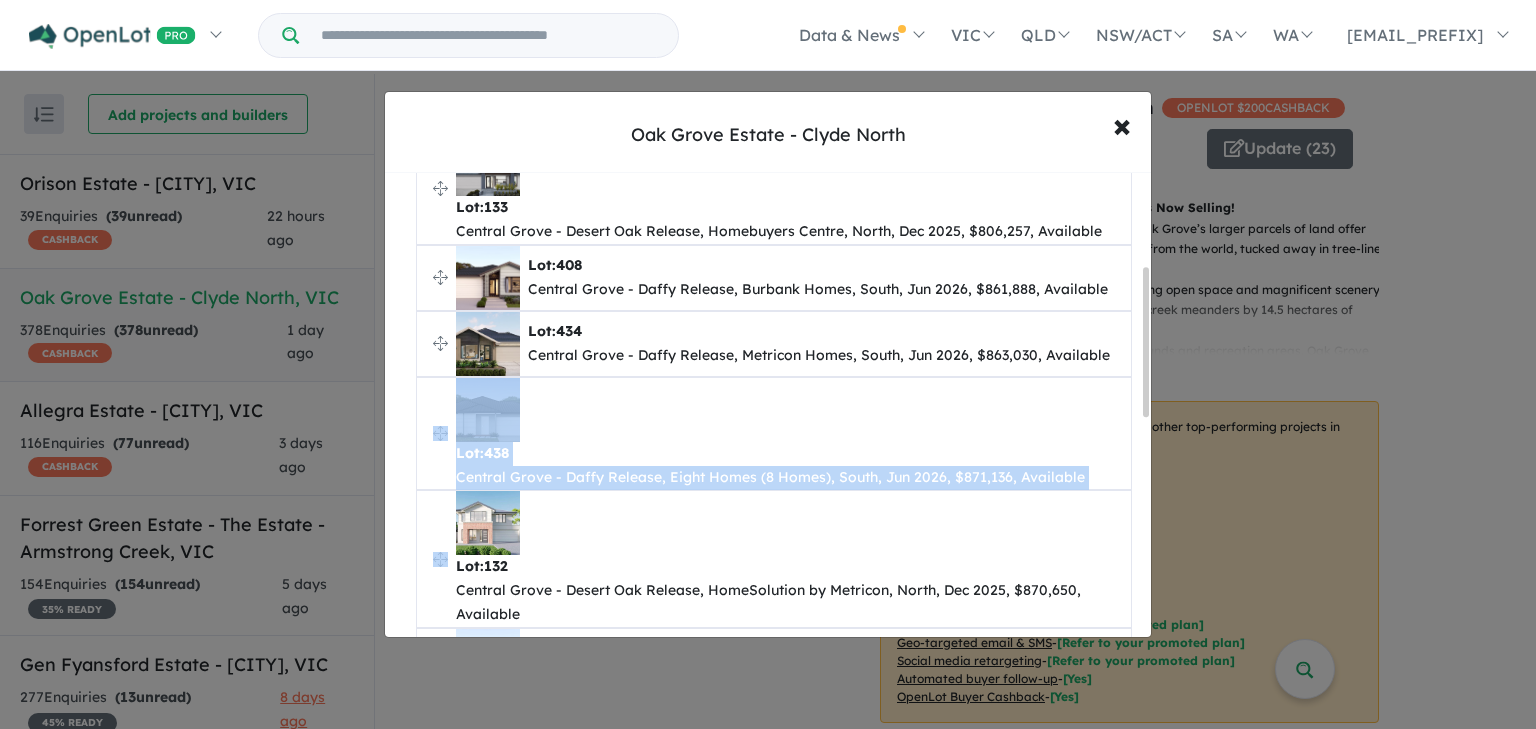 drag, startPoint x: 445, startPoint y: 544, endPoint x: 440, endPoint y: 431, distance: 113.110565 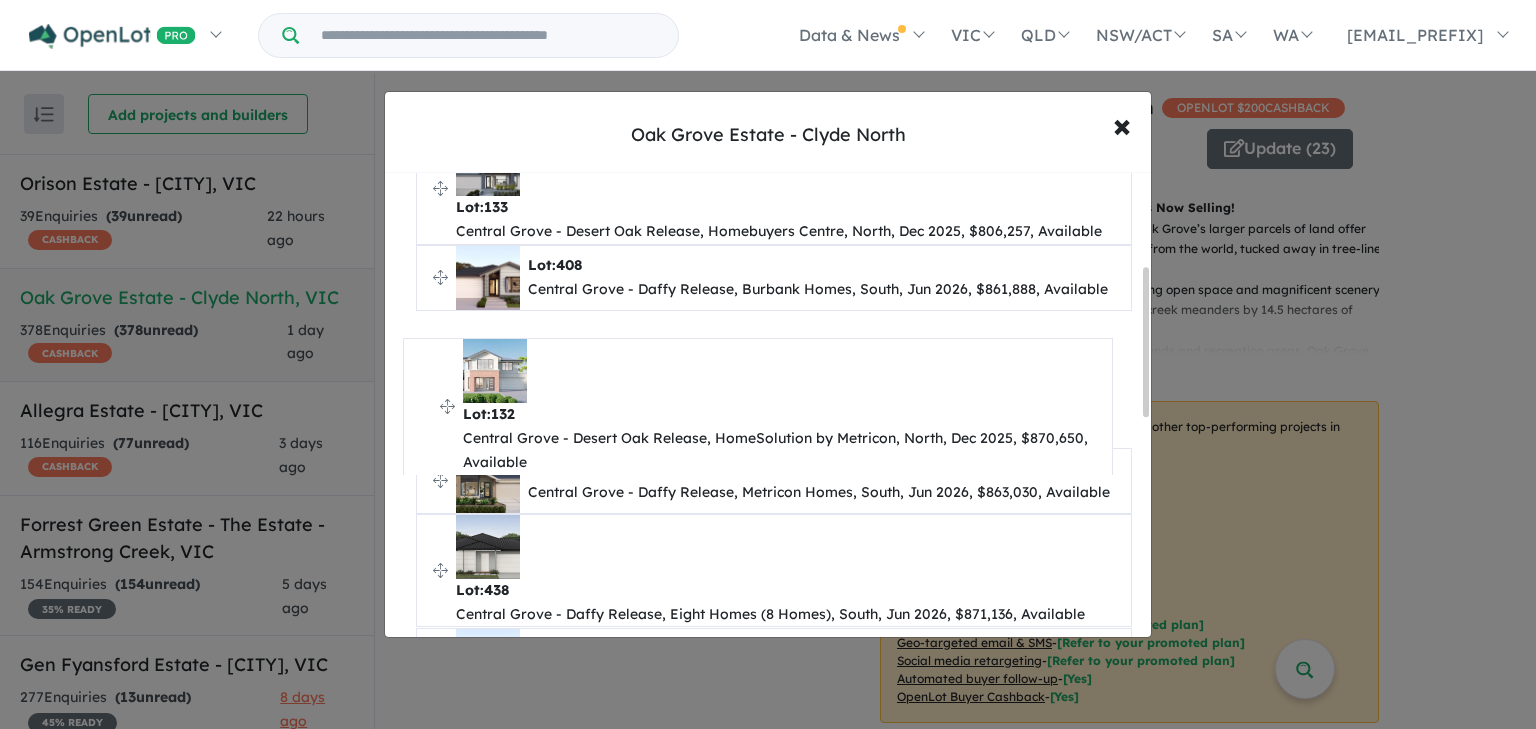 drag, startPoint x: 434, startPoint y: 551, endPoint x: 423, endPoint y: 404, distance: 147.411 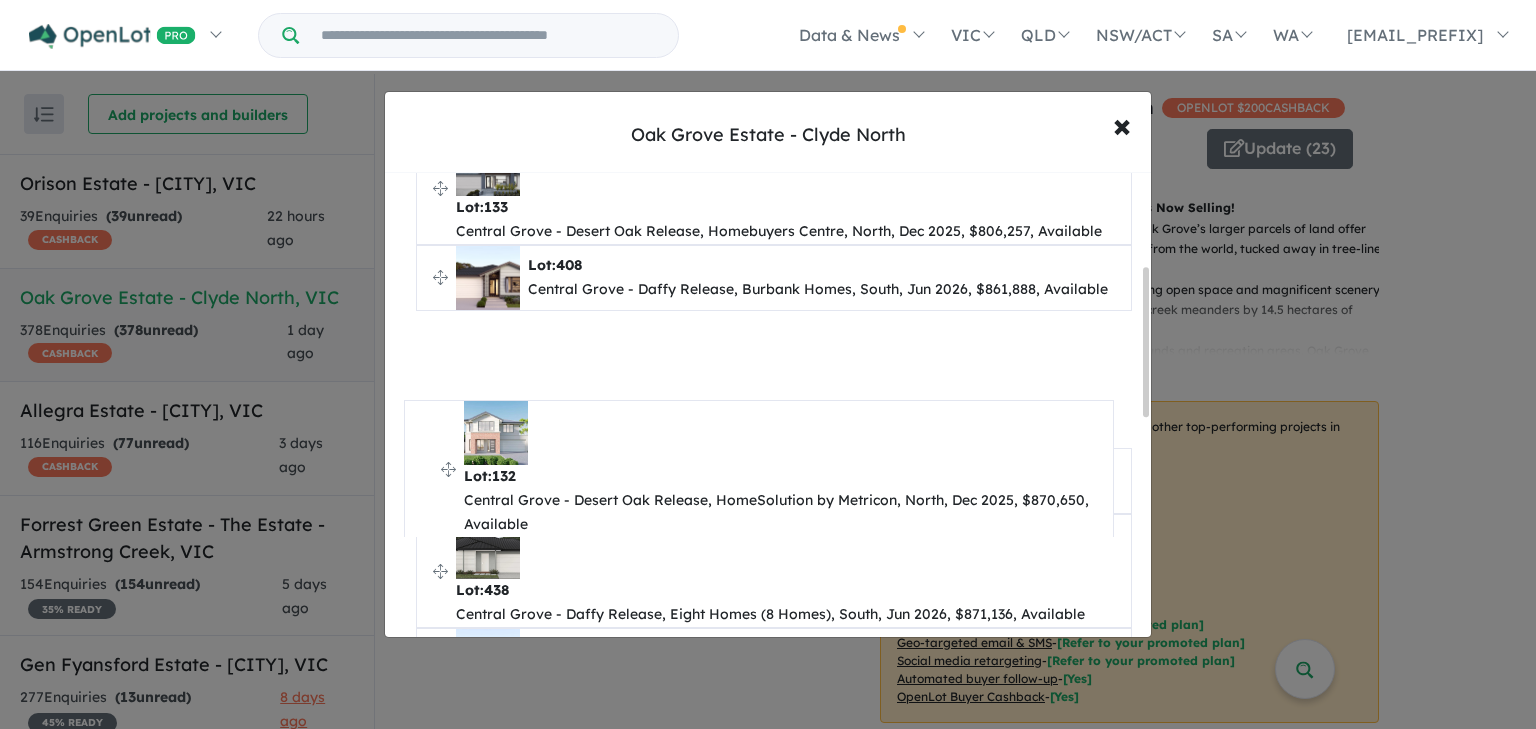 drag, startPoint x: 436, startPoint y: 372, endPoint x: 424, endPoint y: 463, distance: 91.787796 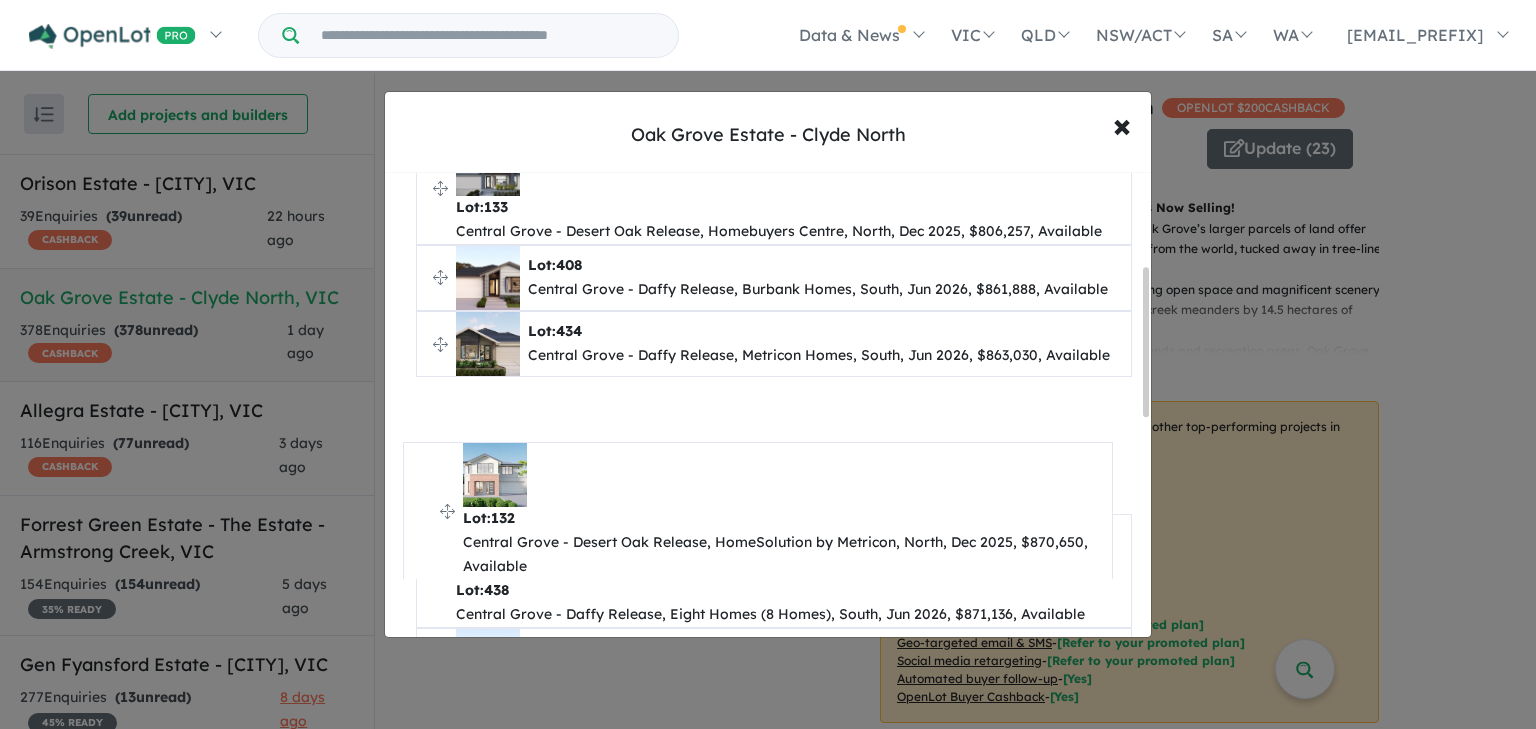 drag, startPoint x: 439, startPoint y: 378, endPoint x: 427, endPoint y: 503, distance: 125.57468 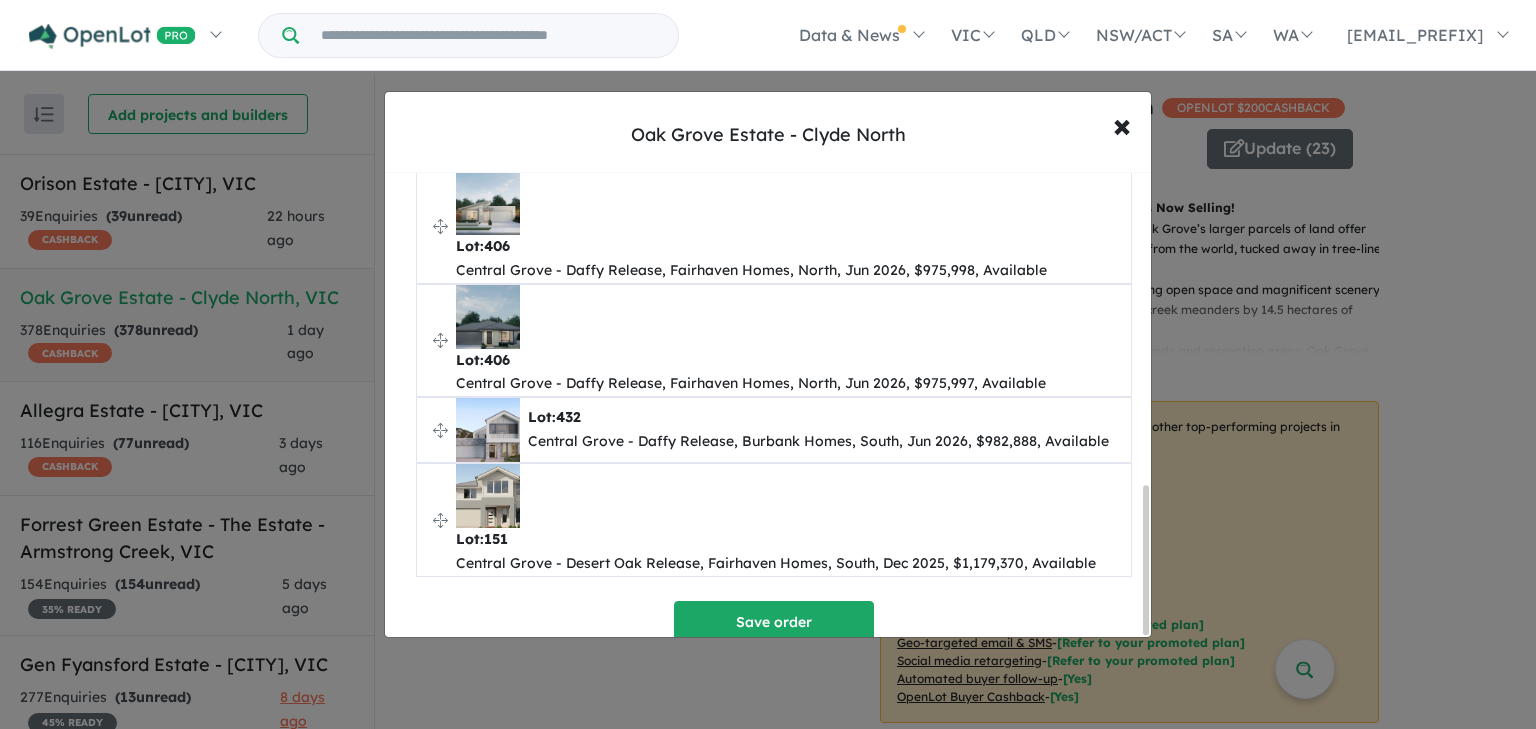 scroll, scrollTop: 978, scrollLeft: 0, axis: vertical 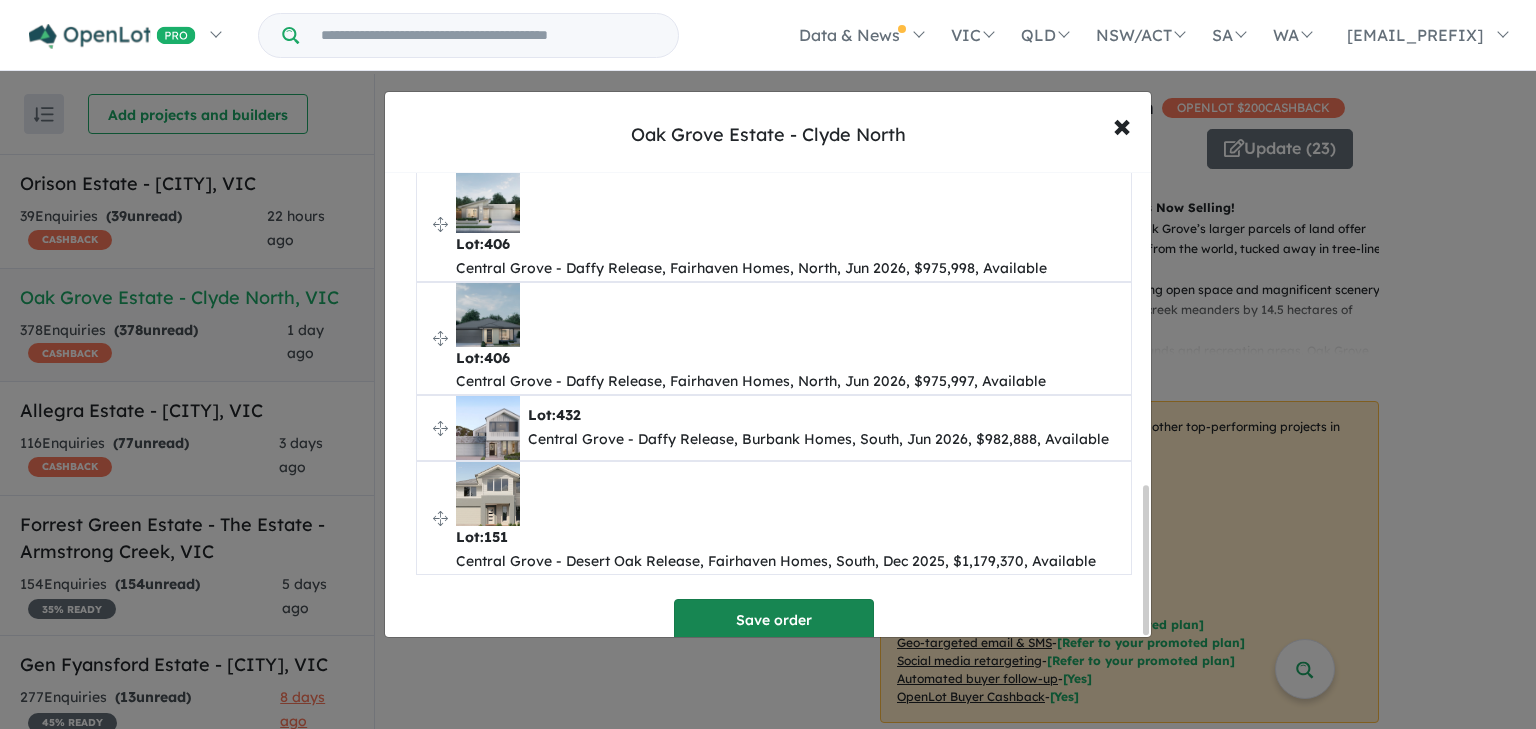 click on "Save order" at bounding box center (774, 620) 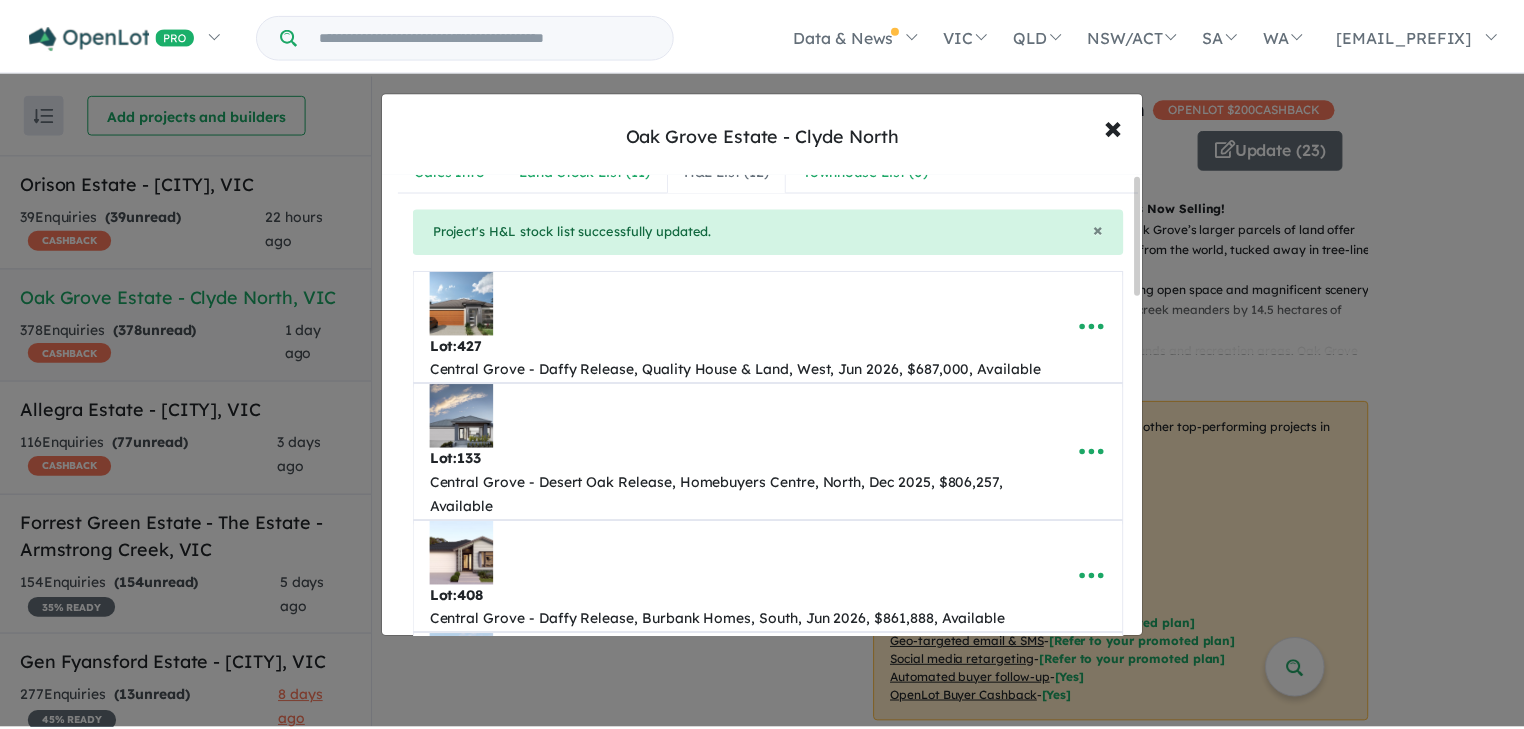 scroll, scrollTop: 0, scrollLeft: 0, axis: both 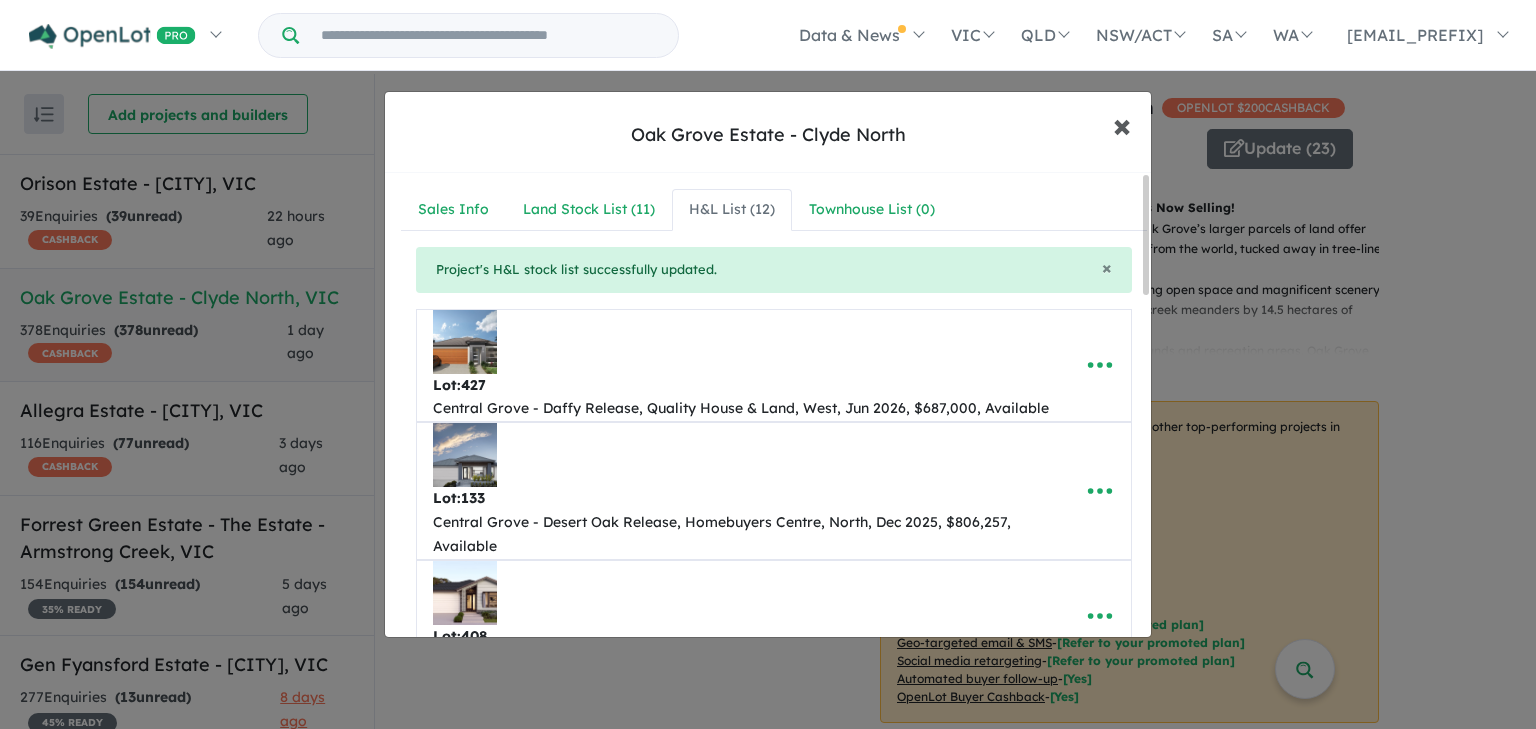 click on "×" at bounding box center [1122, 124] 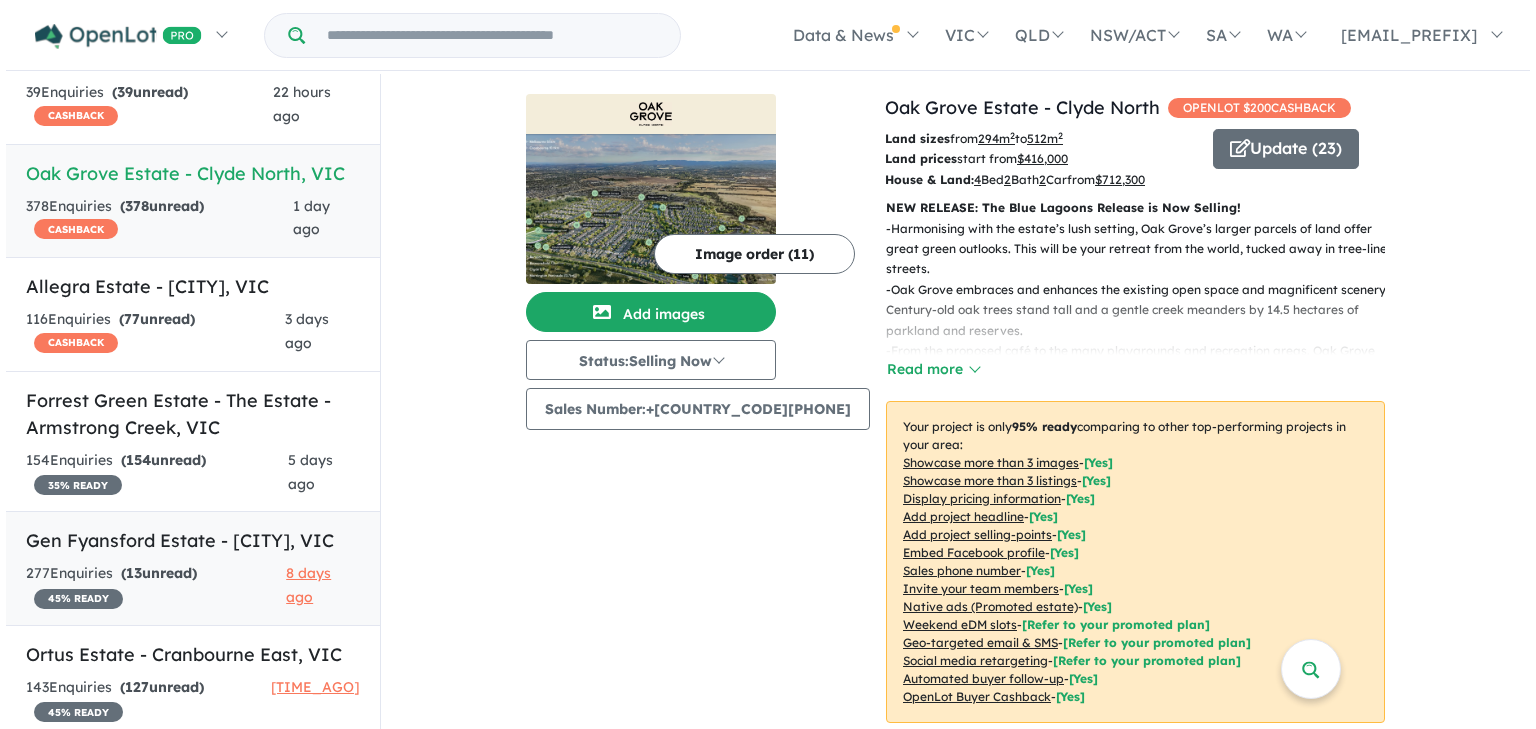 scroll, scrollTop: 160, scrollLeft: 0, axis: vertical 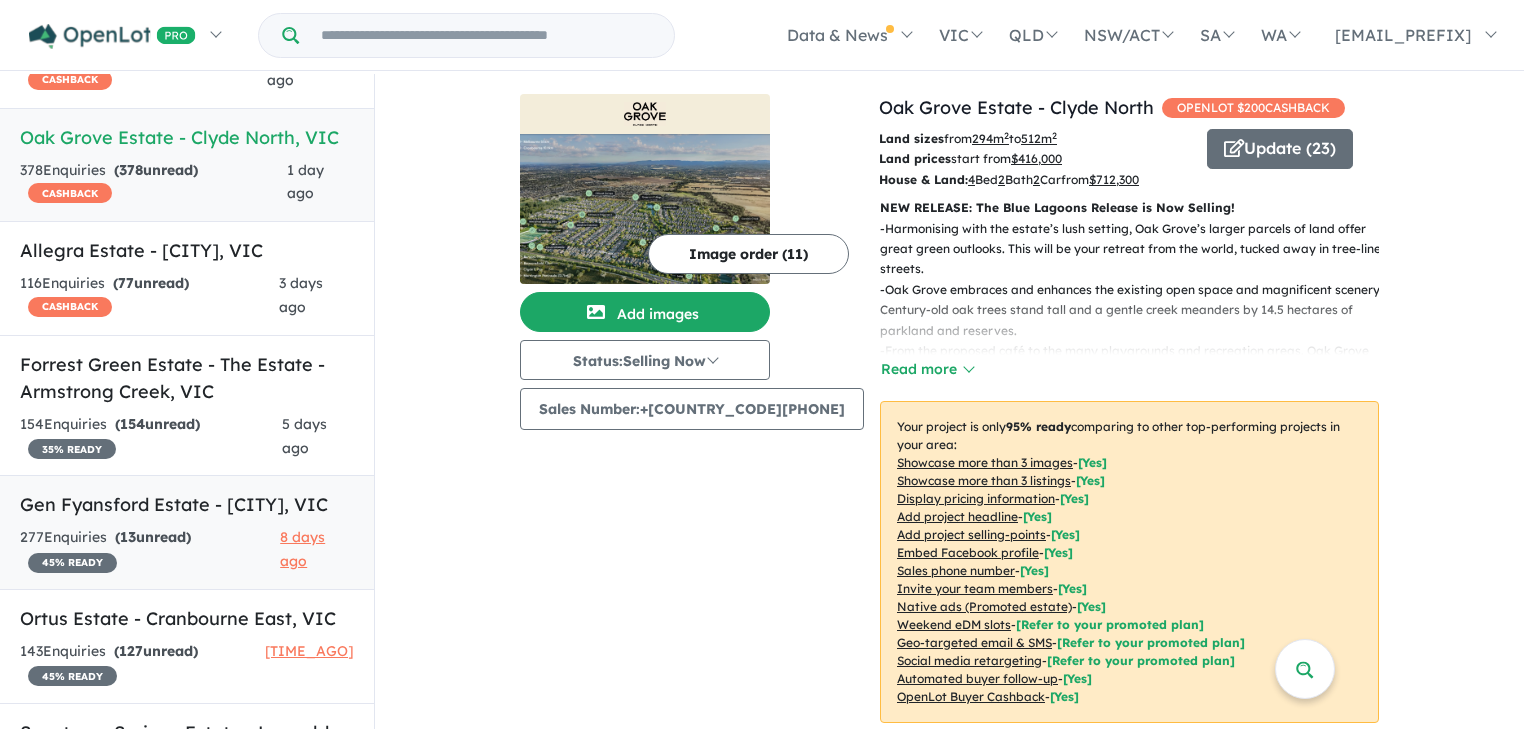 click on "Gen Fyansford Estate - Fyansford , VIC" at bounding box center (187, 504) 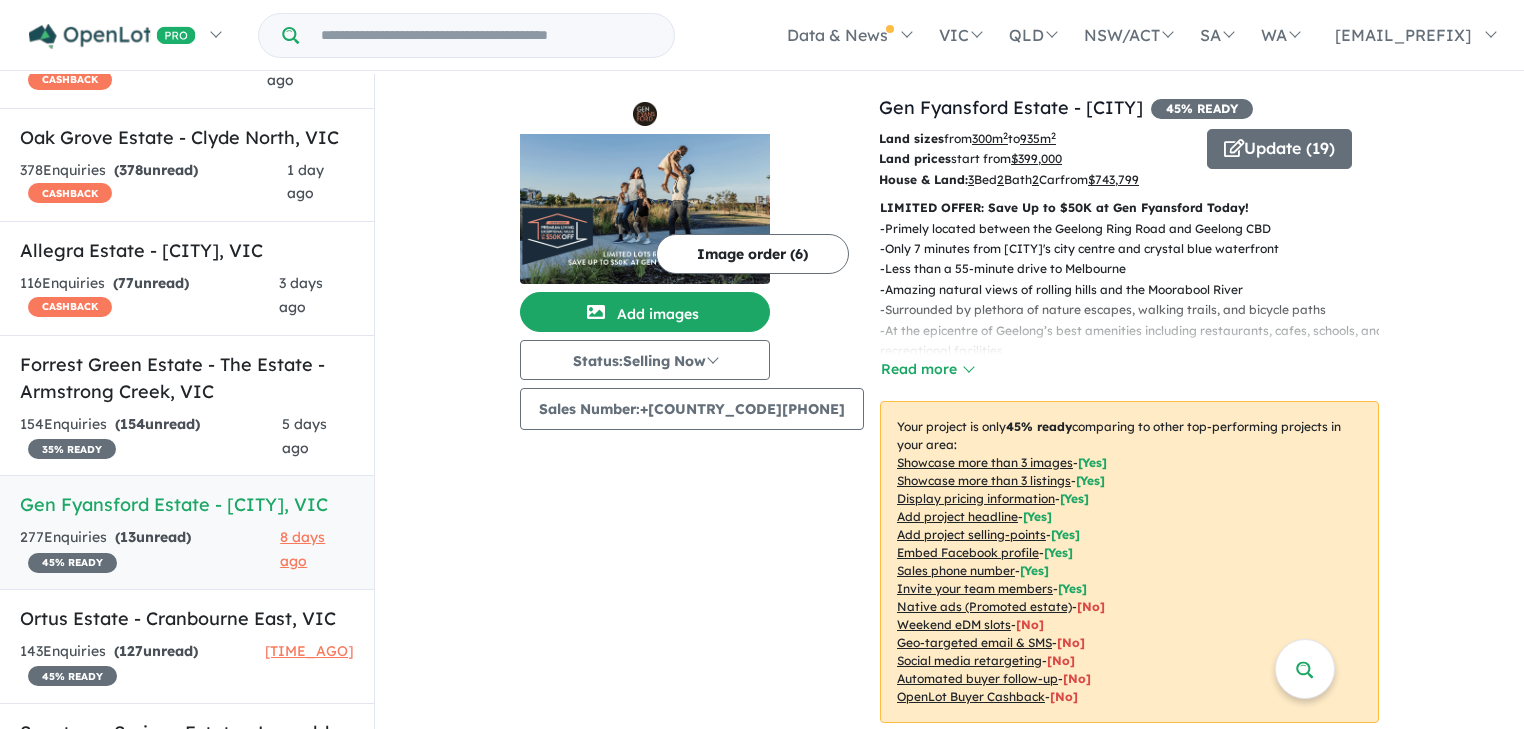 click on "Update ( 19 )" at bounding box center [1293, 159] 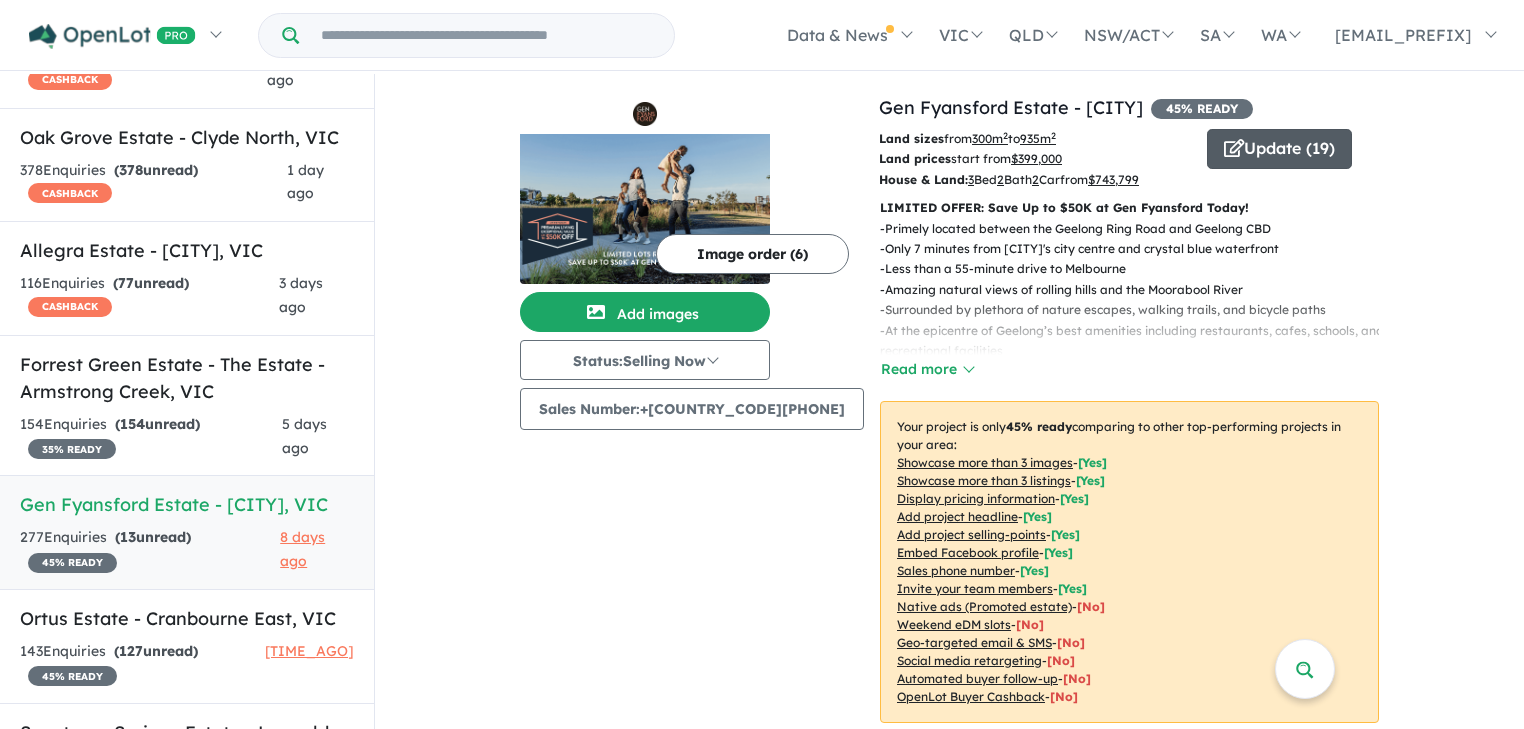 click on "Update ( 19 )" at bounding box center [1279, 149] 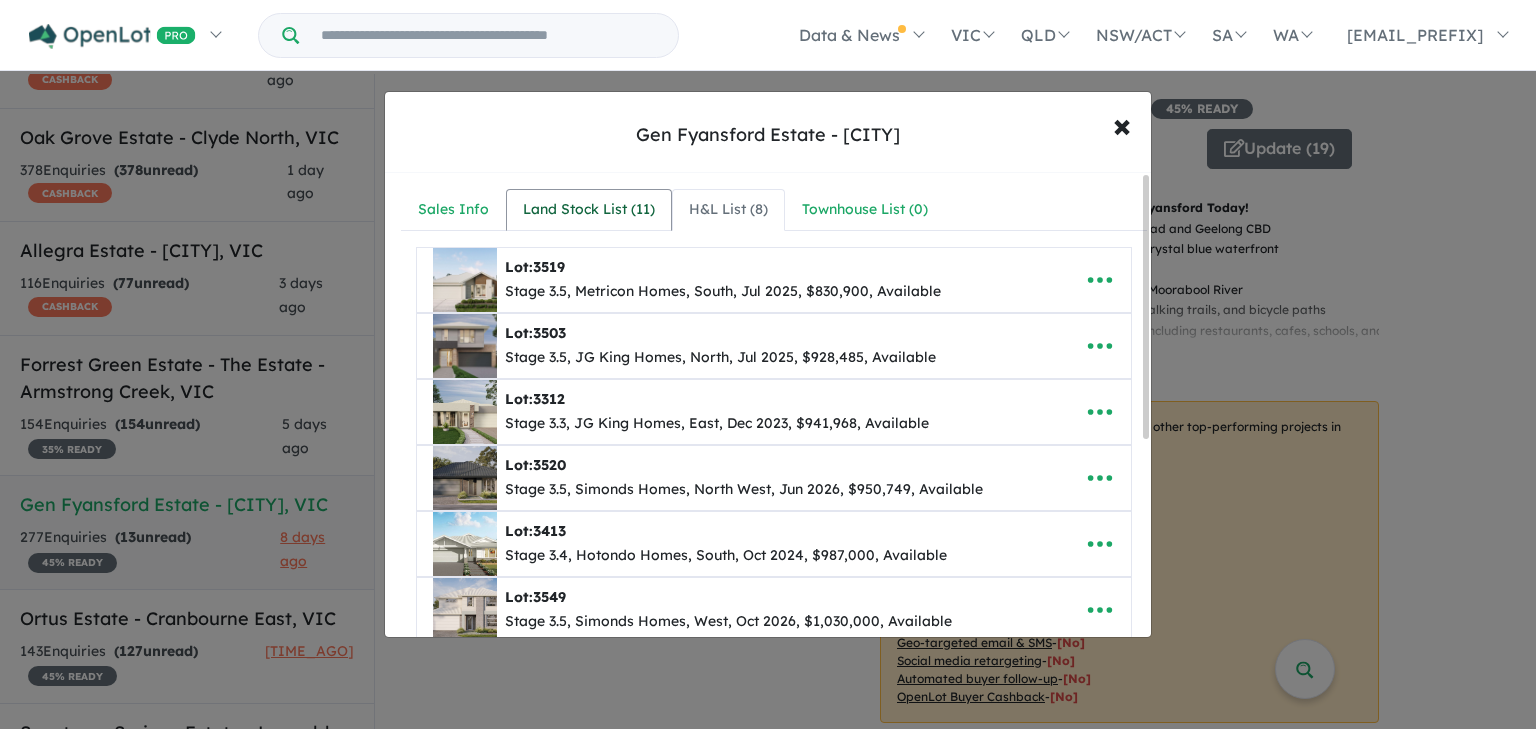 click on "Land Stock List ( 11 )" at bounding box center (589, 210) 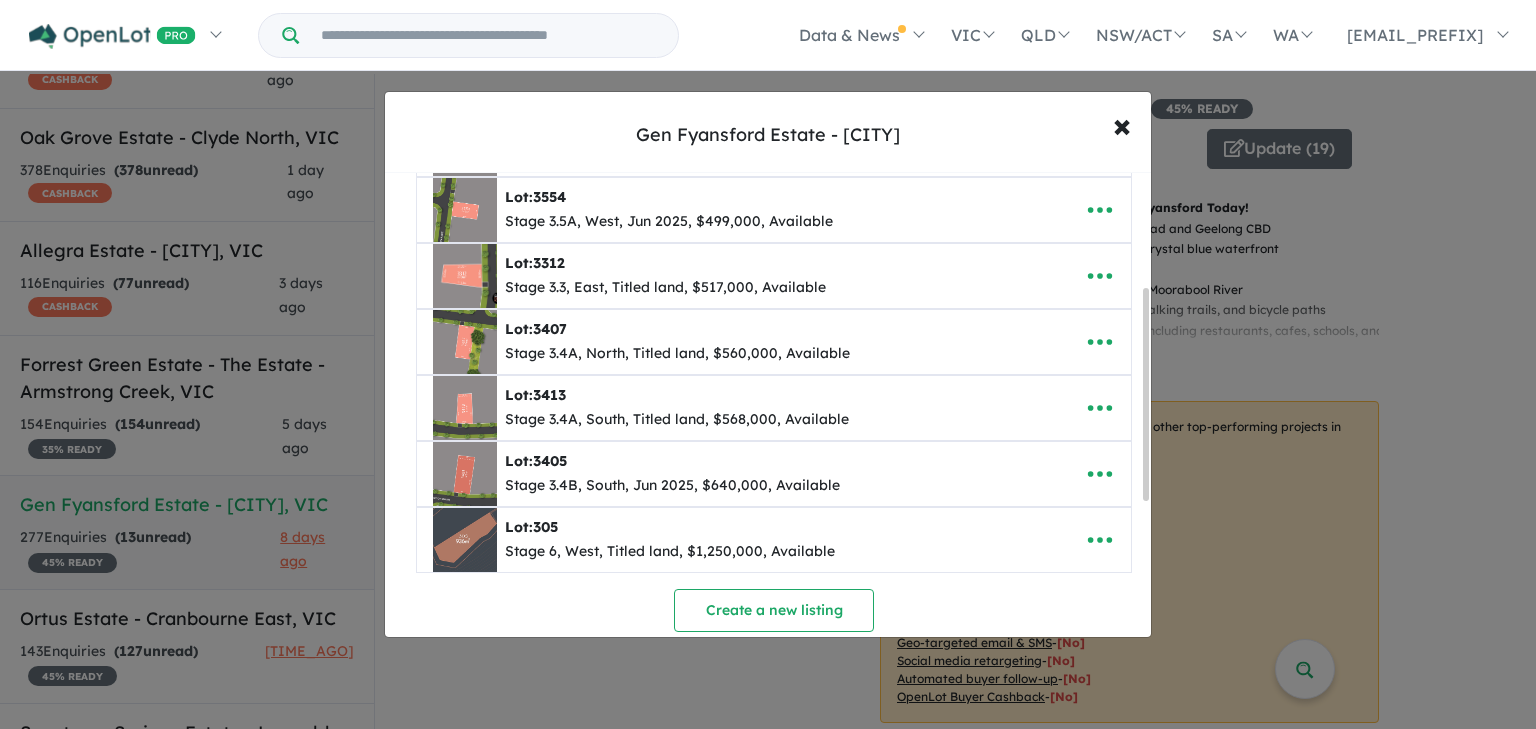 scroll, scrollTop: 0, scrollLeft: 0, axis: both 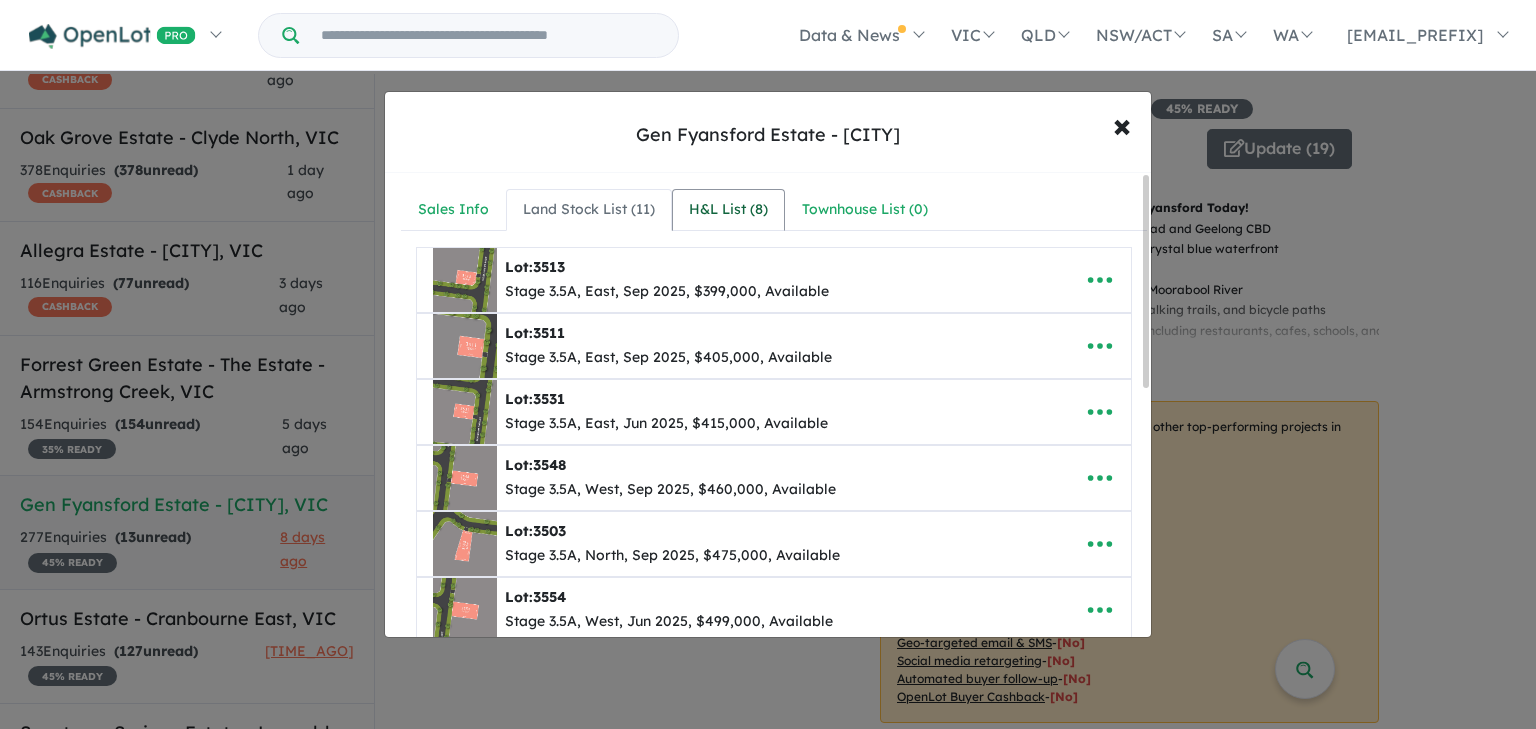 click on "H&L List ( 8 )" at bounding box center (728, 210) 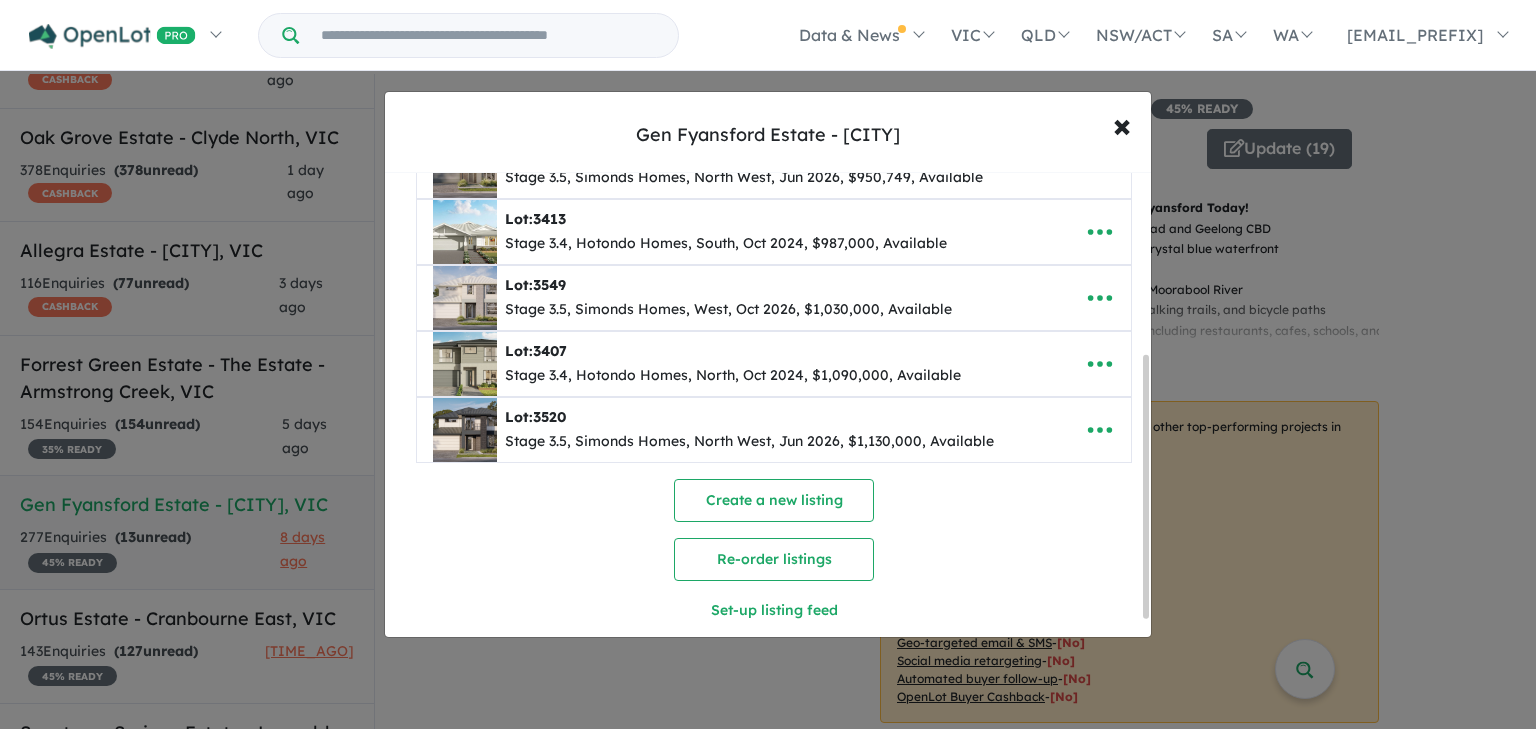 scroll, scrollTop: 320, scrollLeft: 0, axis: vertical 